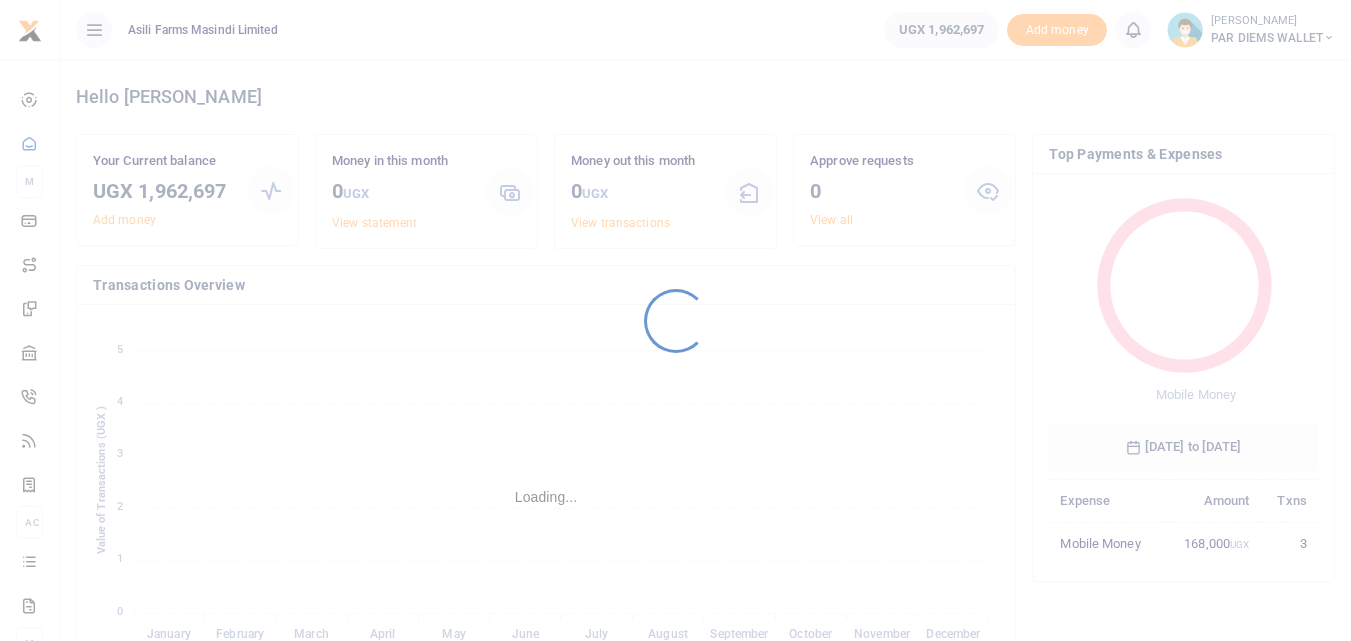 scroll, scrollTop: 0, scrollLeft: 0, axis: both 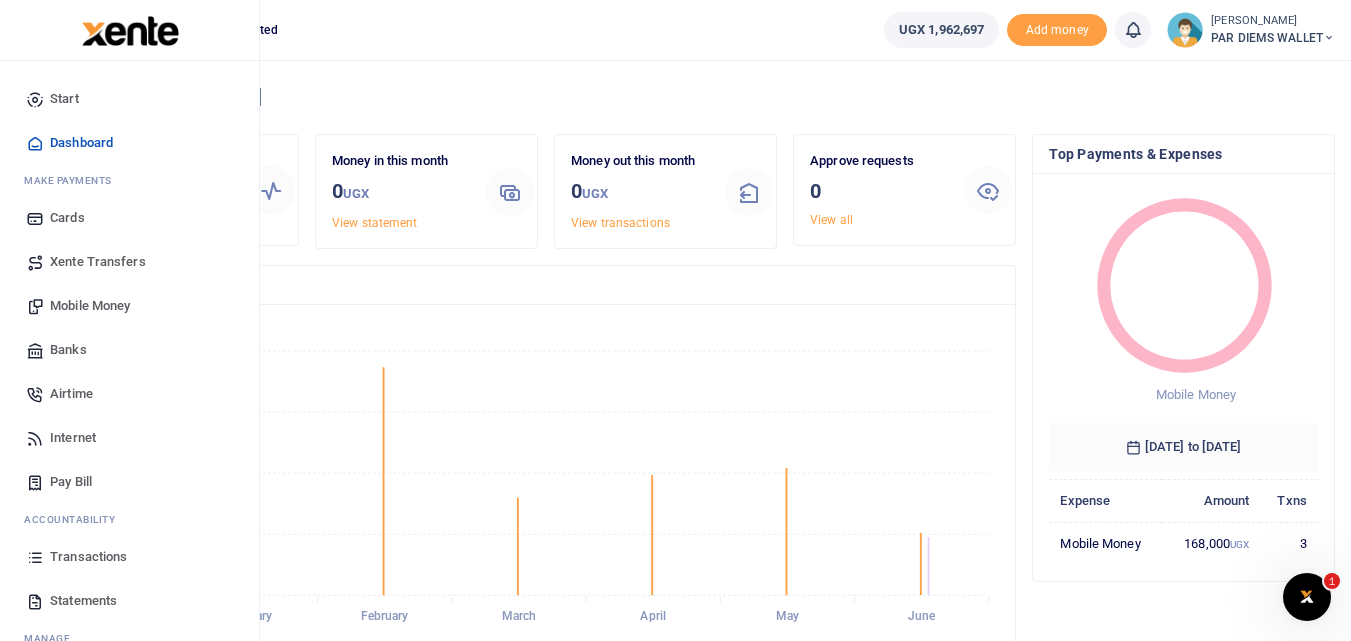 click at bounding box center (35, 557) 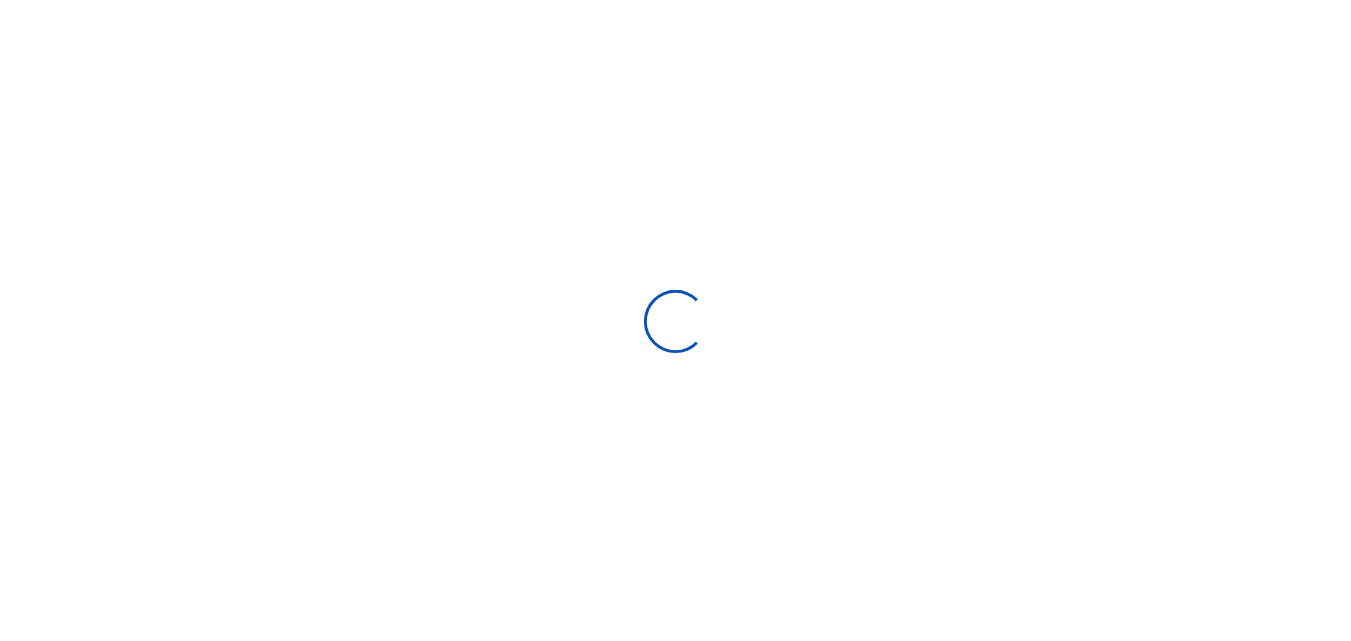 scroll, scrollTop: 0, scrollLeft: 0, axis: both 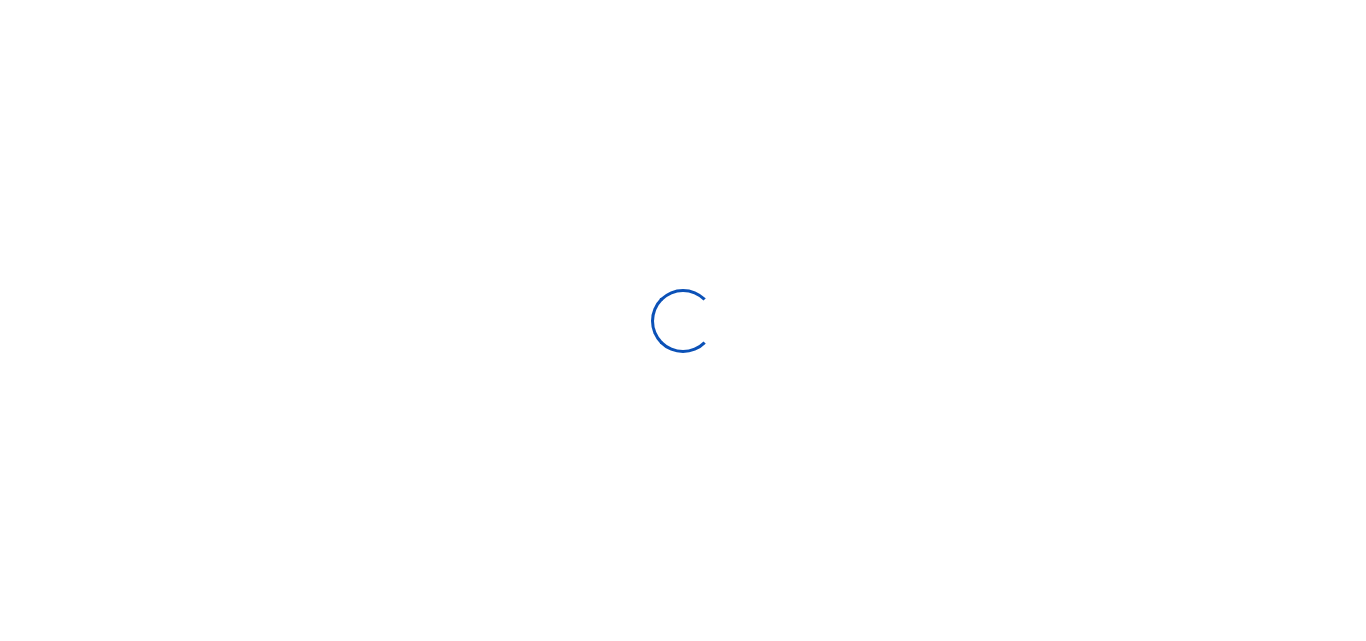 select 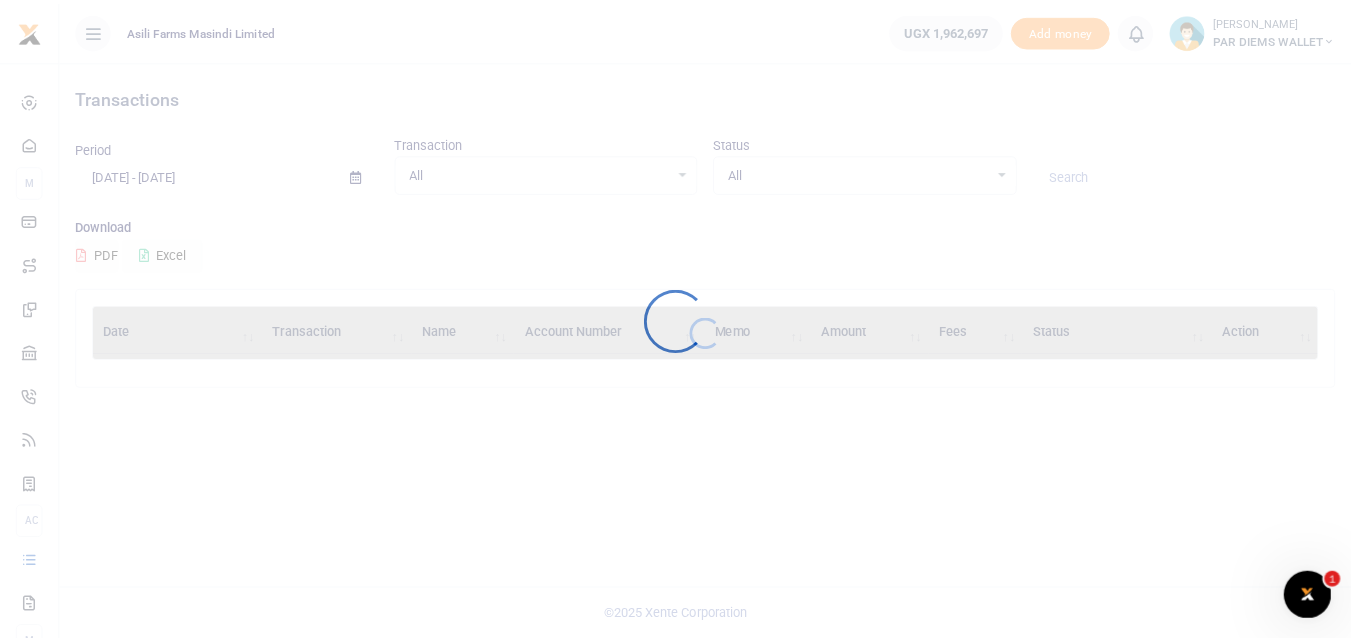 scroll, scrollTop: 0, scrollLeft: 0, axis: both 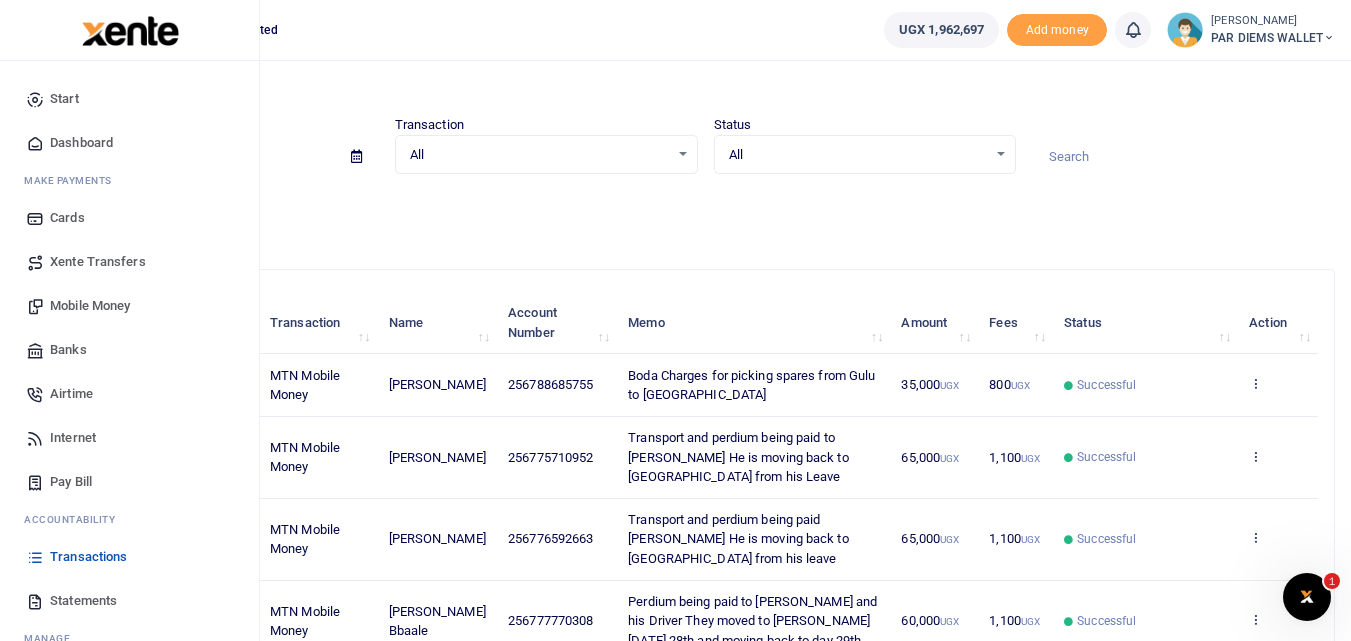 click on "Mobile Money" at bounding box center [90, 306] 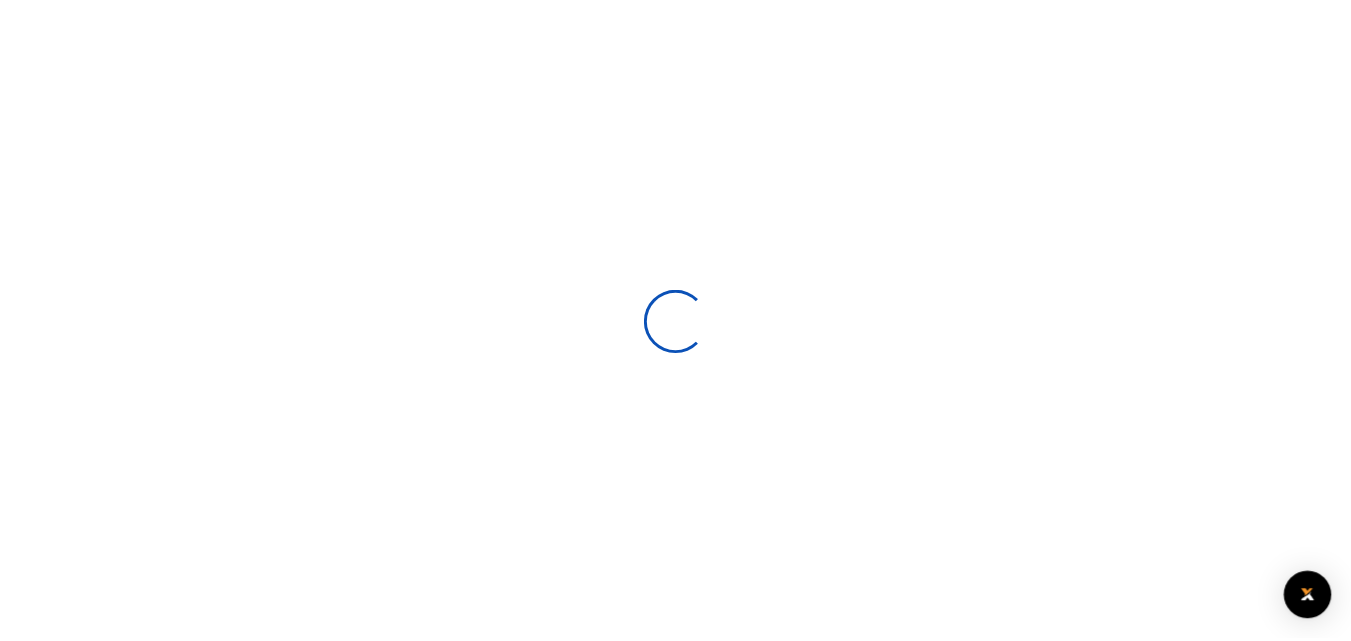 scroll, scrollTop: 0, scrollLeft: 0, axis: both 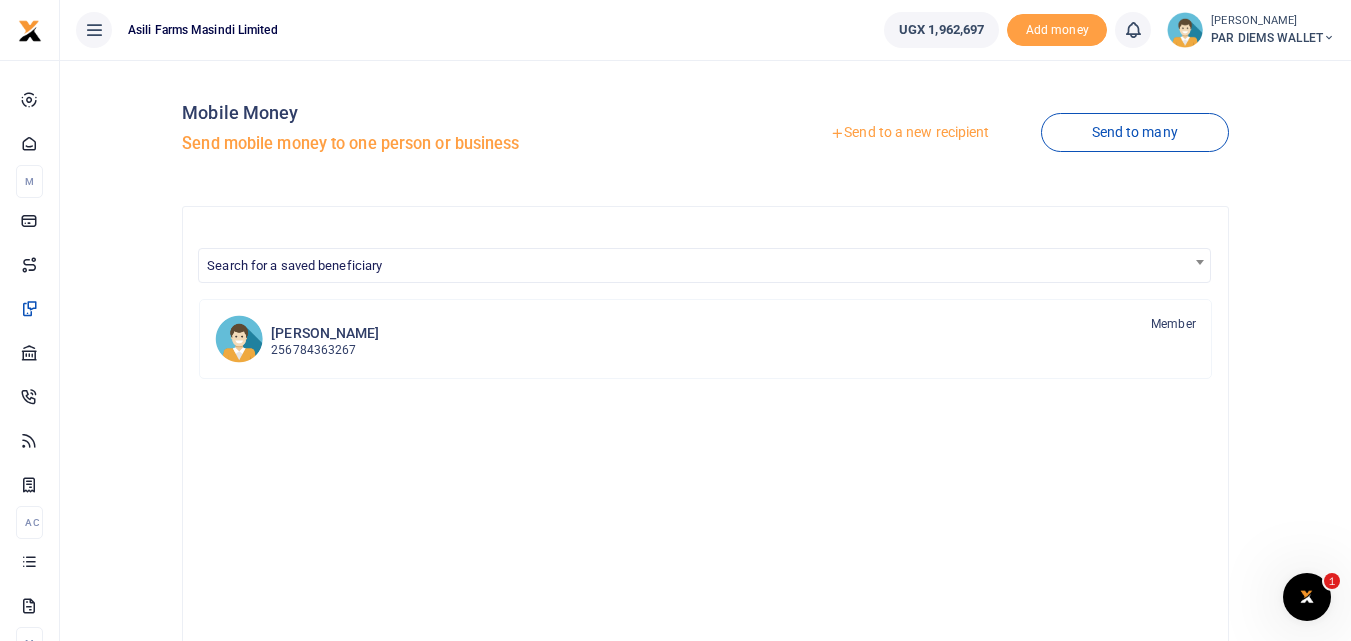 click on "Send to a new recipient" at bounding box center [909, 133] 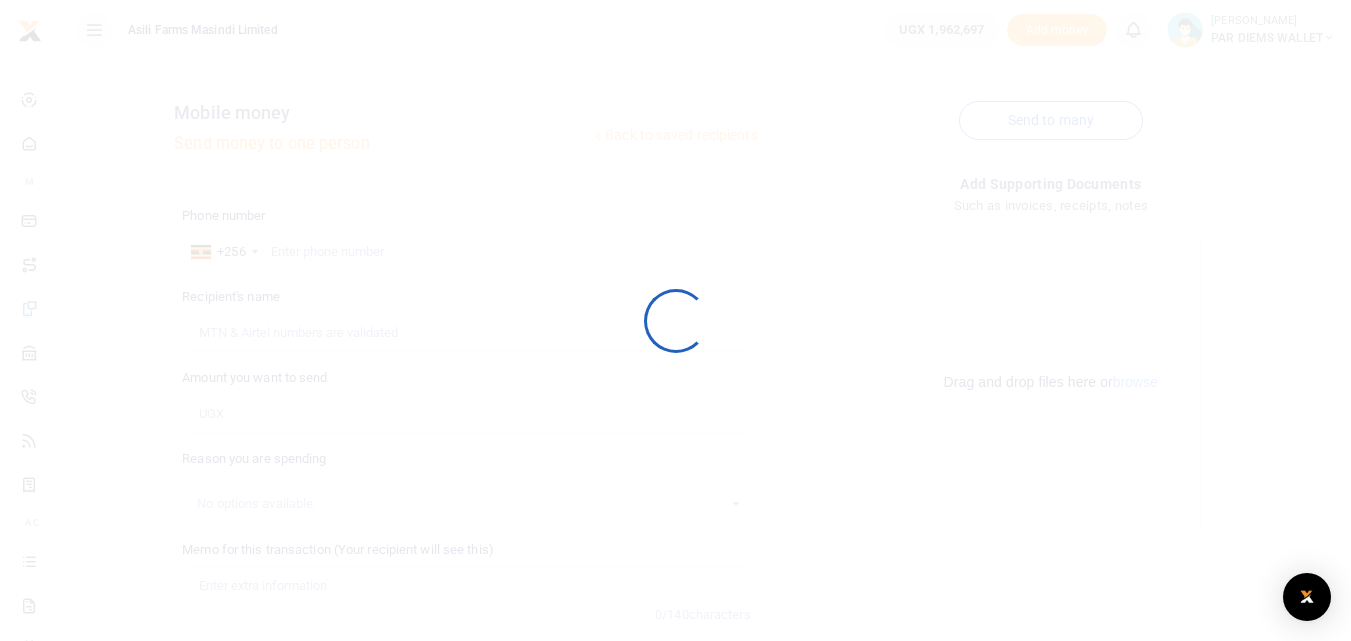 scroll, scrollTop: 0, scrollLeft: 0, axis: both 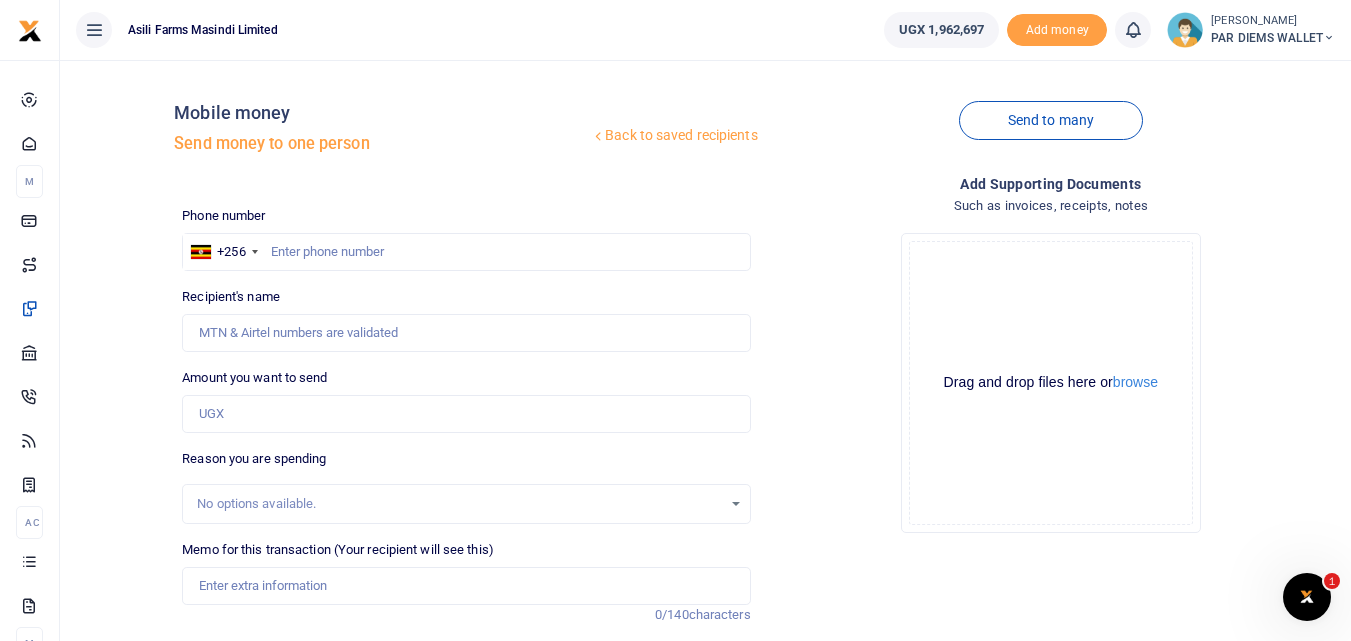 click at bounding box center [675, 320] 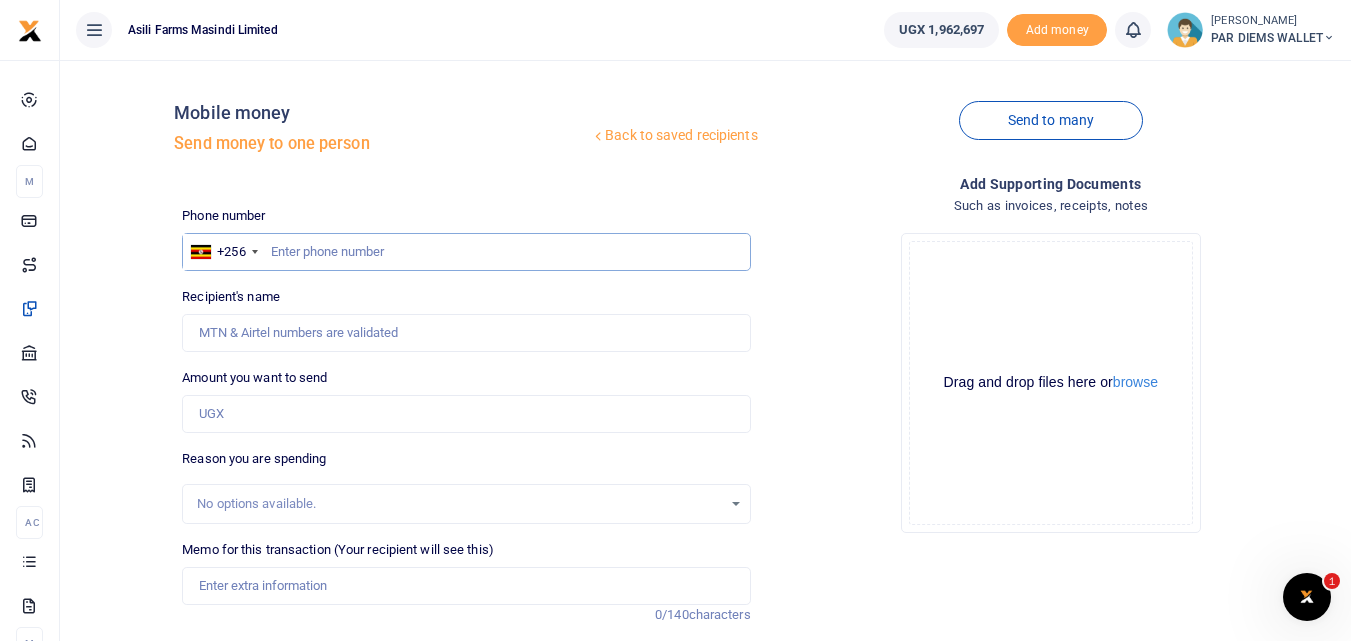 click at bounding box center [466, 252] 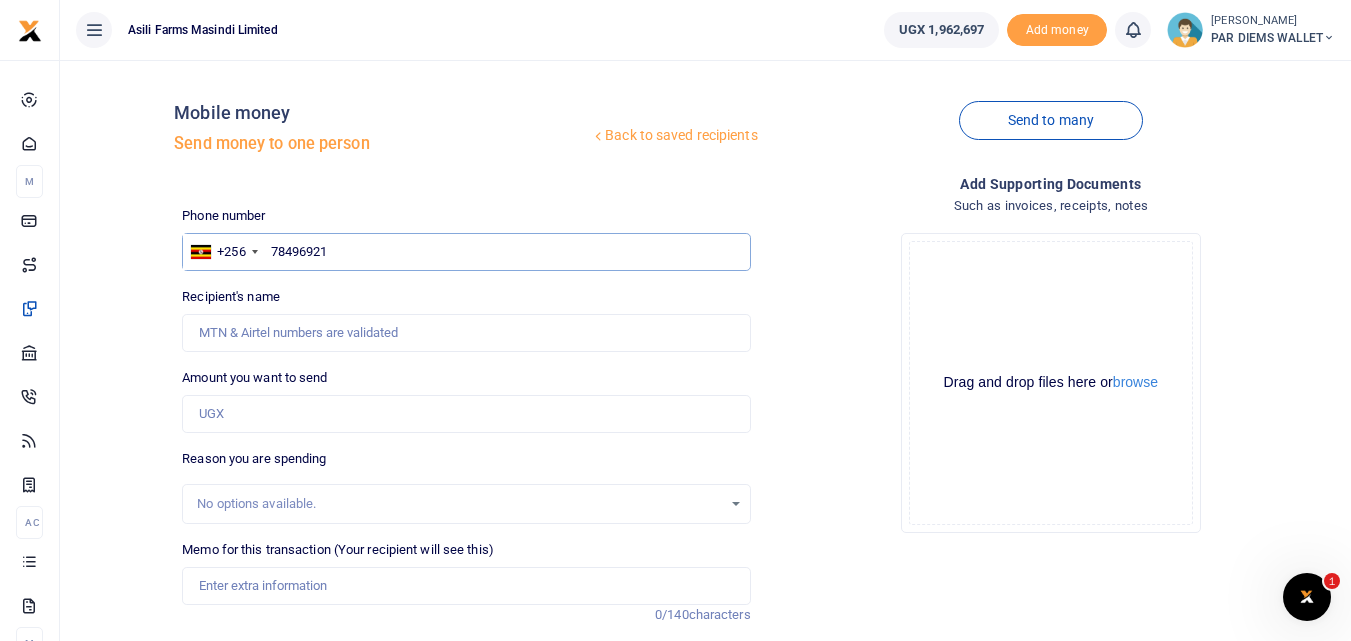 type on "784969210" 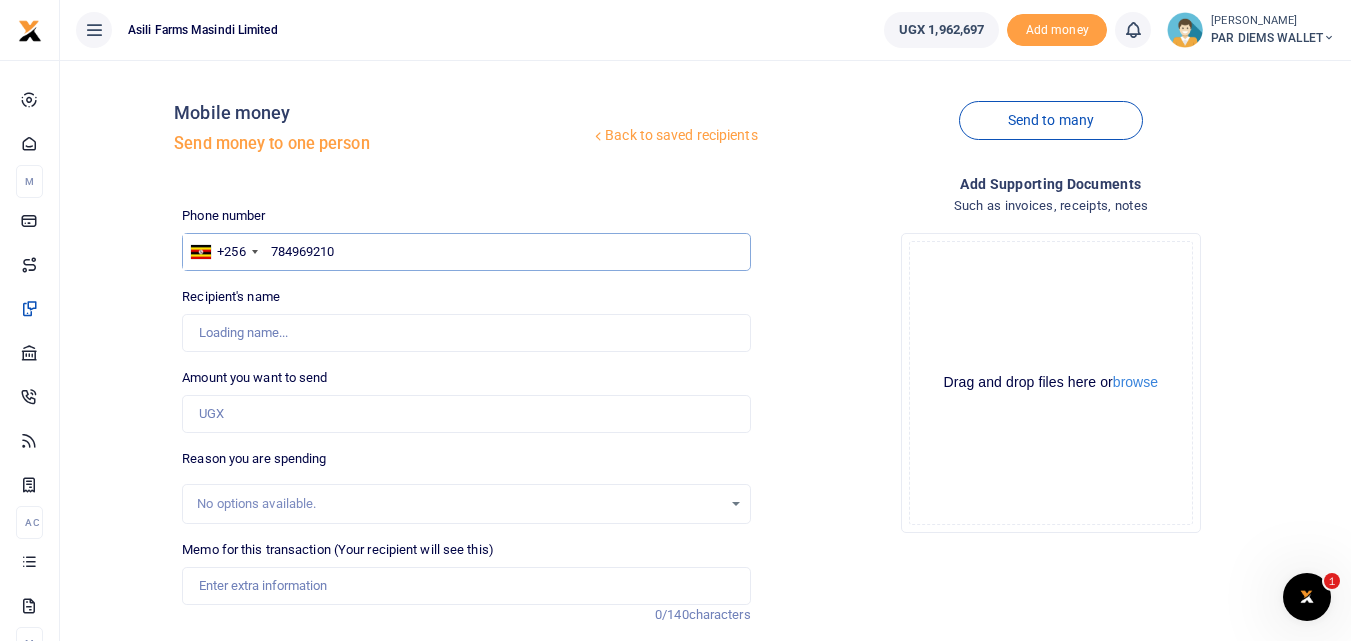 type on "Amon Ojur" 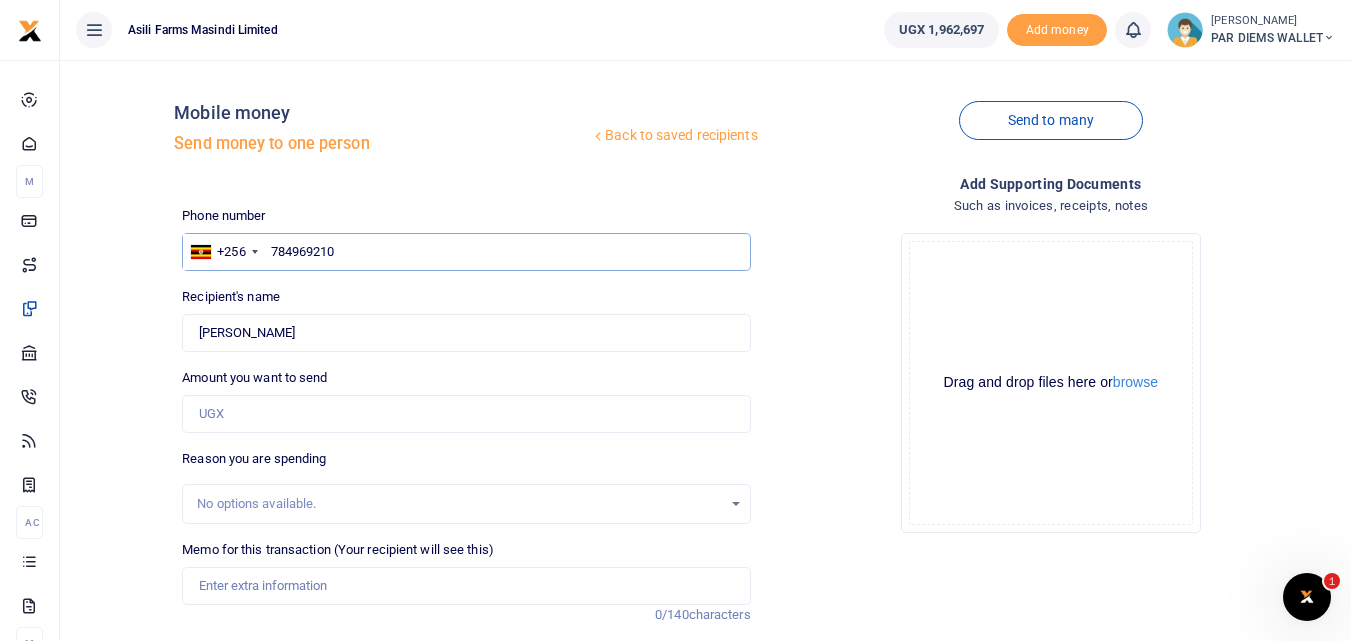 type on "784969210" 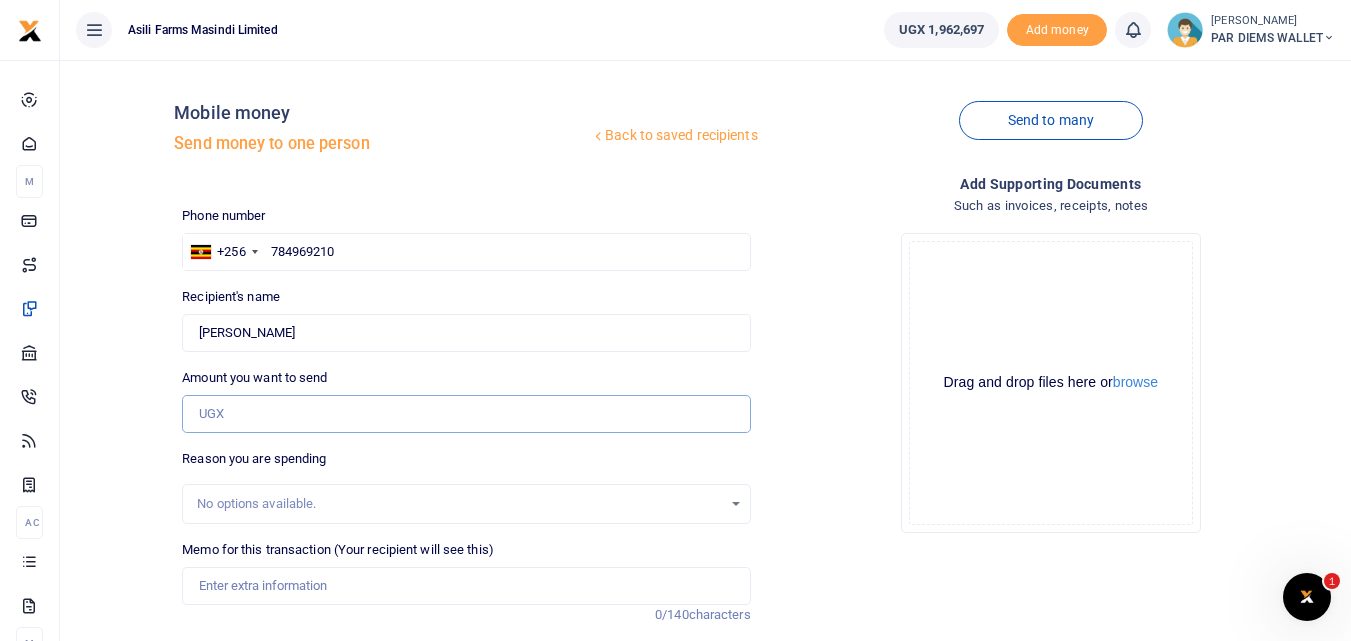 click on "Amount you want to send" at bounding box center (466, 414) 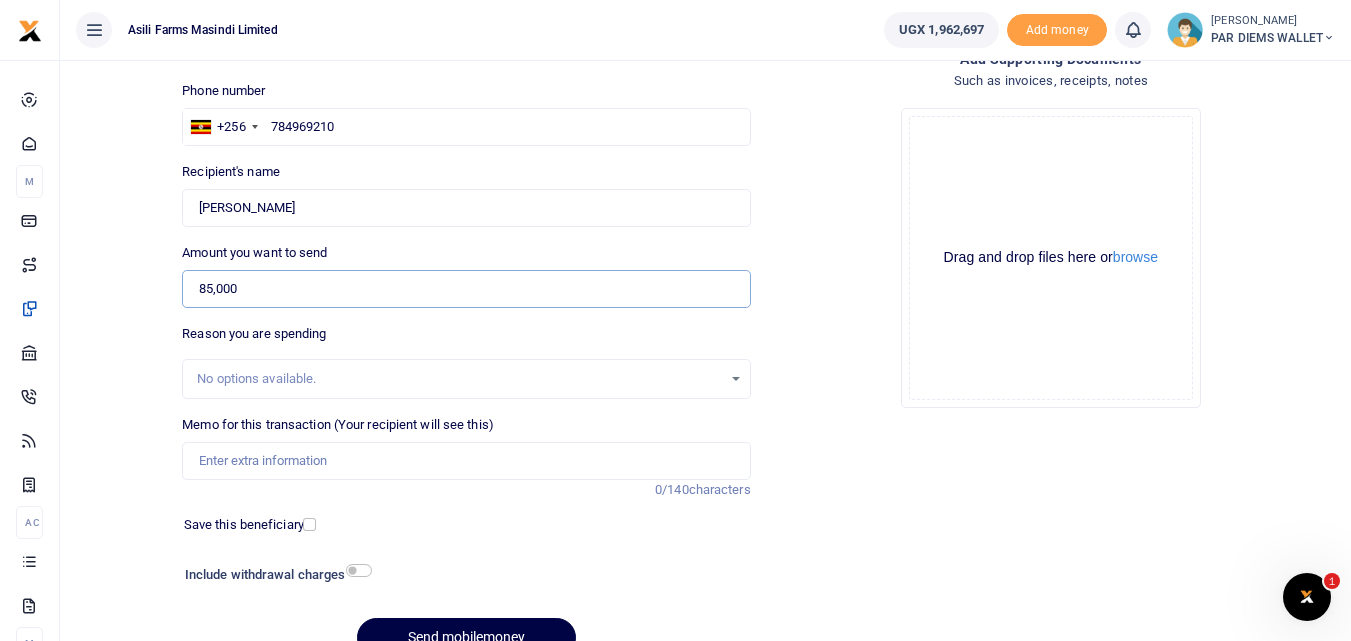 scroll, scrollTop: 145, scrollLeft: 0, axis: vertical 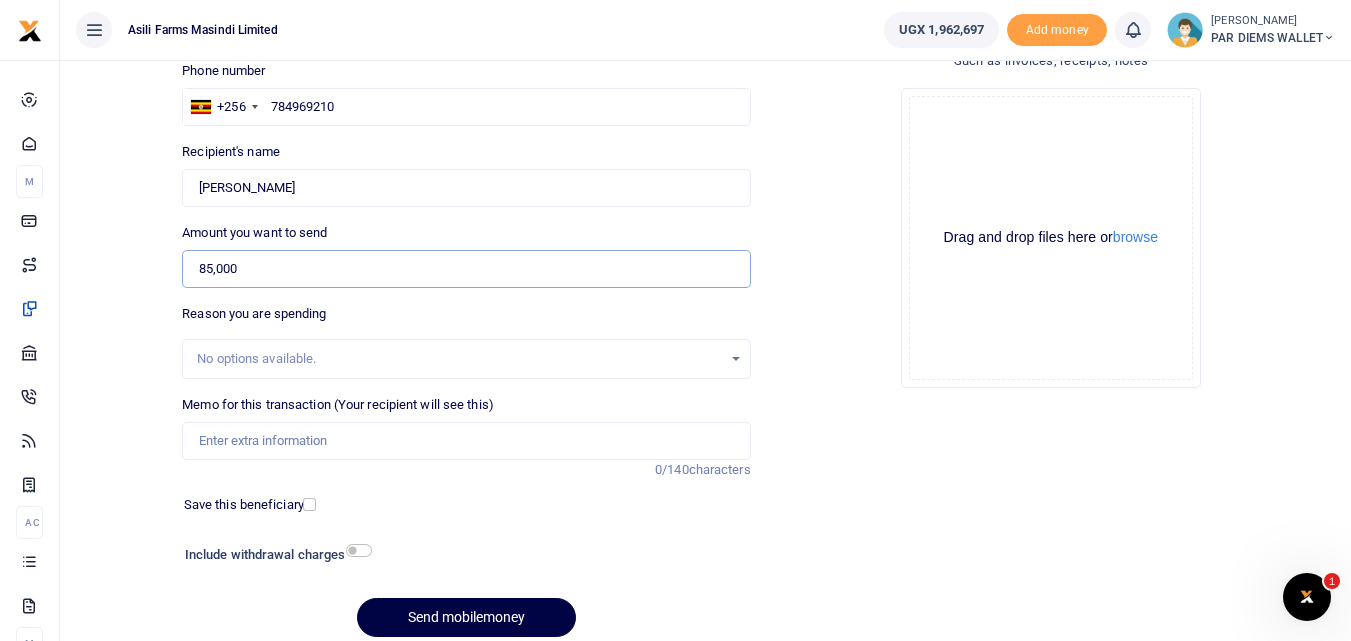 type on "85,000" 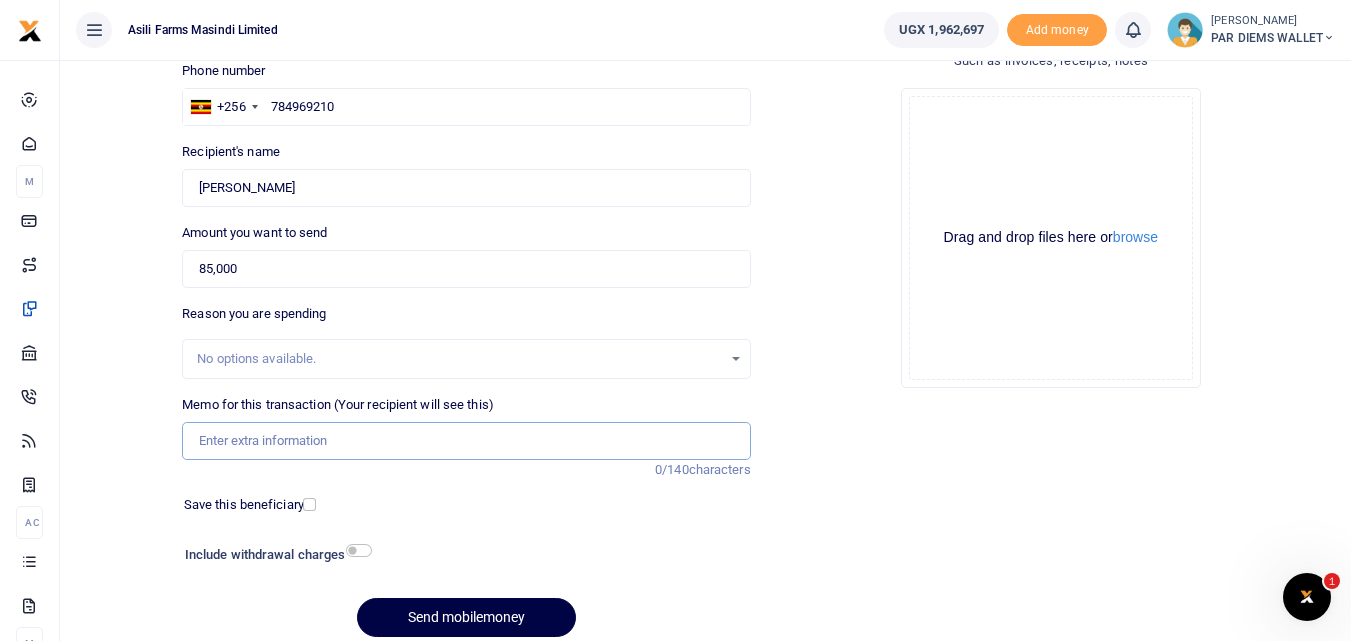 click on "Memo for this transaction (Your recipient will see this)" at bounding box center [466, 441] 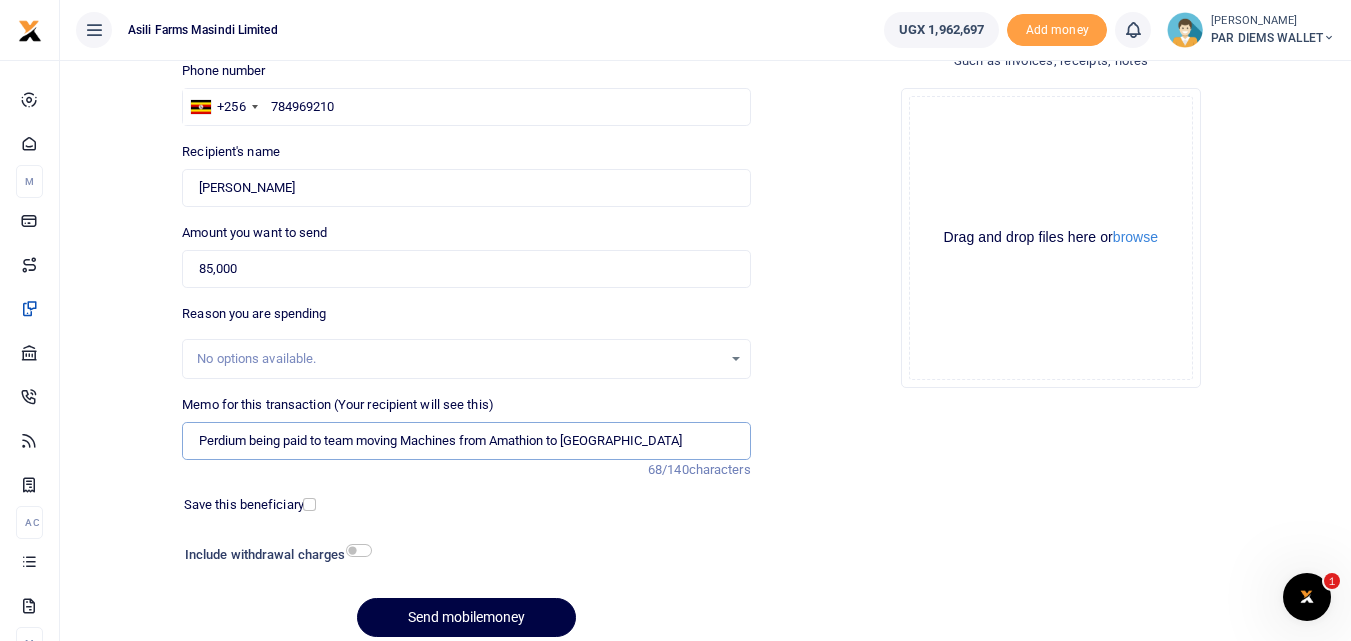 type on "Perdium being paid to team moving Machines from Amathion to Bunyoro" 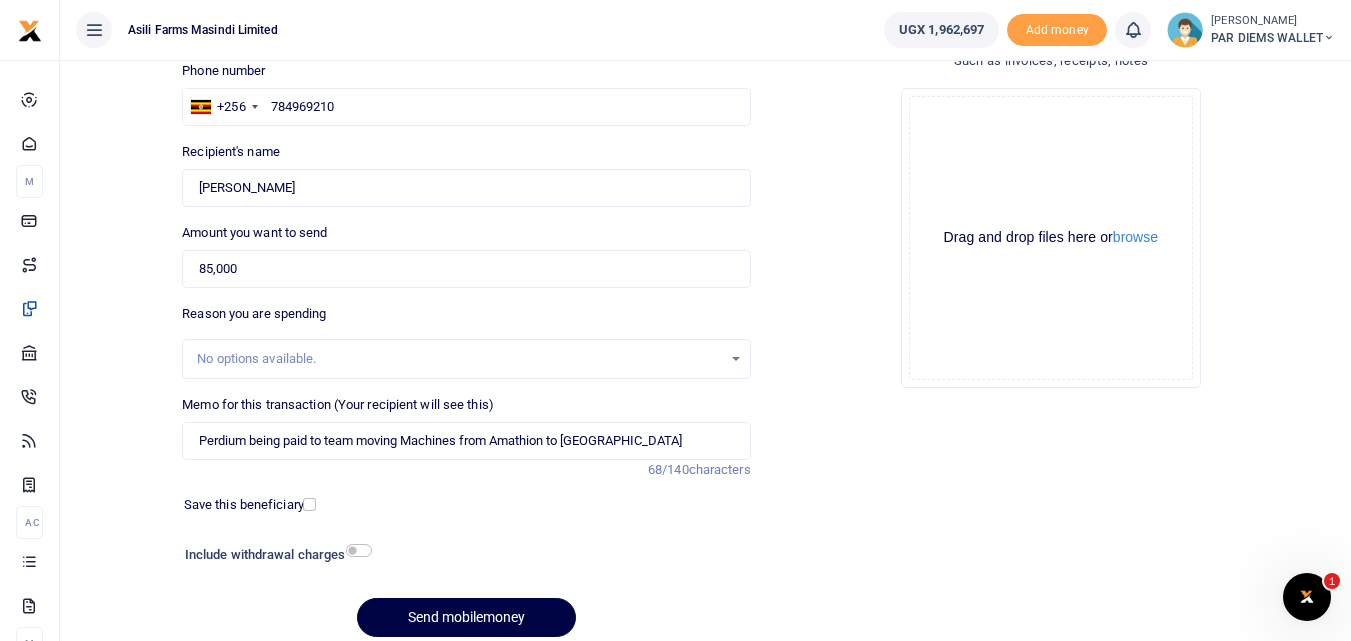 click on "Drag and drop files here or  browse Powered by  Uppy" 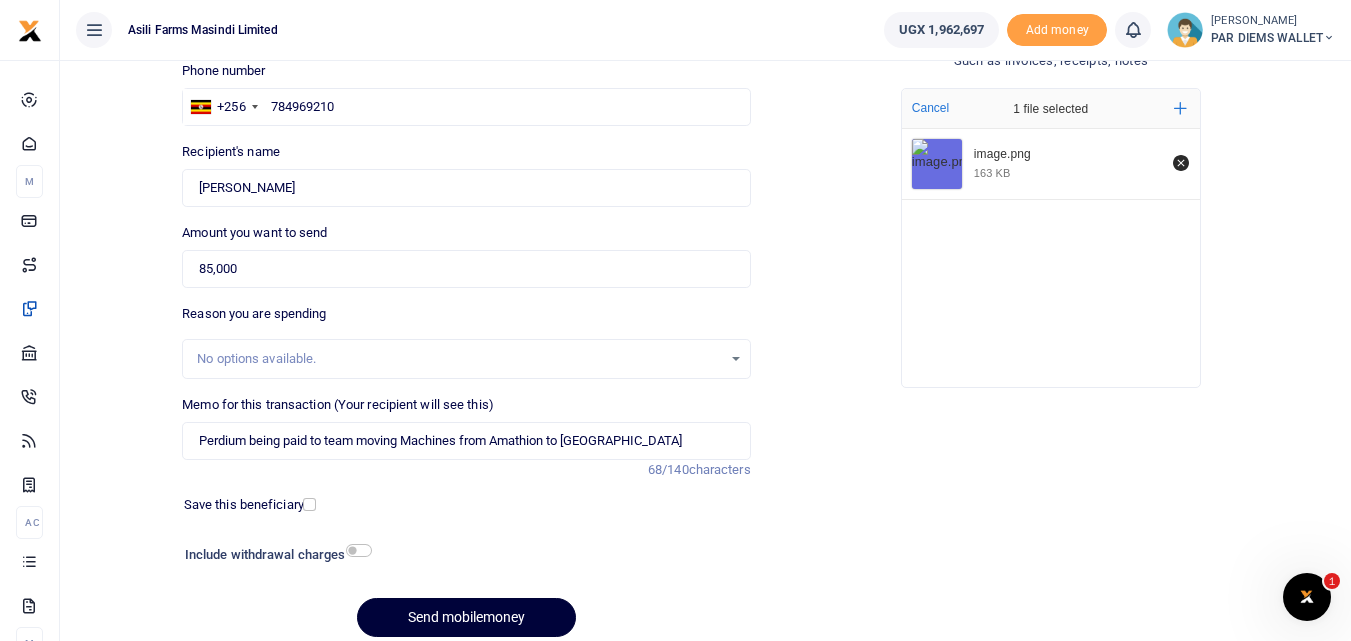 click on "Send mobilemoney" at bounding box center (466, 617) 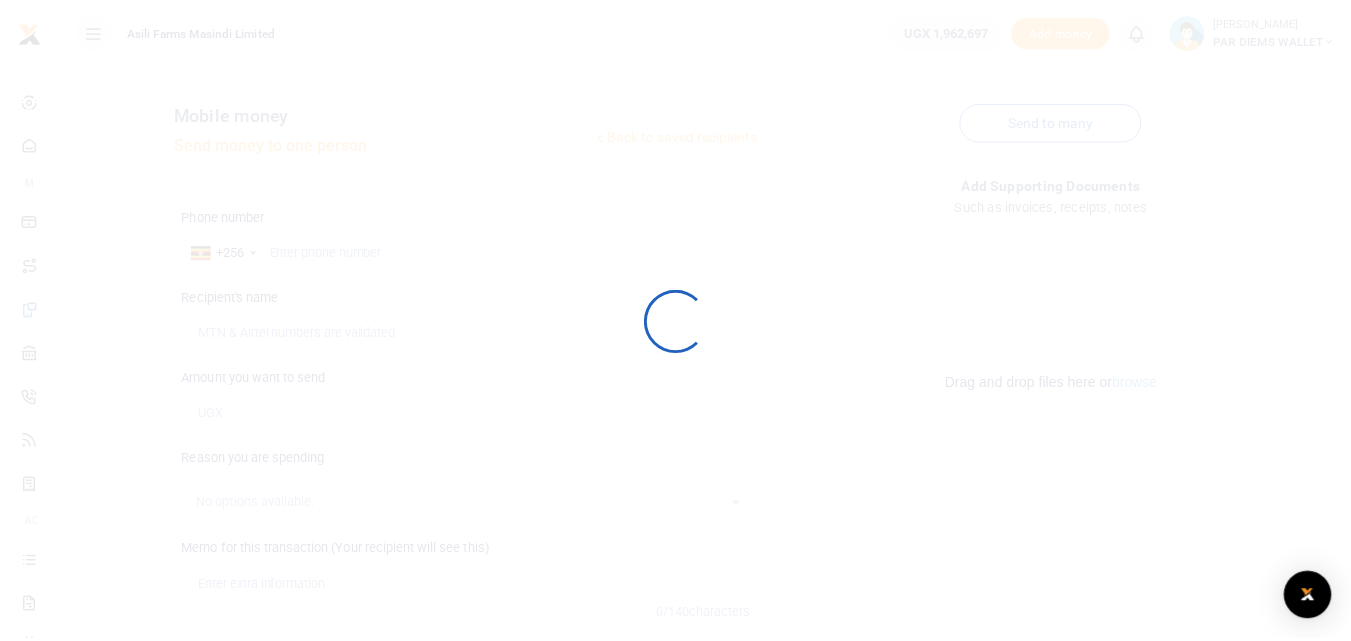 scroll, scrollTop: 145, scrollLeft: 0, axis: vertical 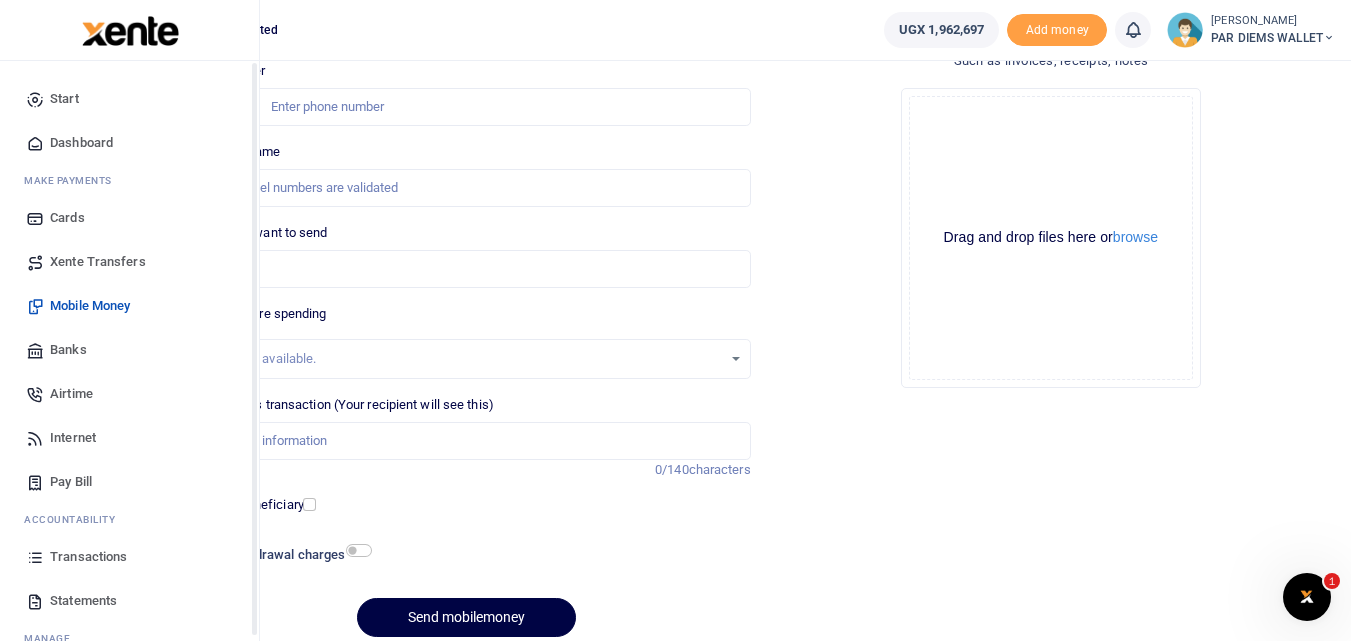 click at bounding box center (35, 557) 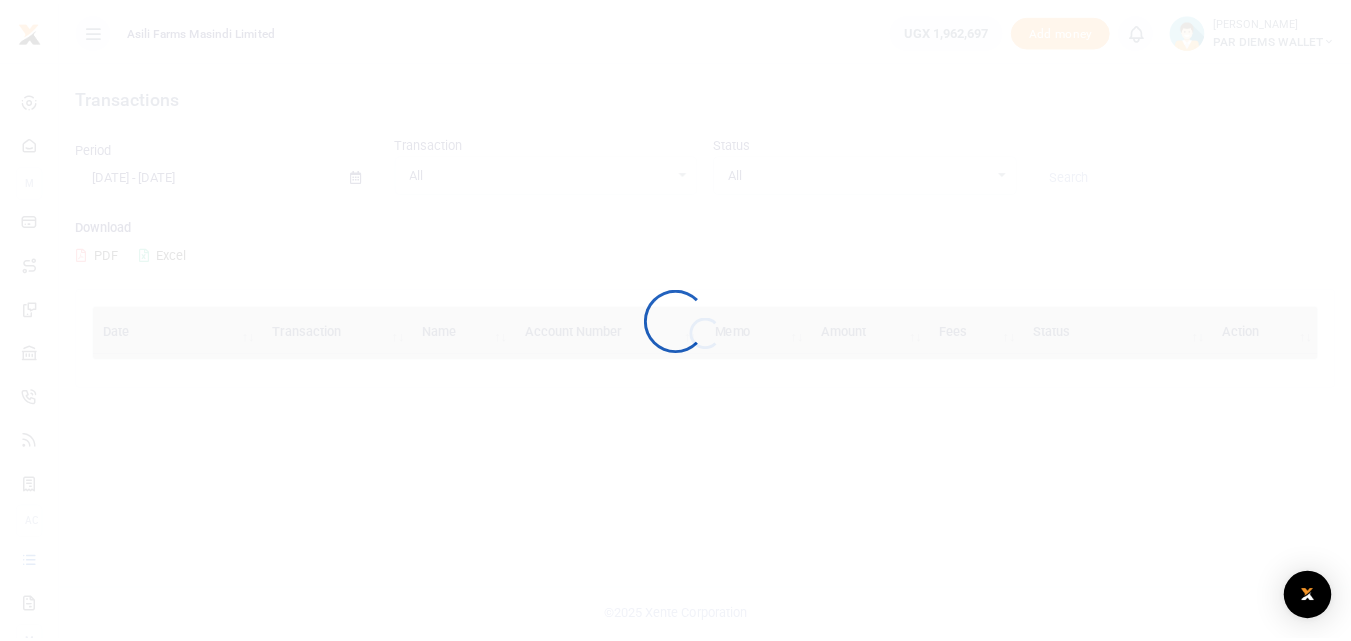 scroll, scrollTop: 0, scrollLeft: 0, axis: both 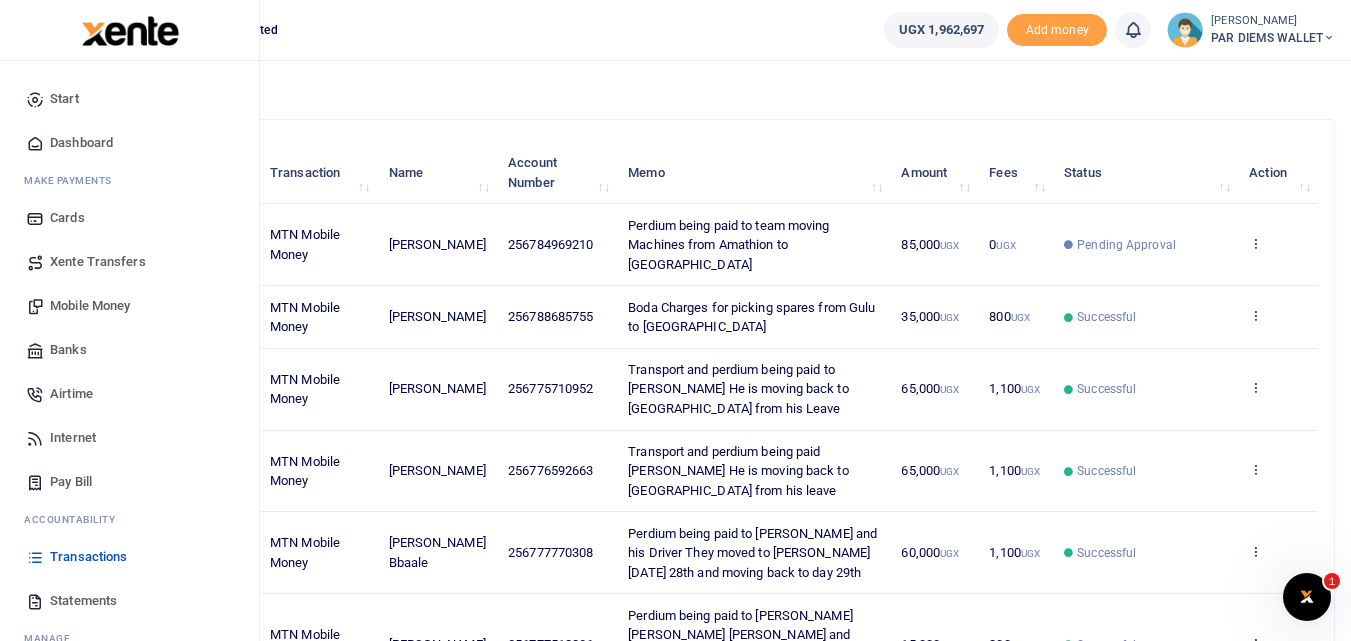 click on "Mobile Money" at bounding box center (90, 306) 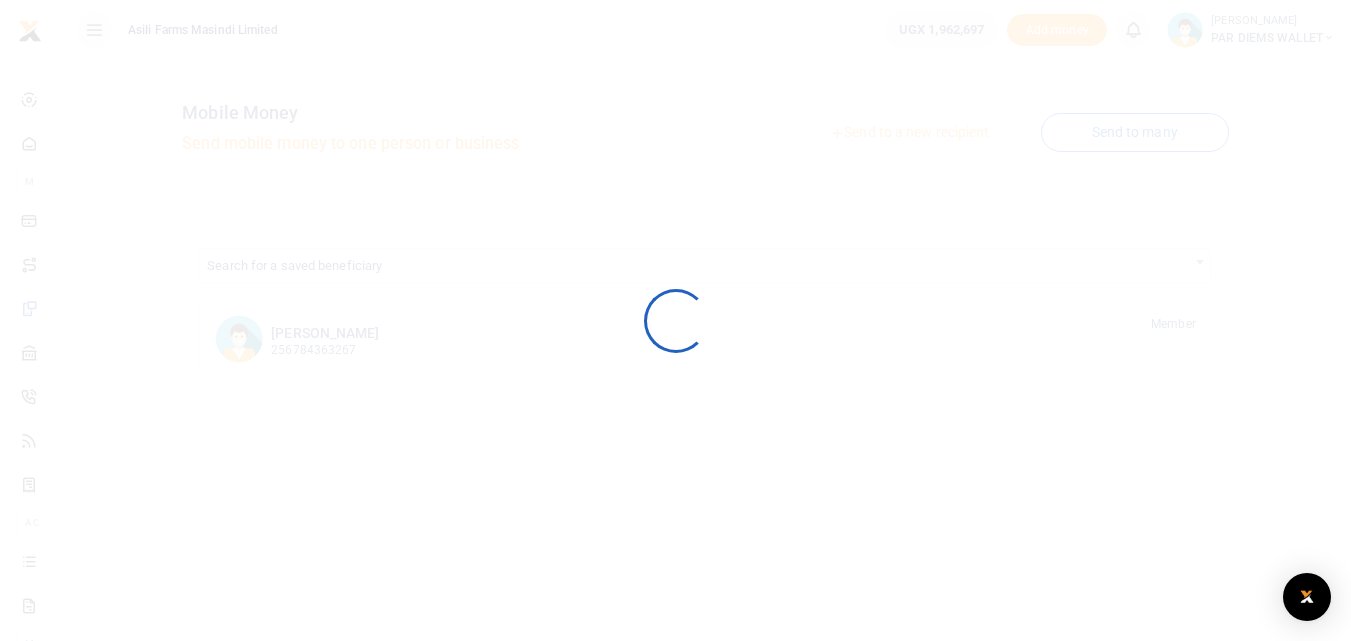 scroll, scrollTop: 0, scrollLeft: 0, axis: both 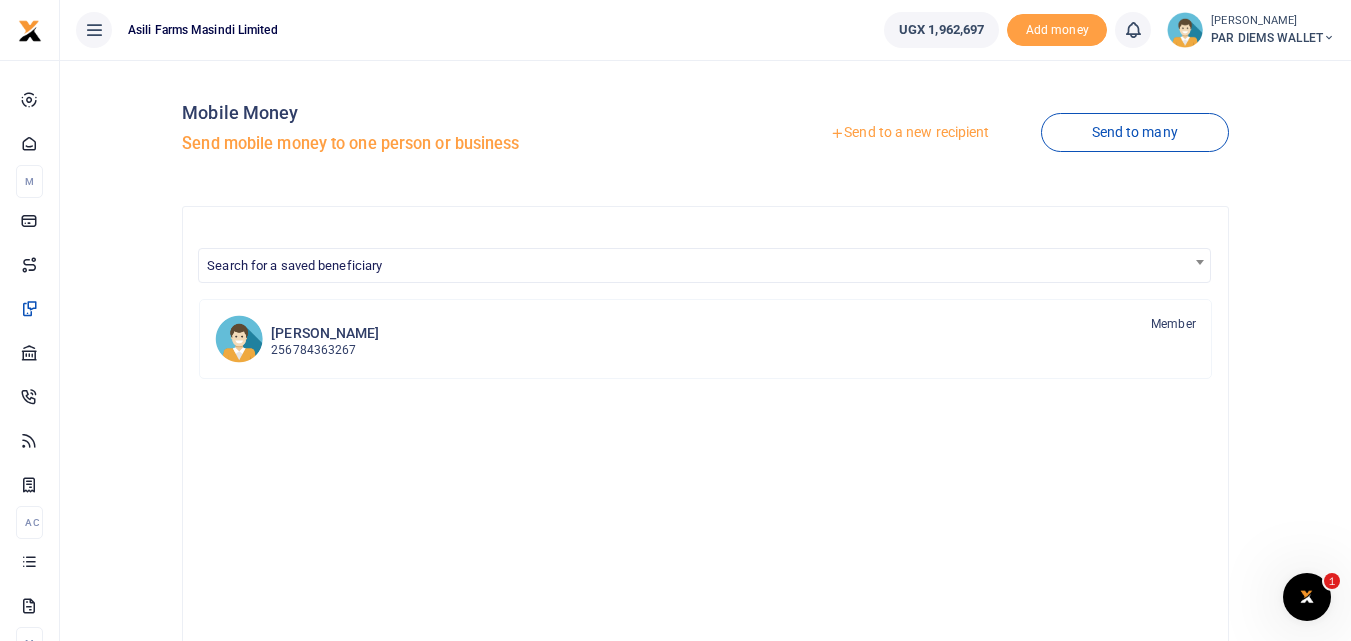 click on "Send to a new recipient" at bounding box center (909, 133) 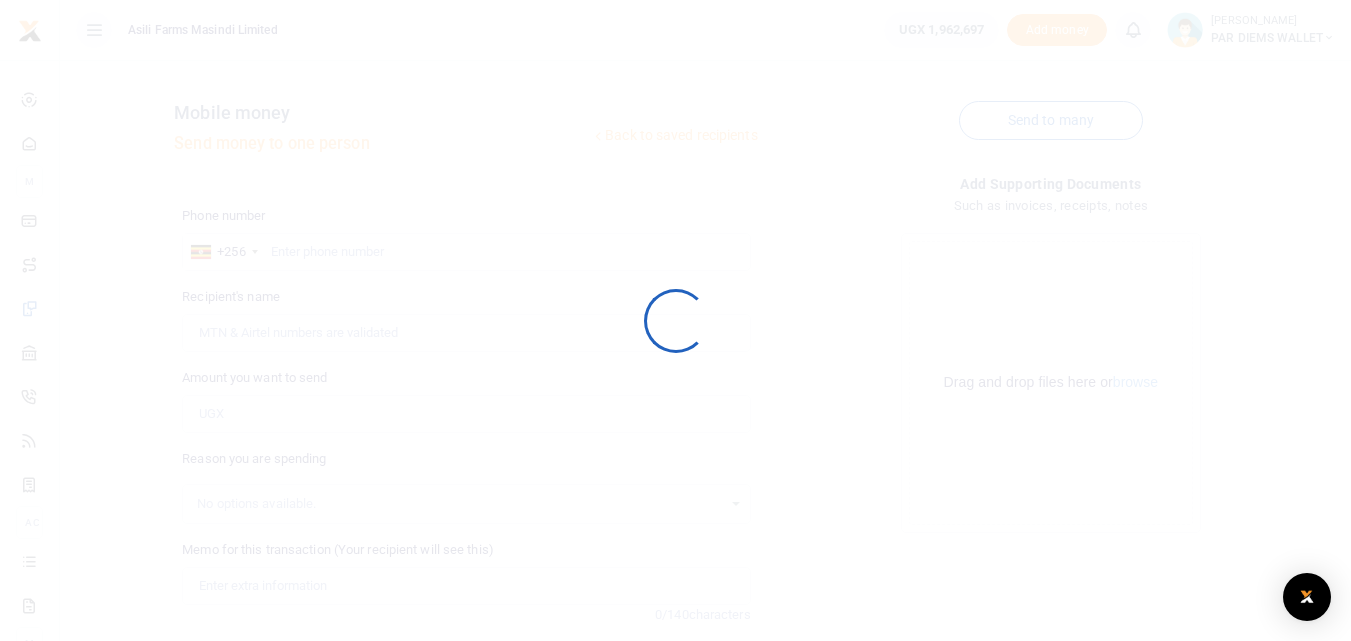 scroll, scrollTop: 0, scrollLeft: 0, axis: both 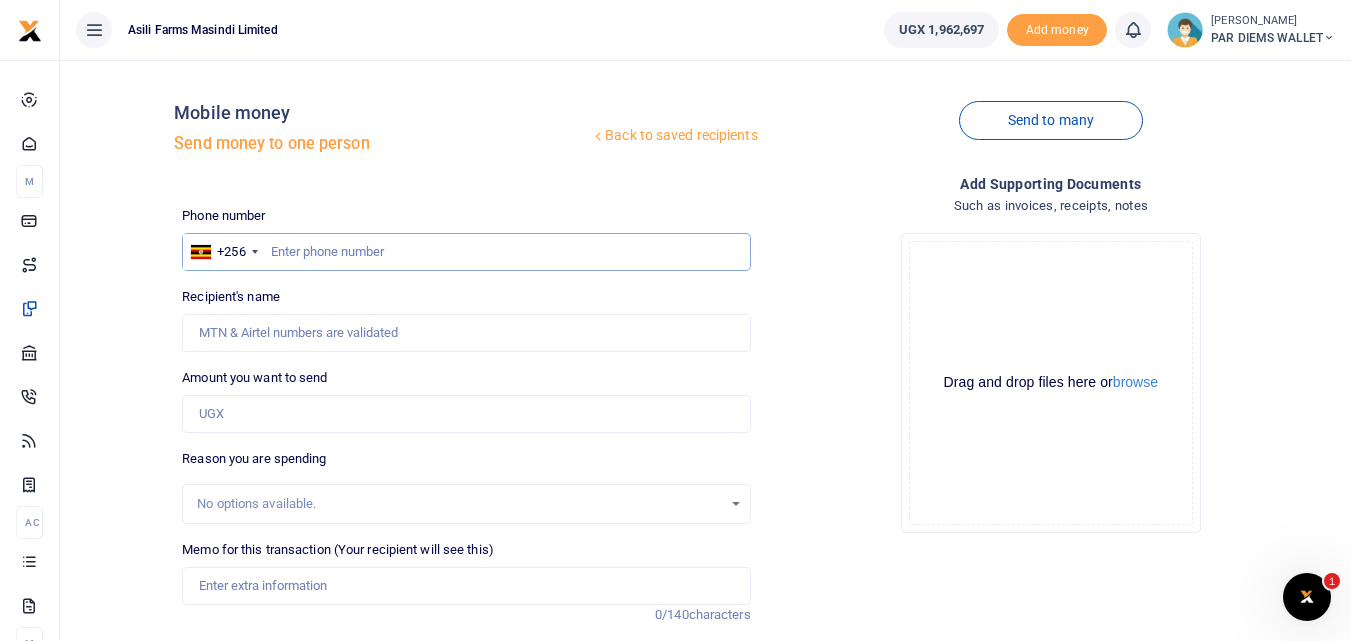 click at bounding box center (466, 252) 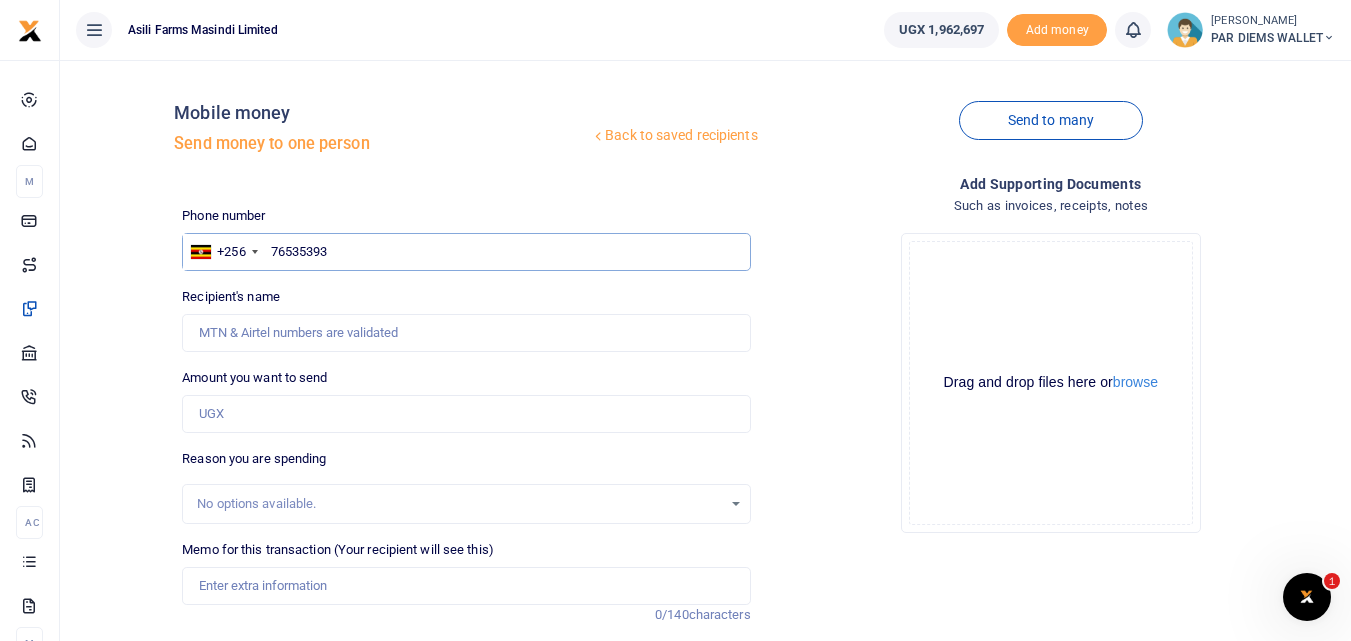 type on "765353930" 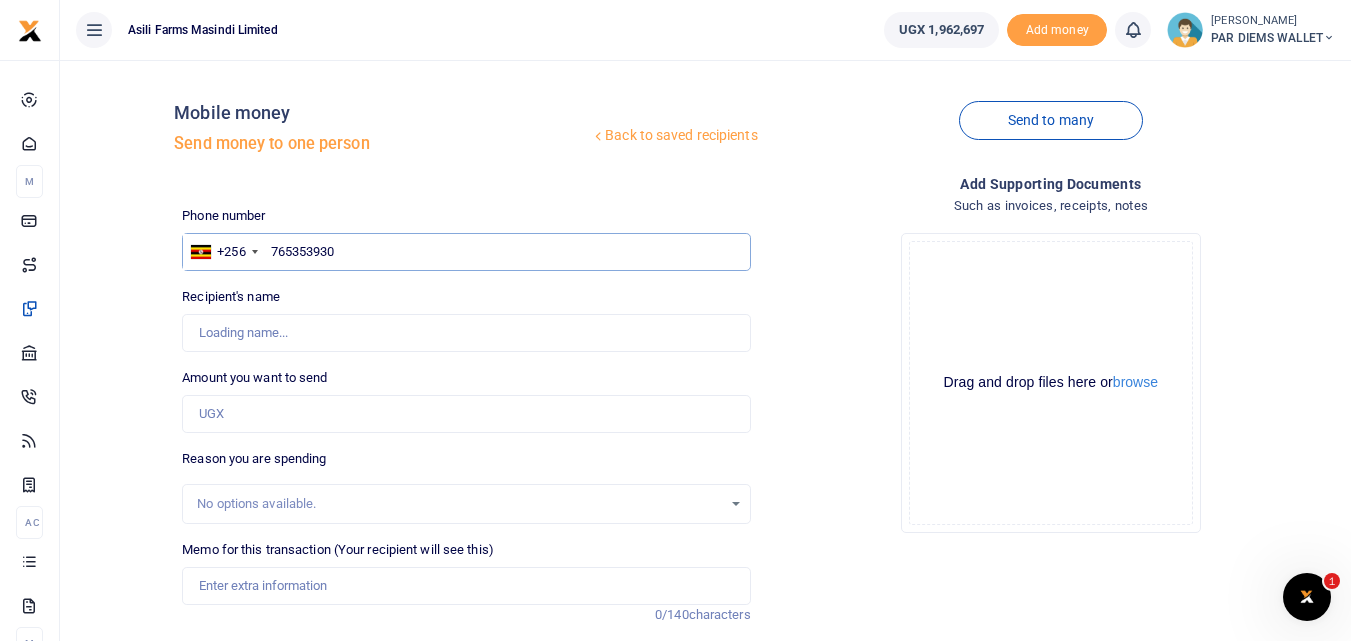 type on "[PERSON_NAME]" 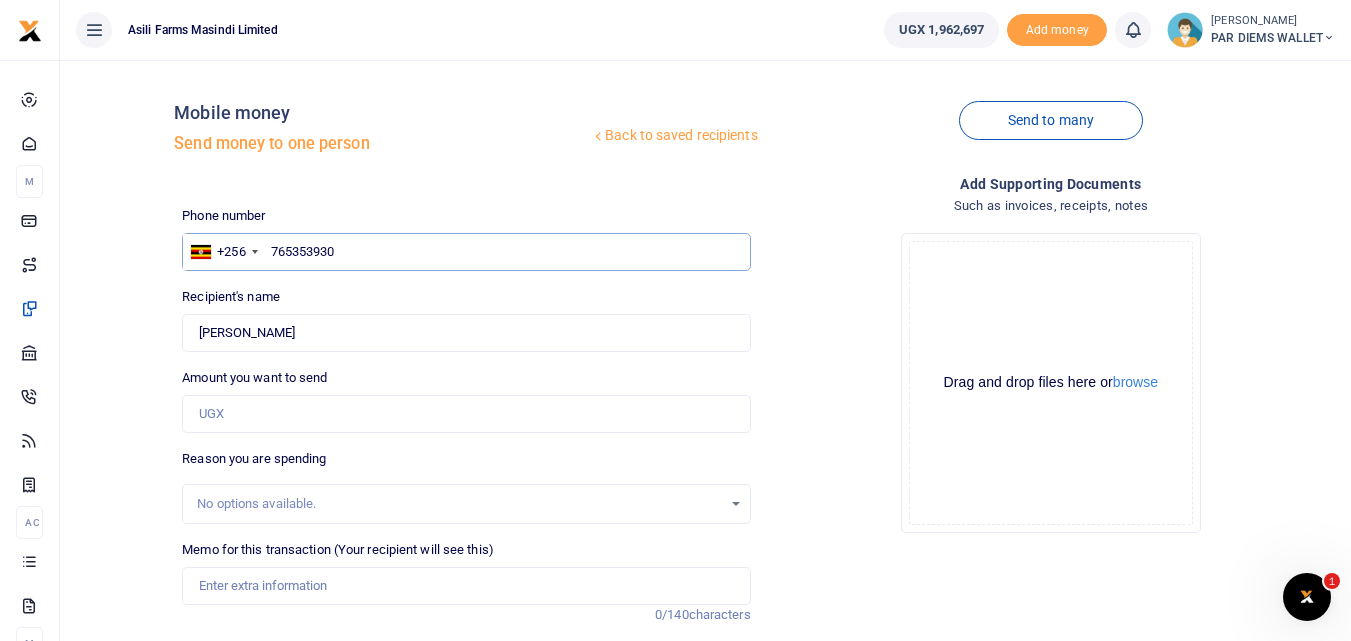 type on "765353930" 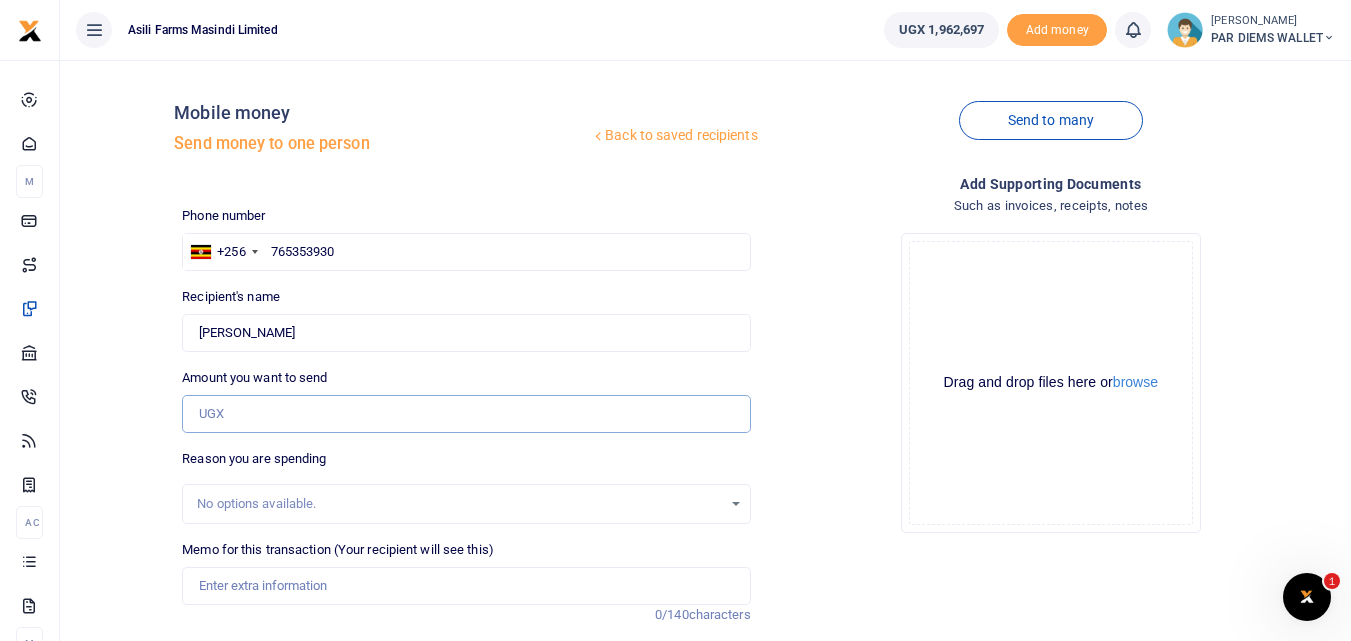 click on "Amount you want to send" at bounding box center (466, 414) 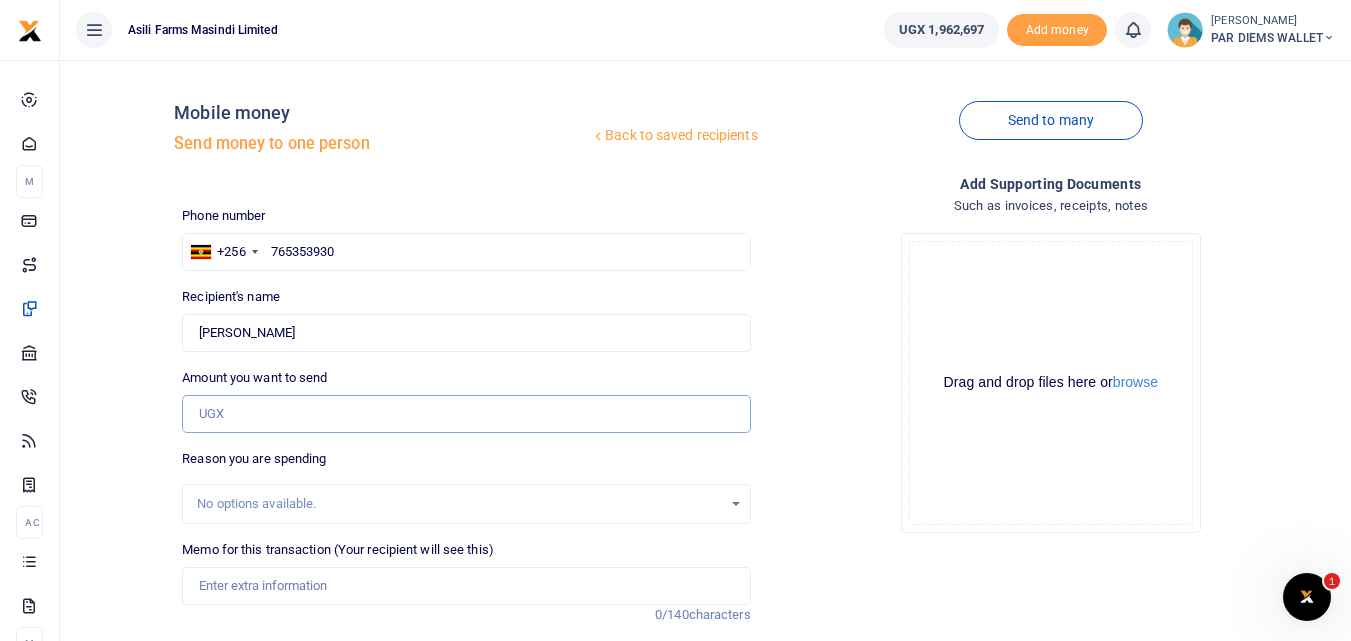click on "Amount you want to send" at bounding box center (466, 414) 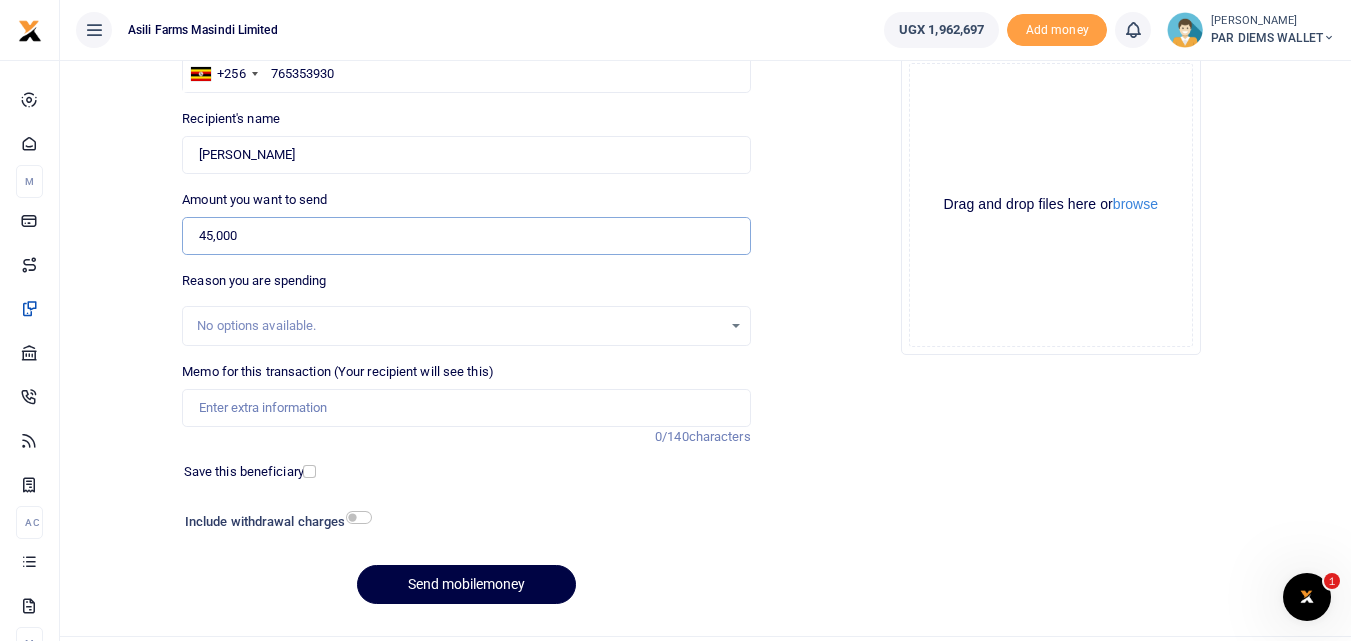 scroll, scrollTop: 201, scrollLeft: 0, axis: vertical 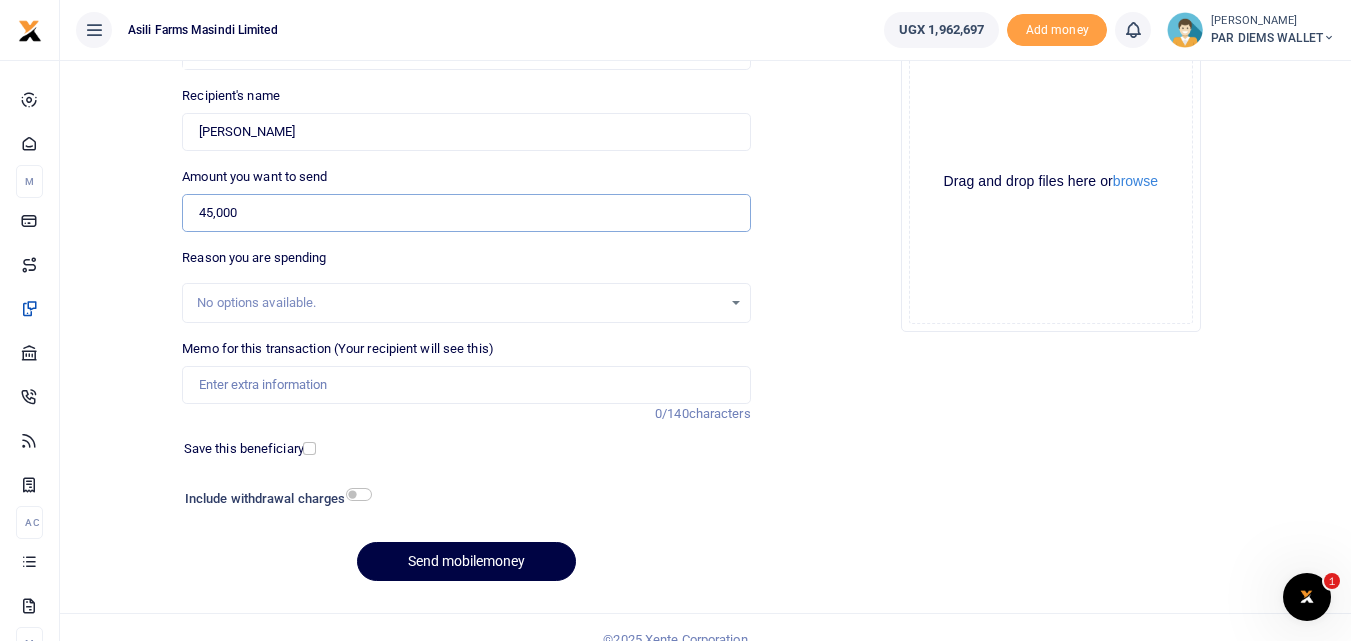 type on "45,000" 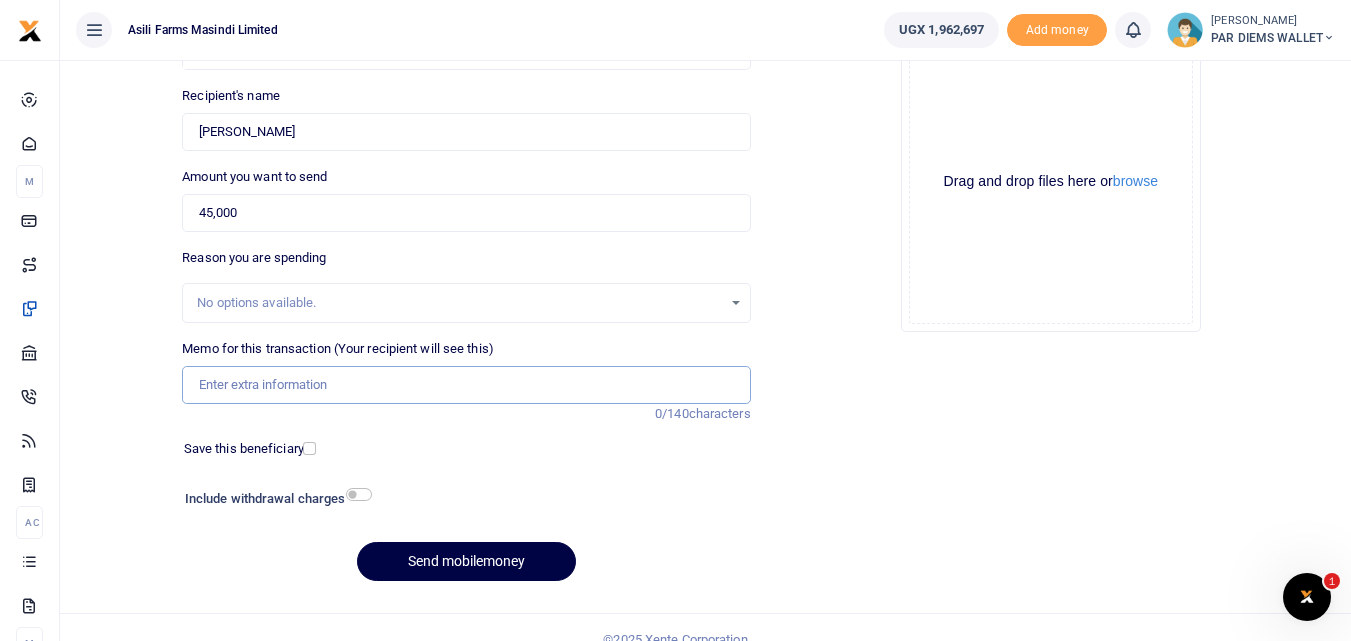 click on "Memo for this transaction (Your recipient will see this)" at bounding box center (466, 385) 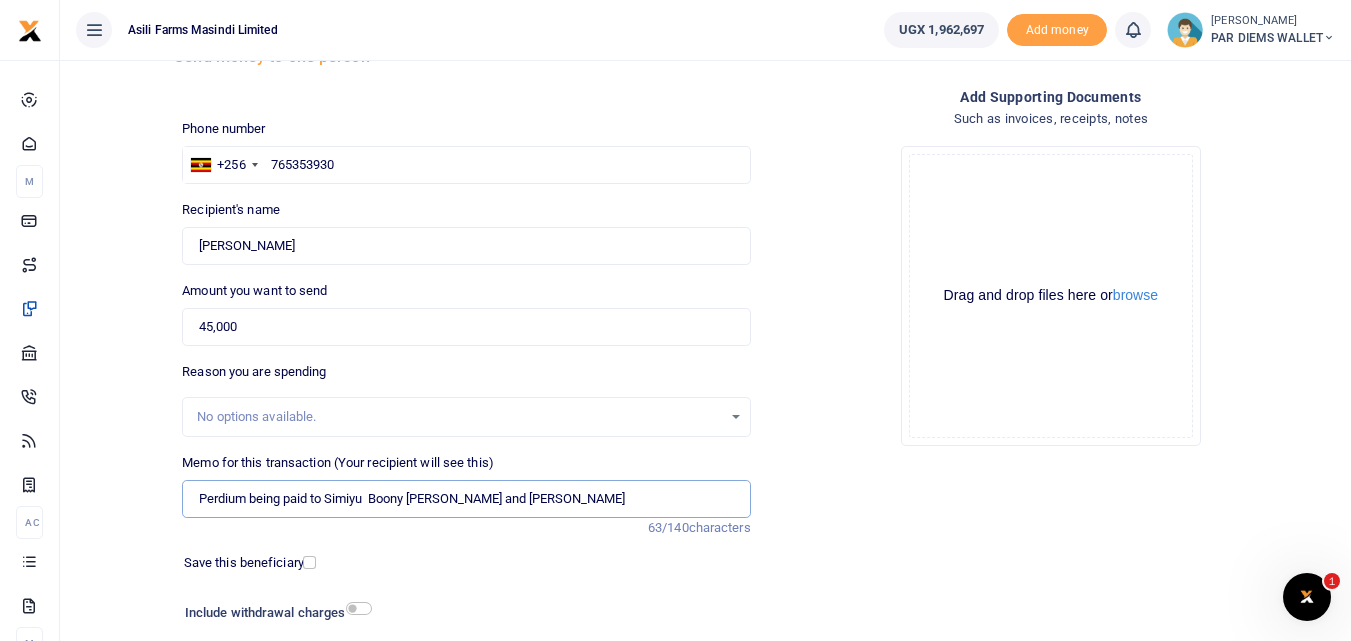 scroll, scrollTop: 86, scrollLeft: 0, axis: vertical 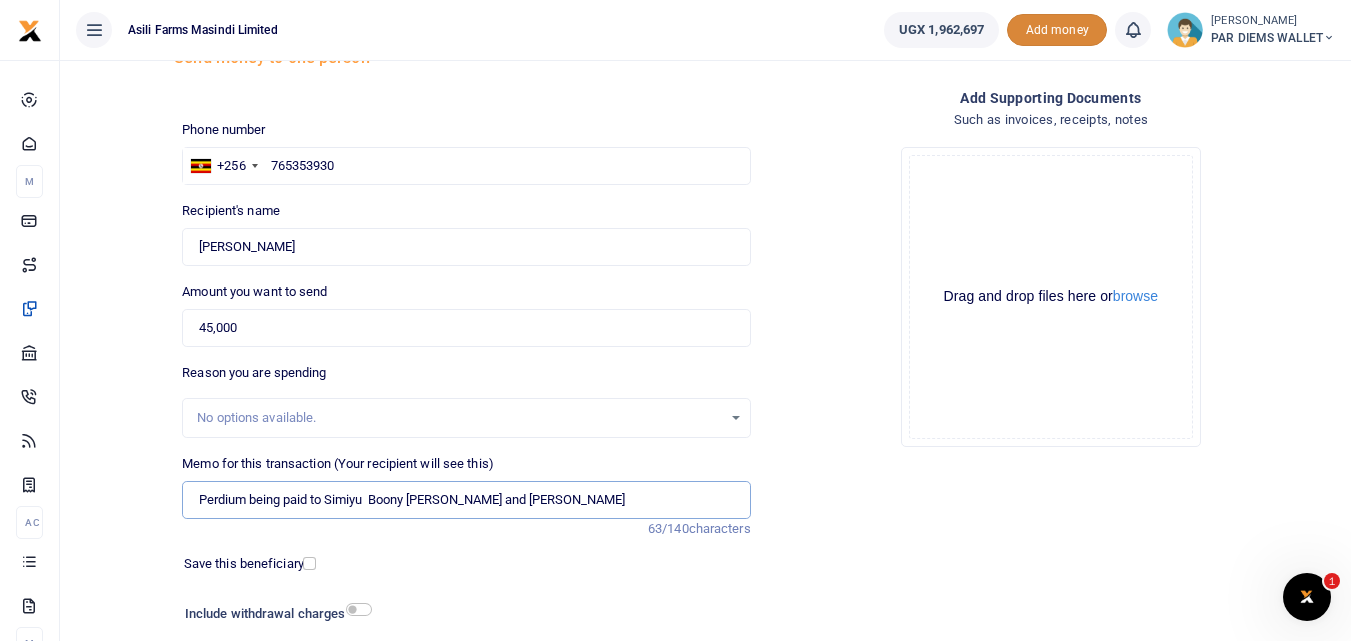 type on "Perdium being paid to Simiyu  Boony Robert Mwakibwa and Kassim" 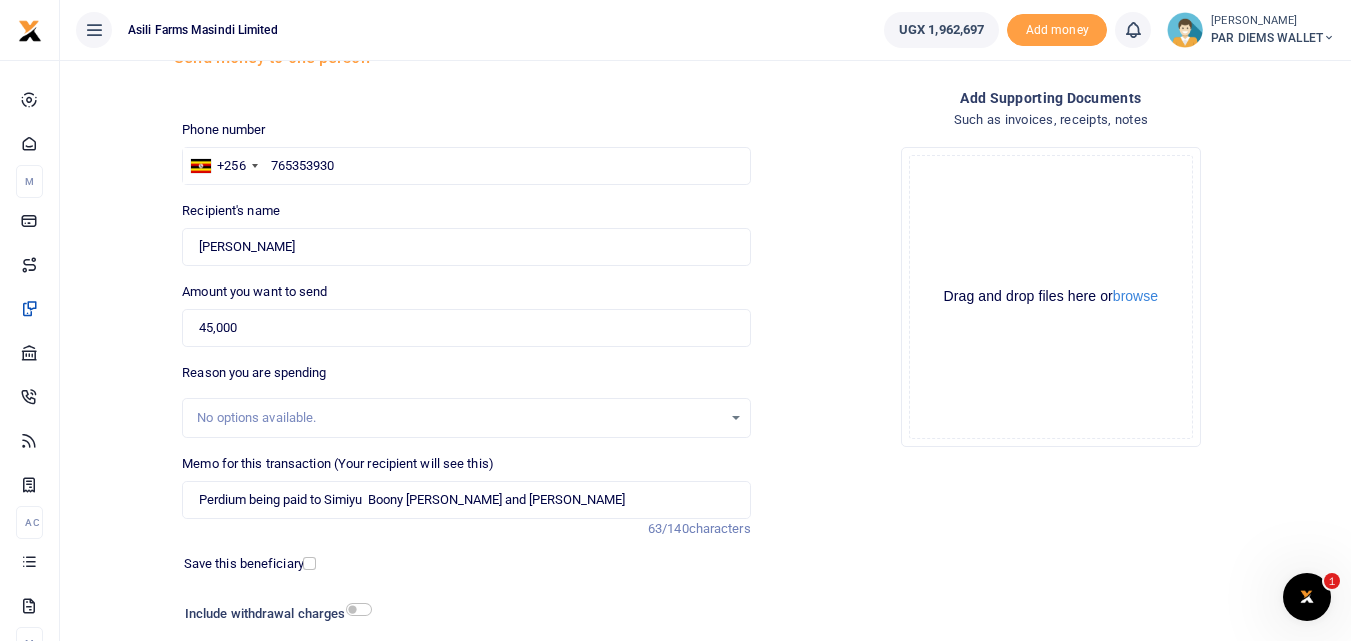click on "Drag and drop files here or  browse Powered by  Uppy" 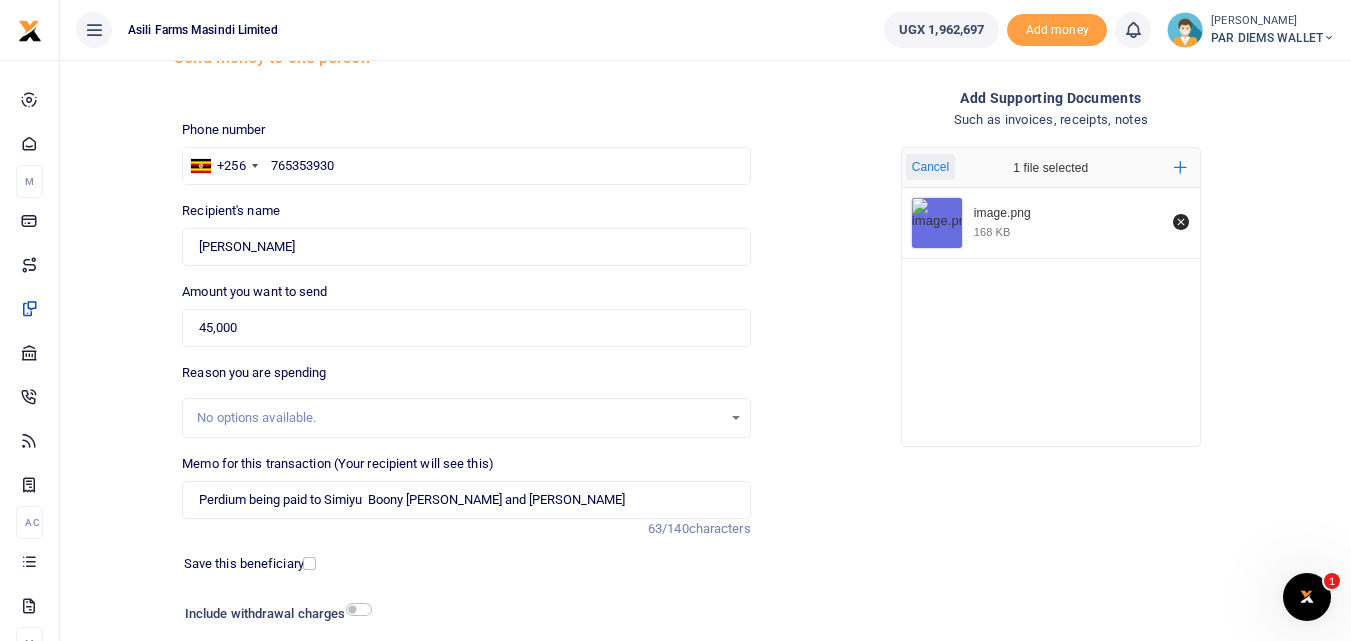 type 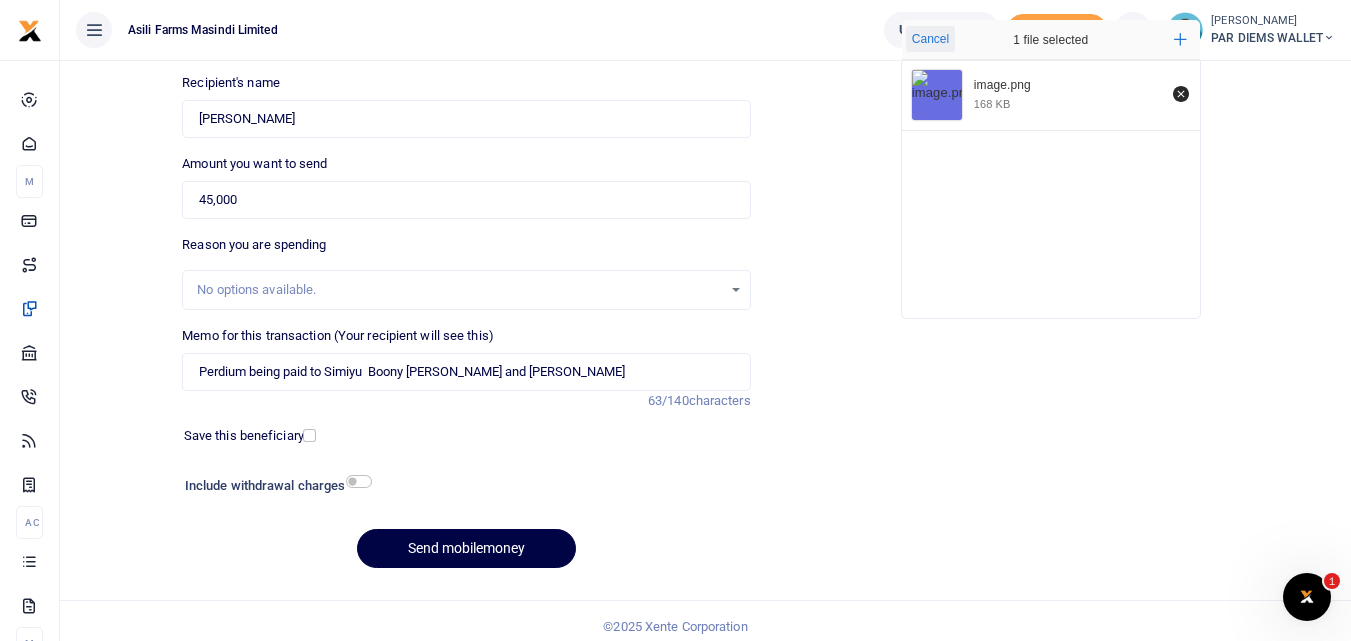 scroll, scrollTop: 215, scrollLeft: 0, axis: vertical 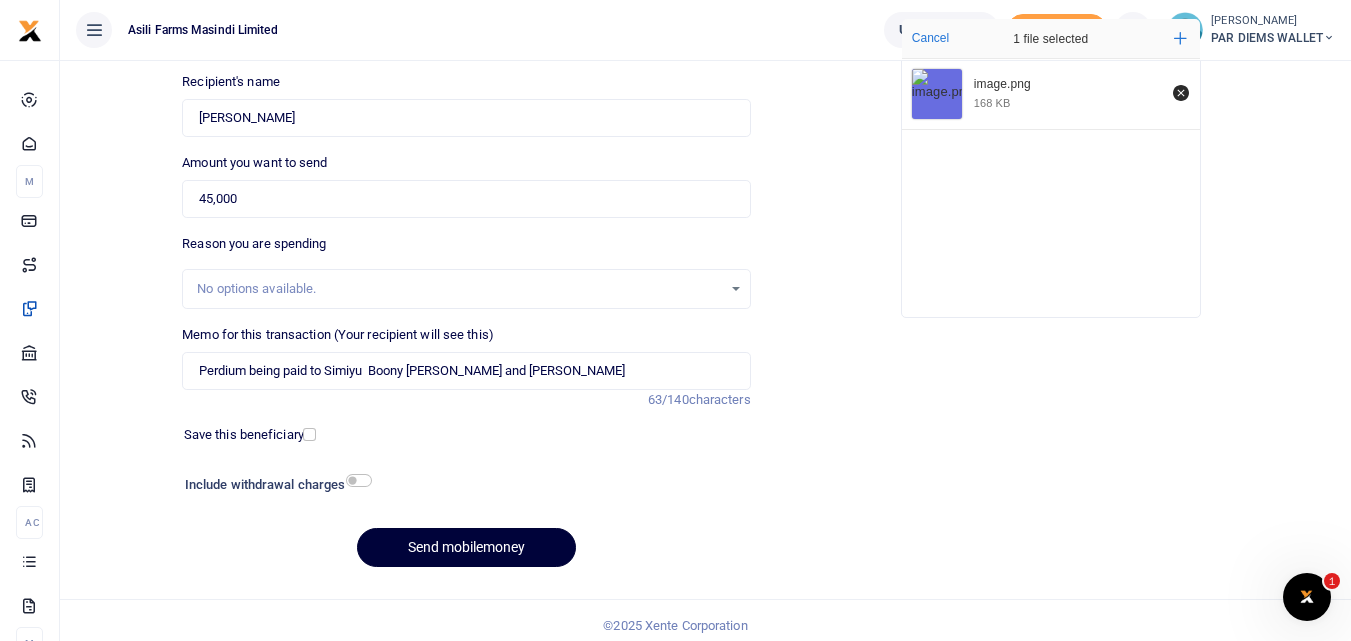 click on "Send mobilemoney" at bounding box center (466, 547) 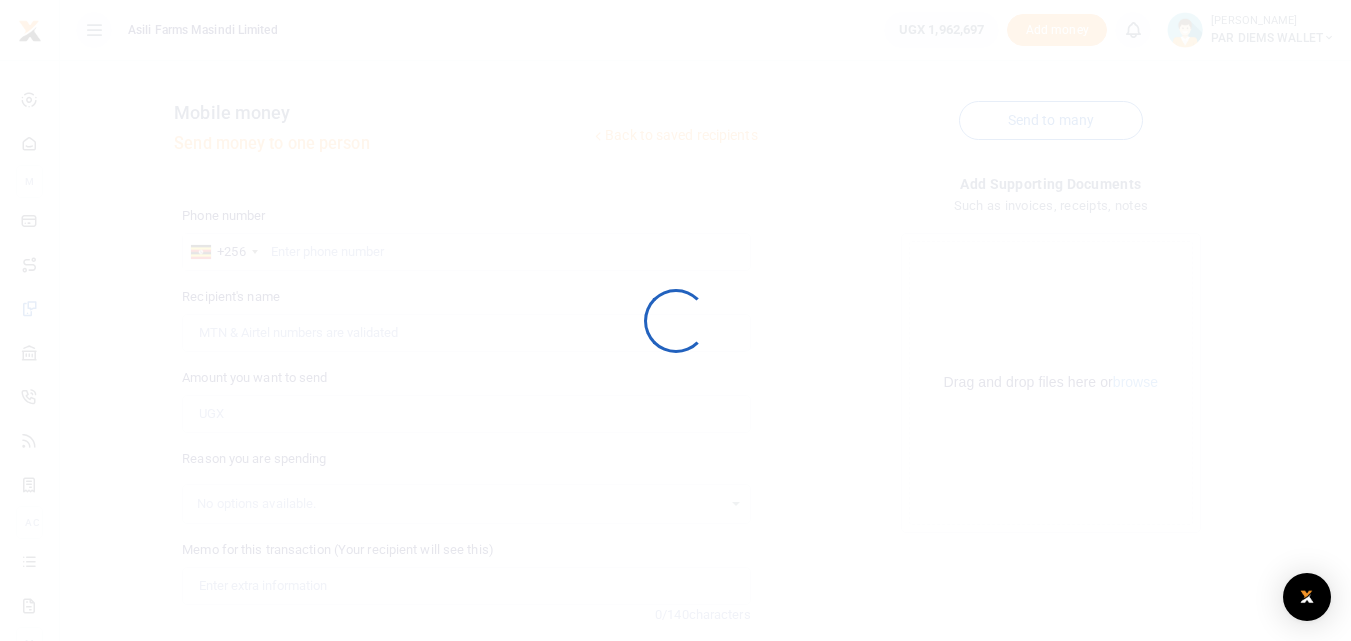 scroll, scrollTop: 213, scrollLeft: 0, axis: vertical 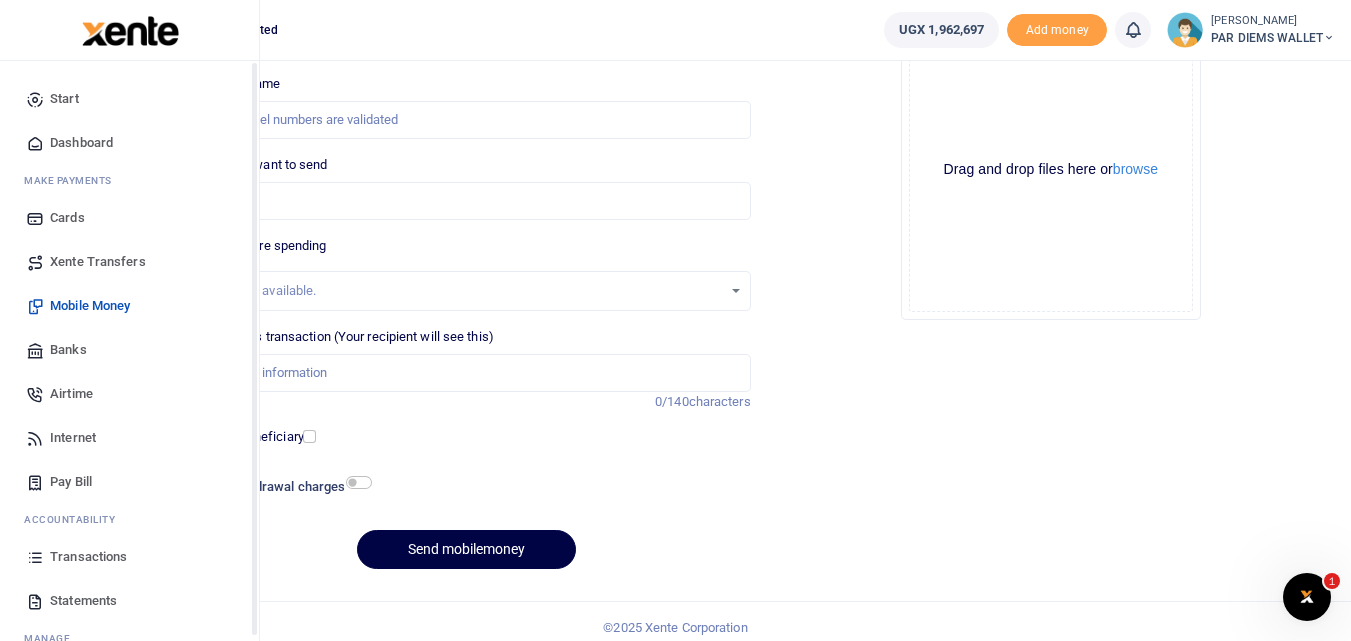 click at bounding box center (35, 557) 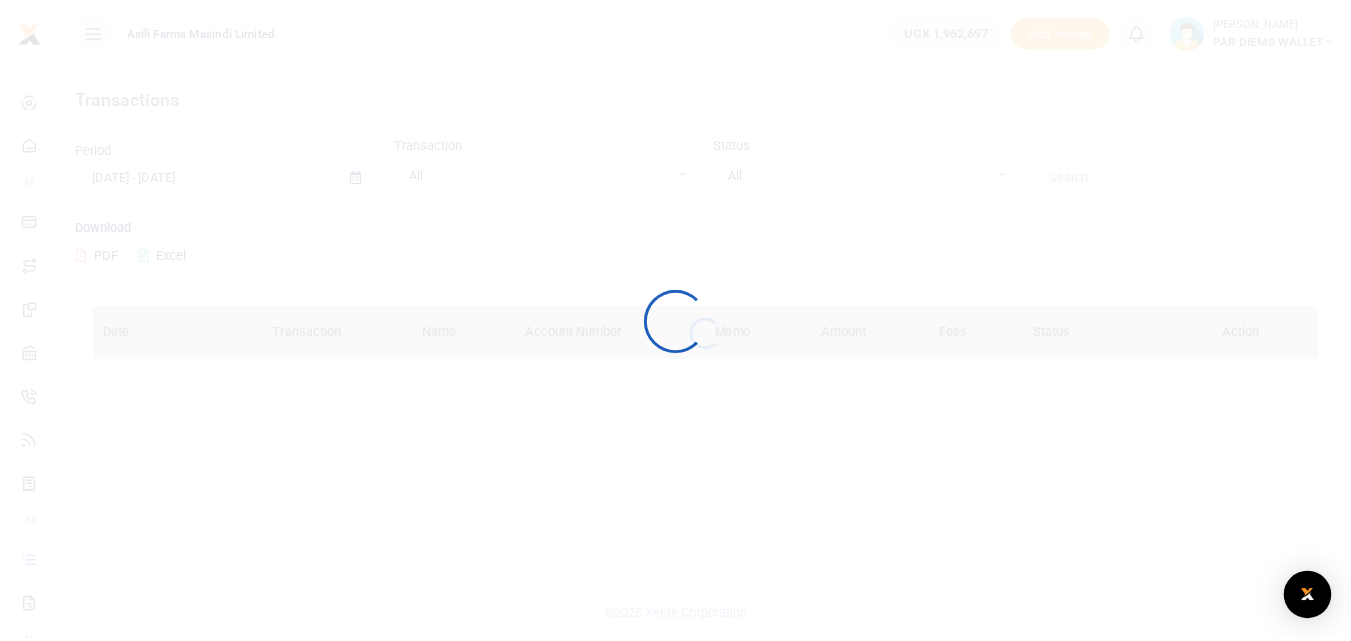 scroll, scrollTop: 0, scrollLeft: 0, axis: both 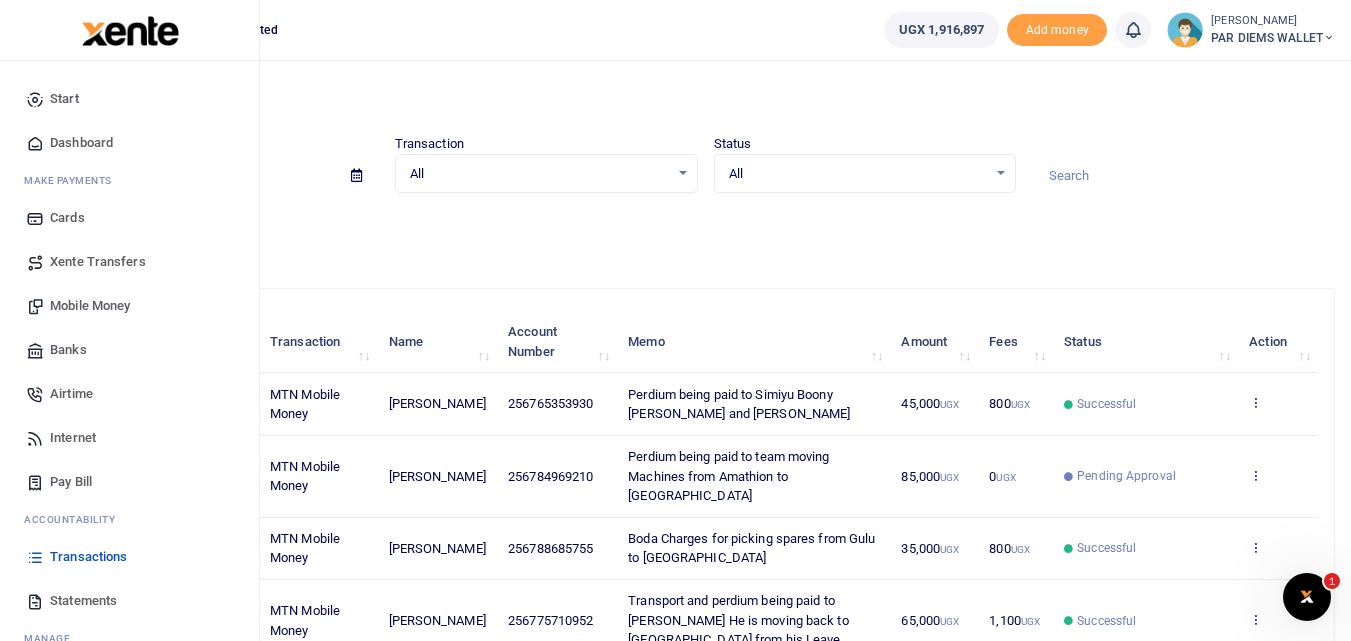 click on "Mobile Money" at bounding box center (90, 306) 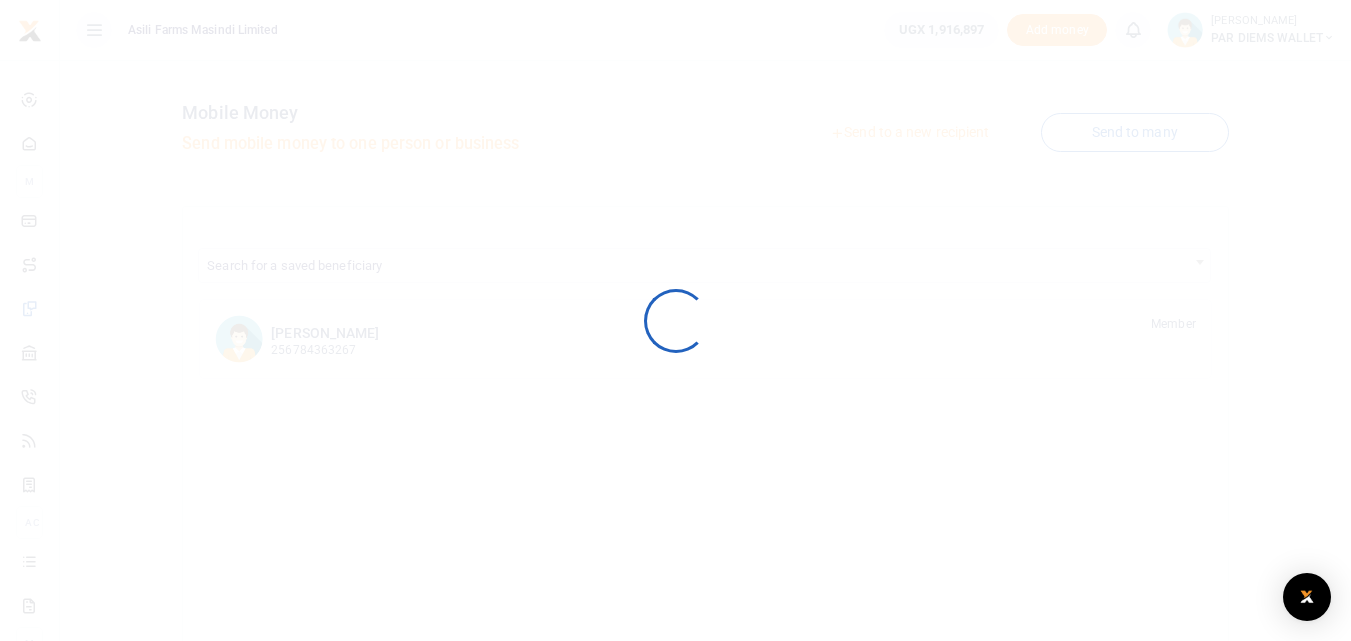 scroll, scrollTop: 0, scrollLeft: 0, axis: both 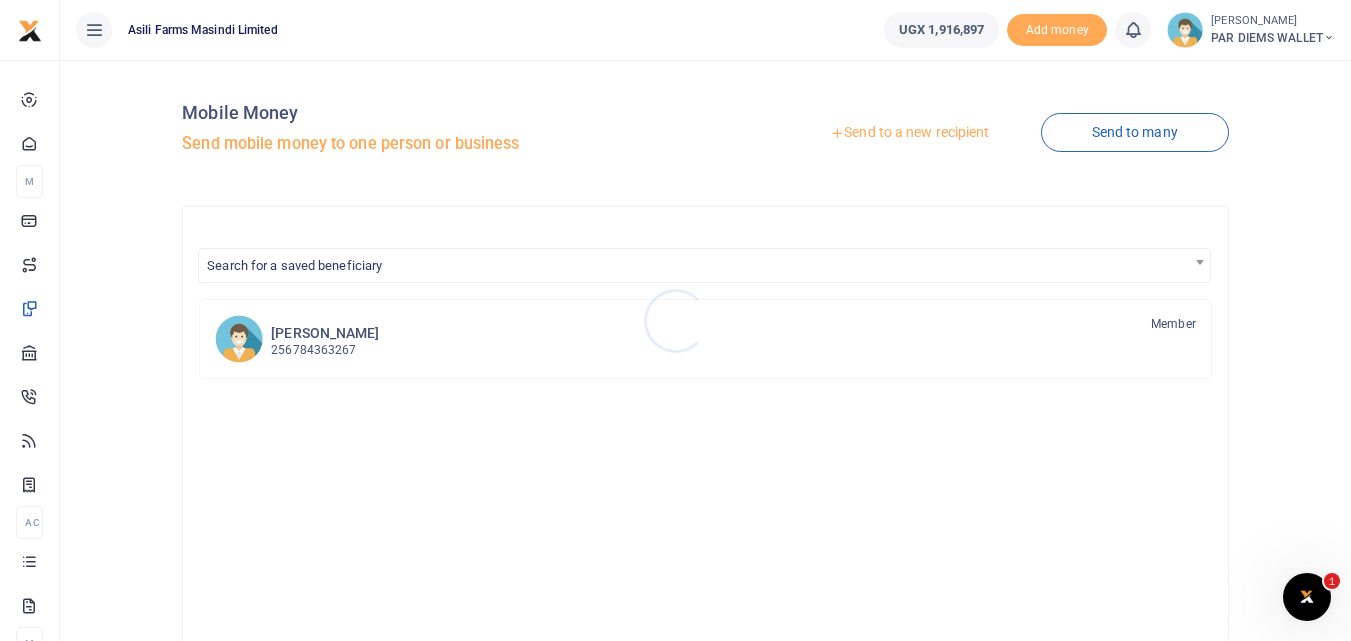 click at bounding box center (675, 320) 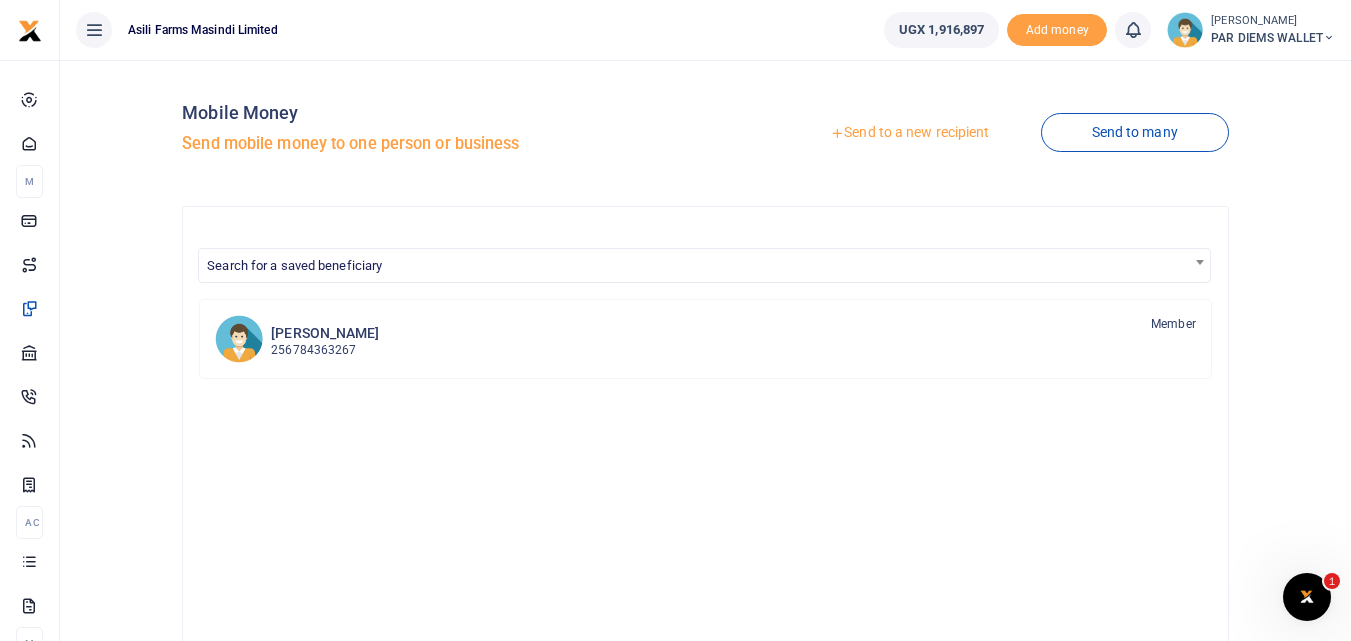 click on "Send to a new recipient" at bounding box center (909, 133) 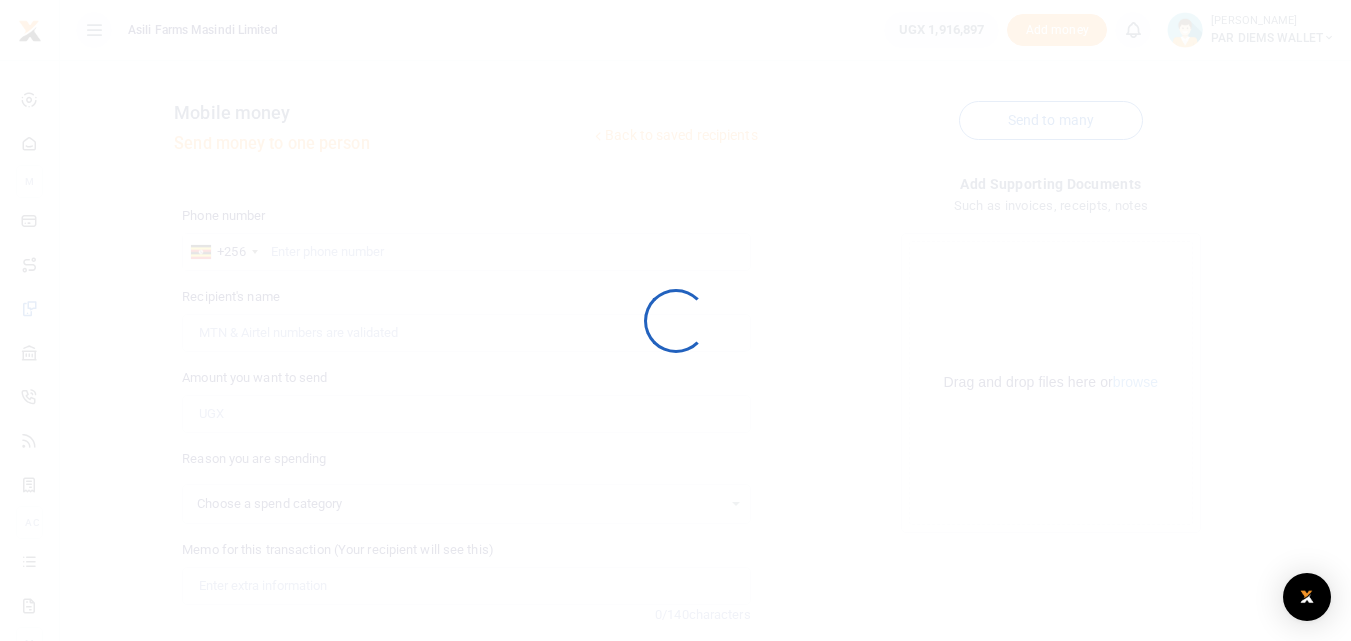 scroll, scrollTop: 0, scrollLeft: 0, axis: both 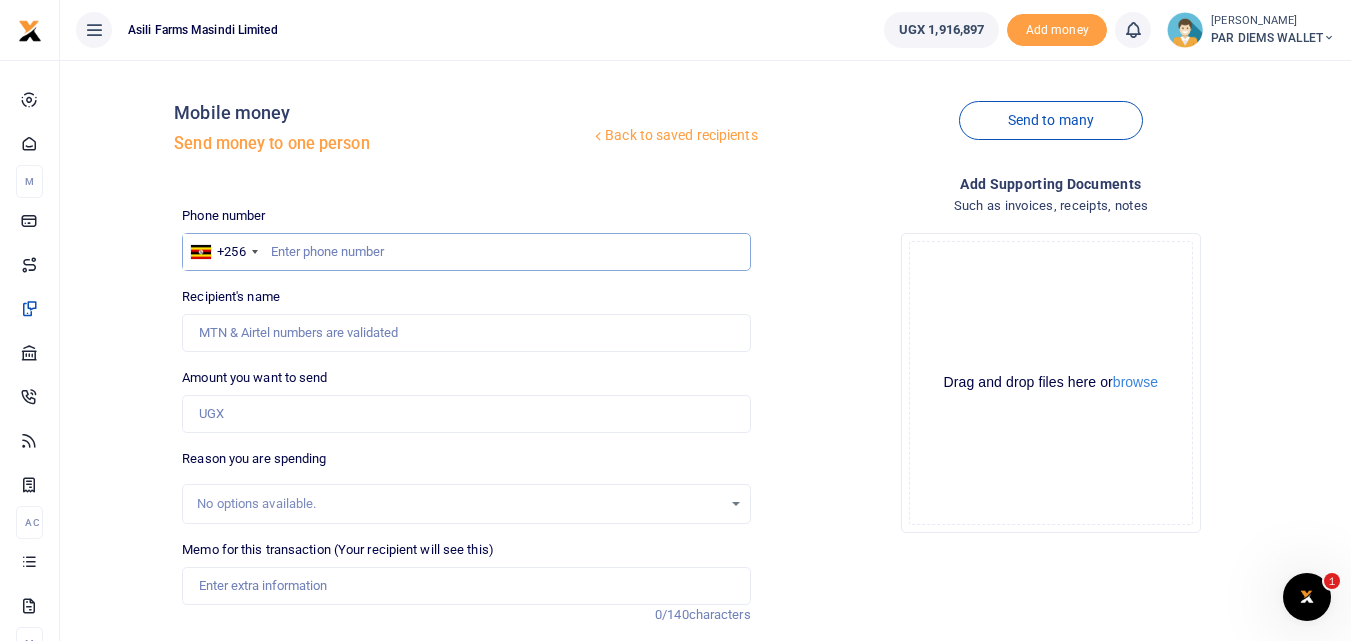 click at bounding box center (466, 252) 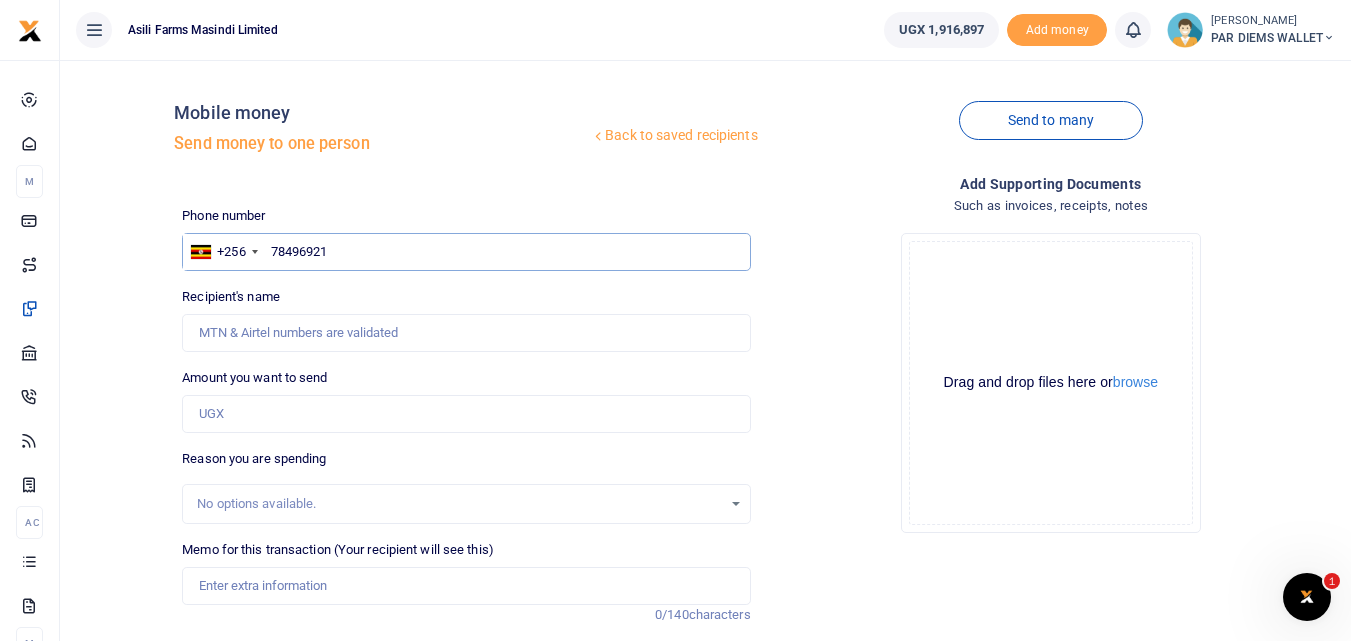 type on "784969210" 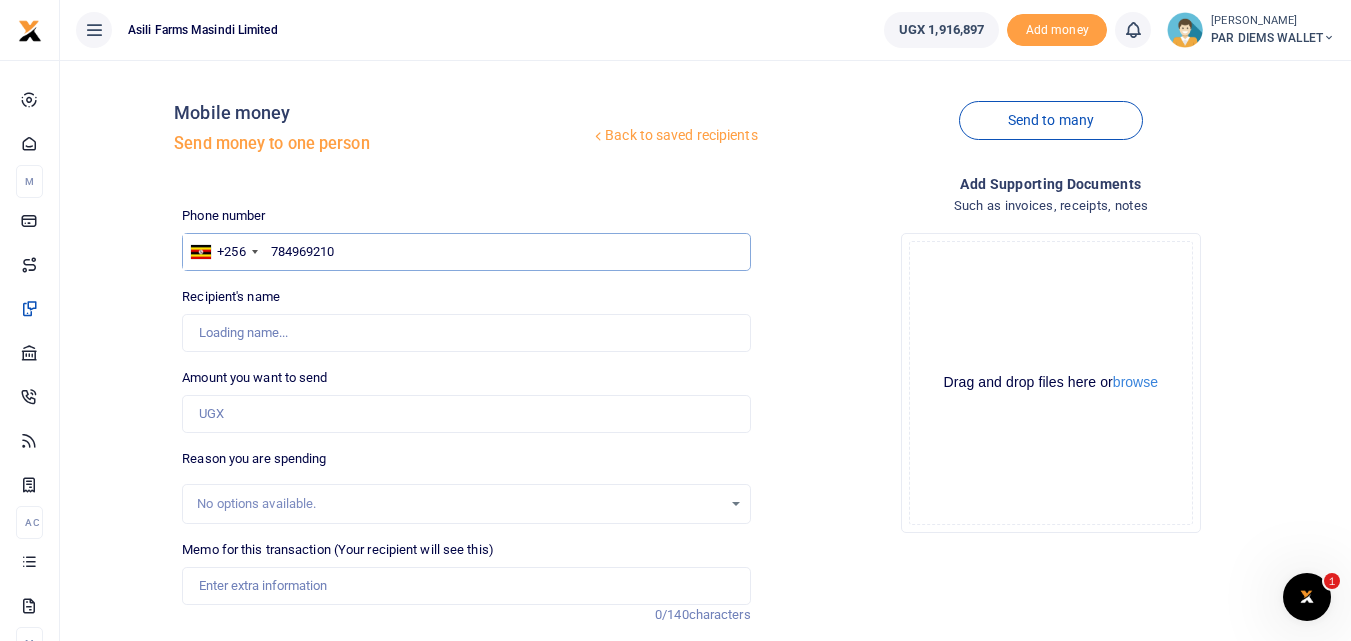 type on "Amon Ojur" 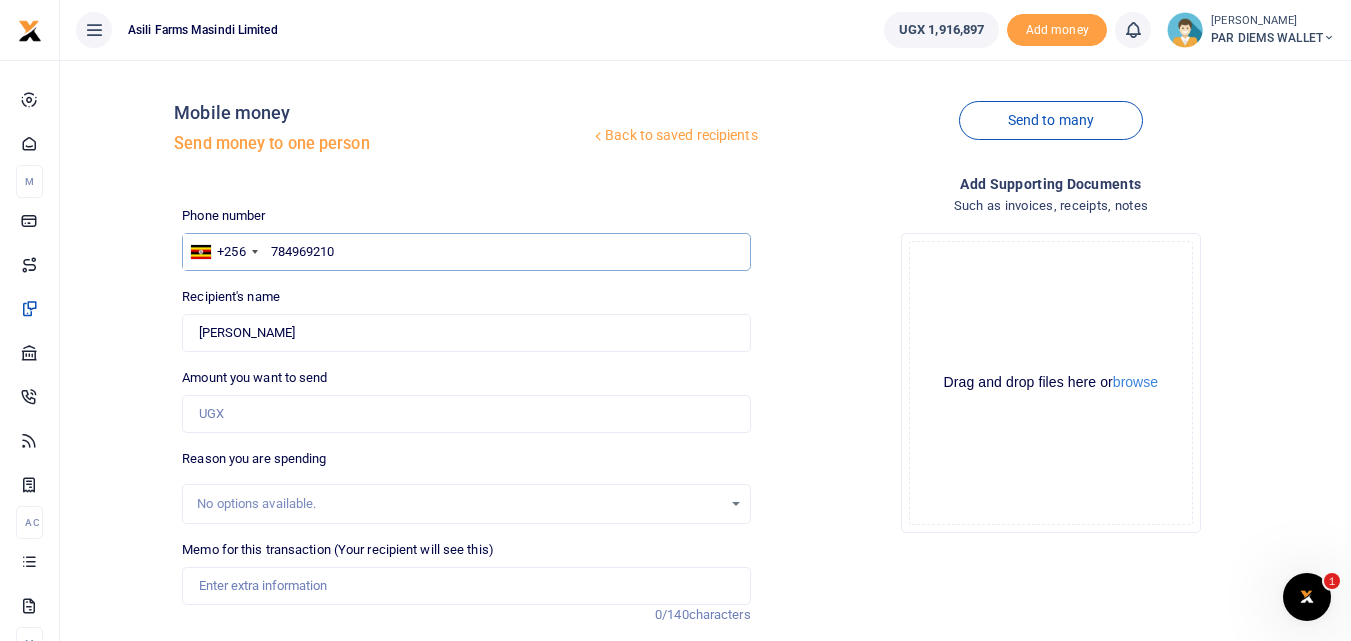 type on "784969210" 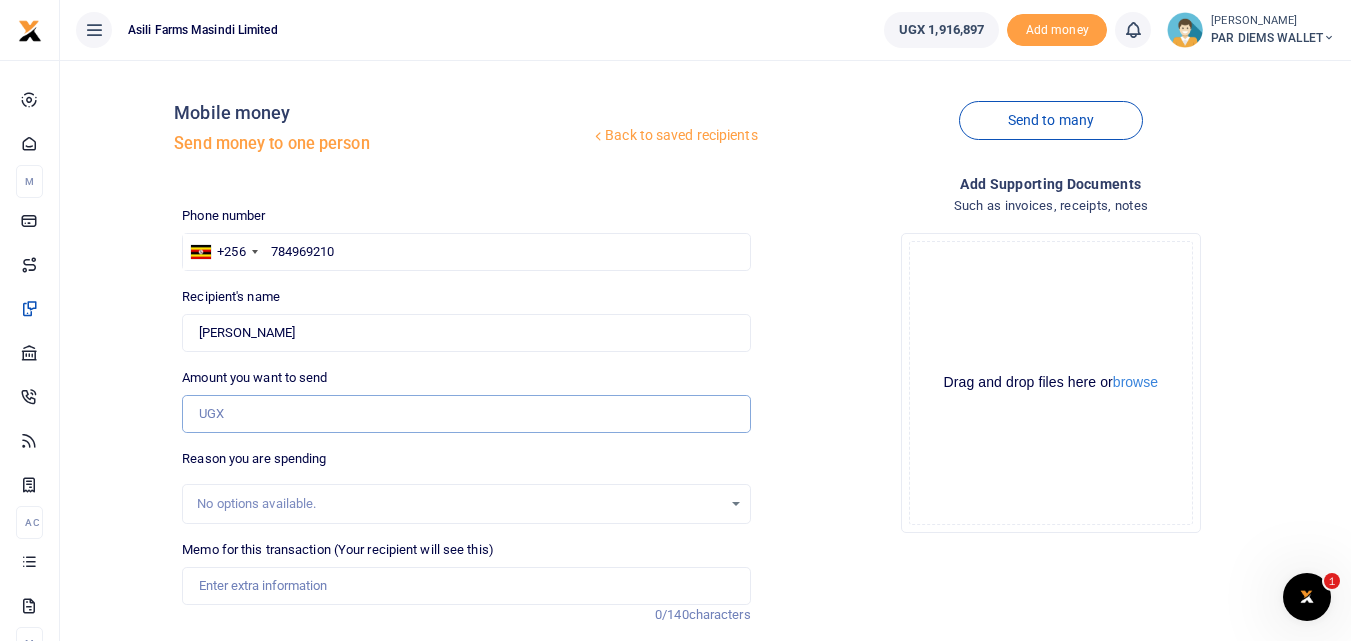 click on "Amount you want to send" at bounding box center (466, 414) 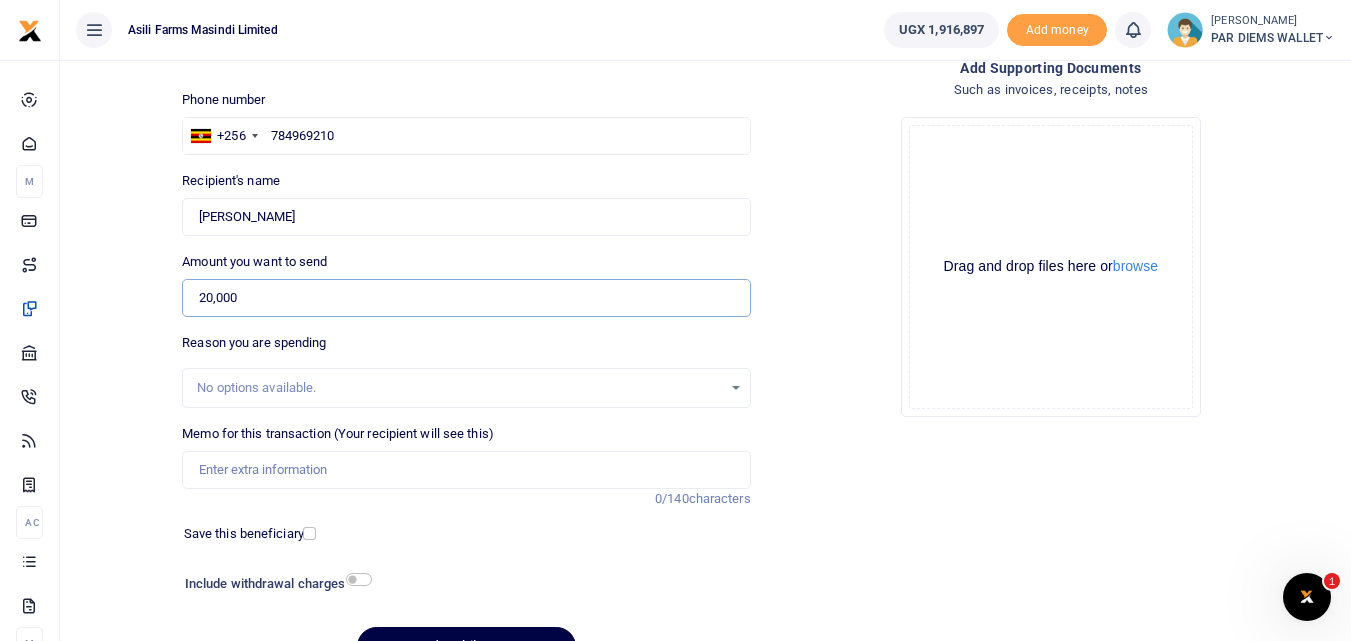scroll, scrollTop: 122, scrollLeft: 0, axis: vertical 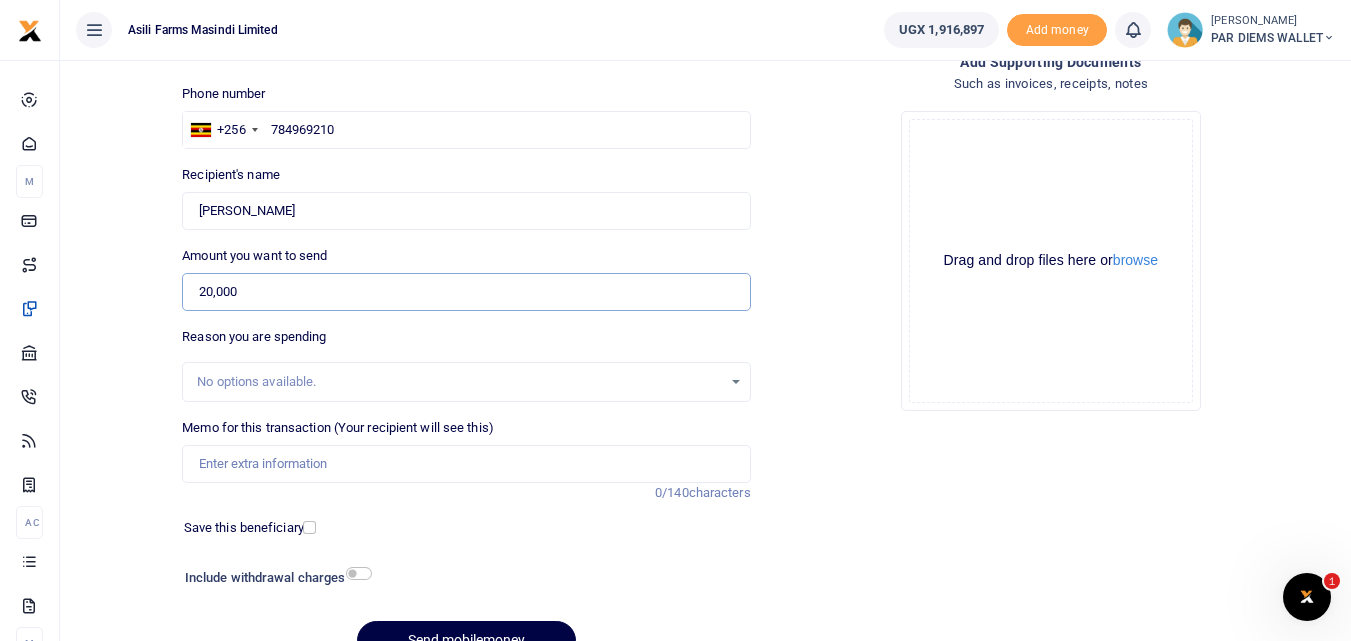 type on "20,000" 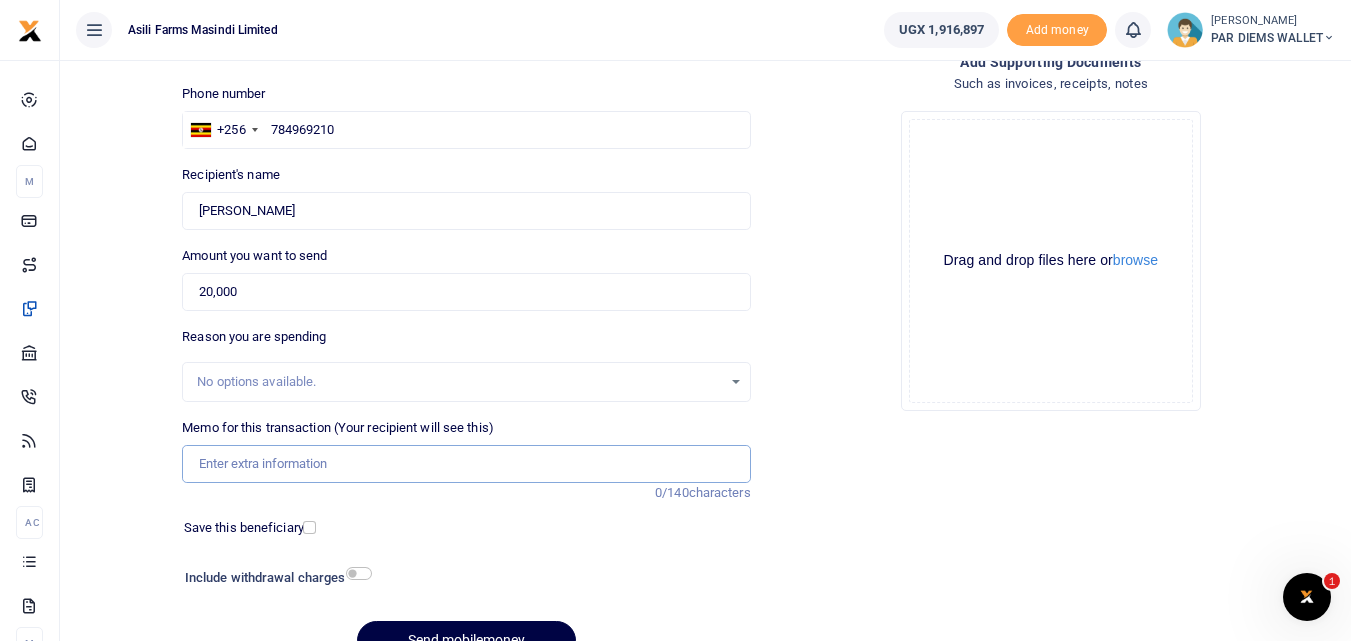 click on "Memo for this transaction (Your recipient will see this)" at bounding box center [466, 464] 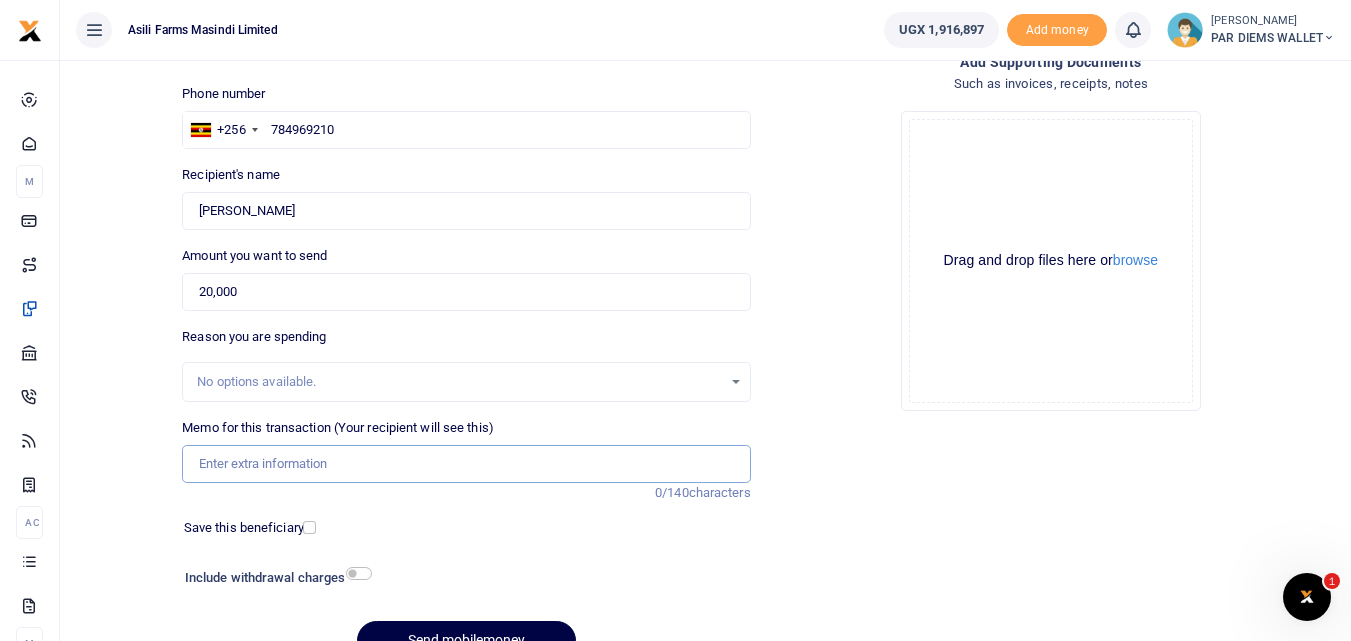 type on "p" 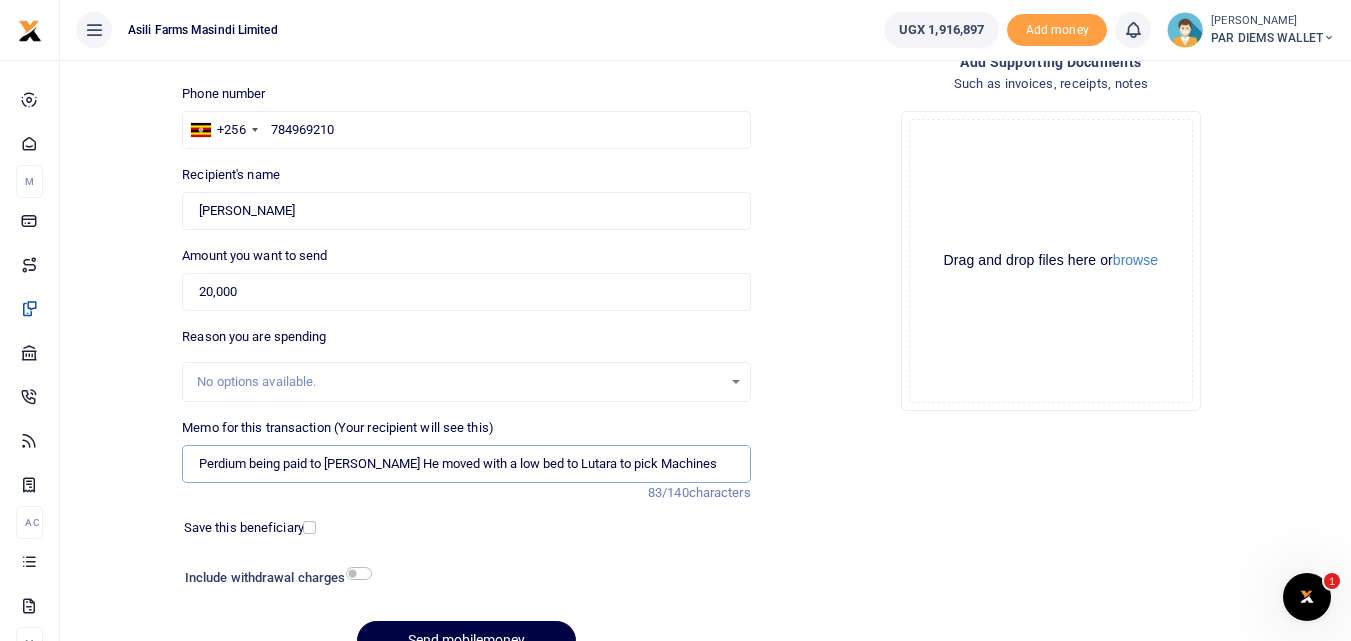 click on "Perdium being paid to Amon Ojur He moved with a low bed to Lutara to pick Machines" at bounding box center (466, 464) 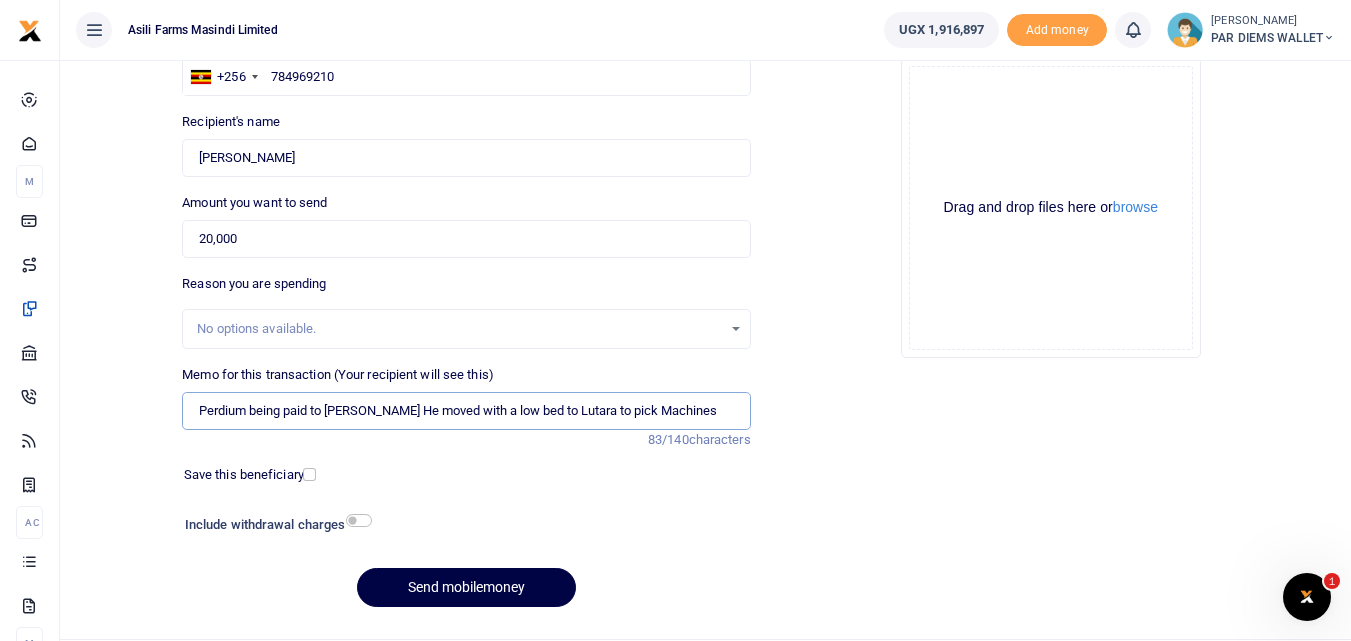 scroll, scrollTop: 173, scrollLeft: 0, axis: vertical 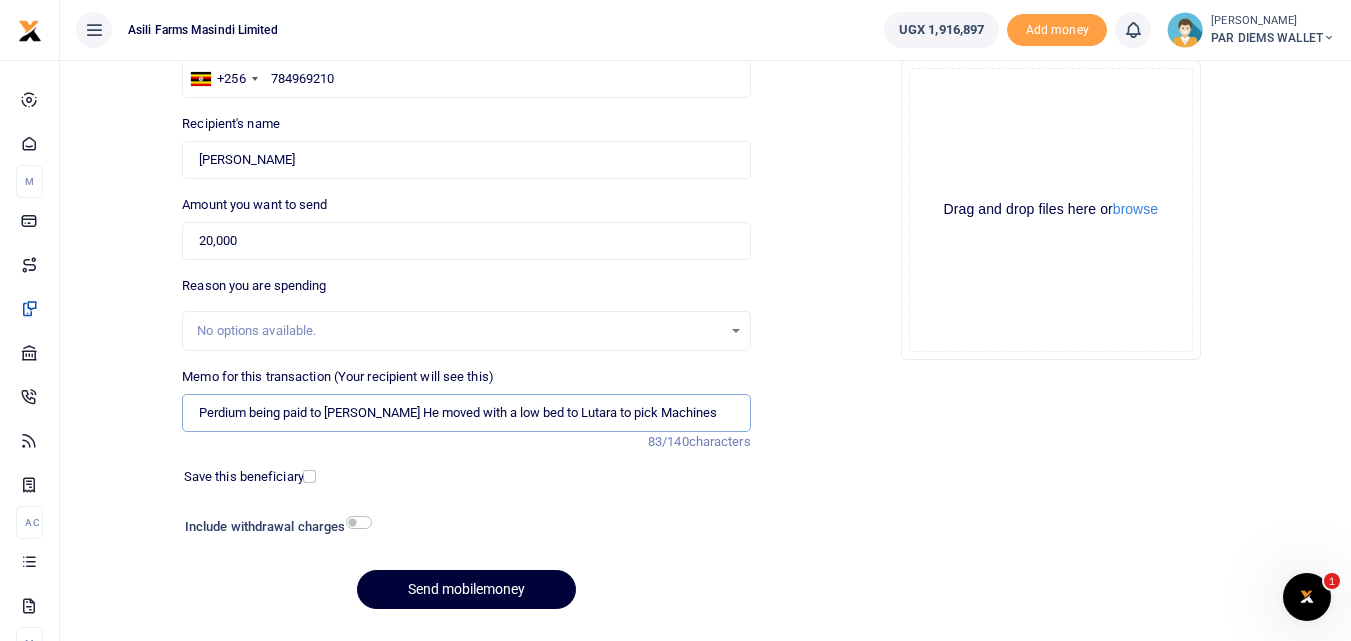 type on "Perdium being paid to Amon Ojur He moved with a low bed to Lutara to pick Machines" 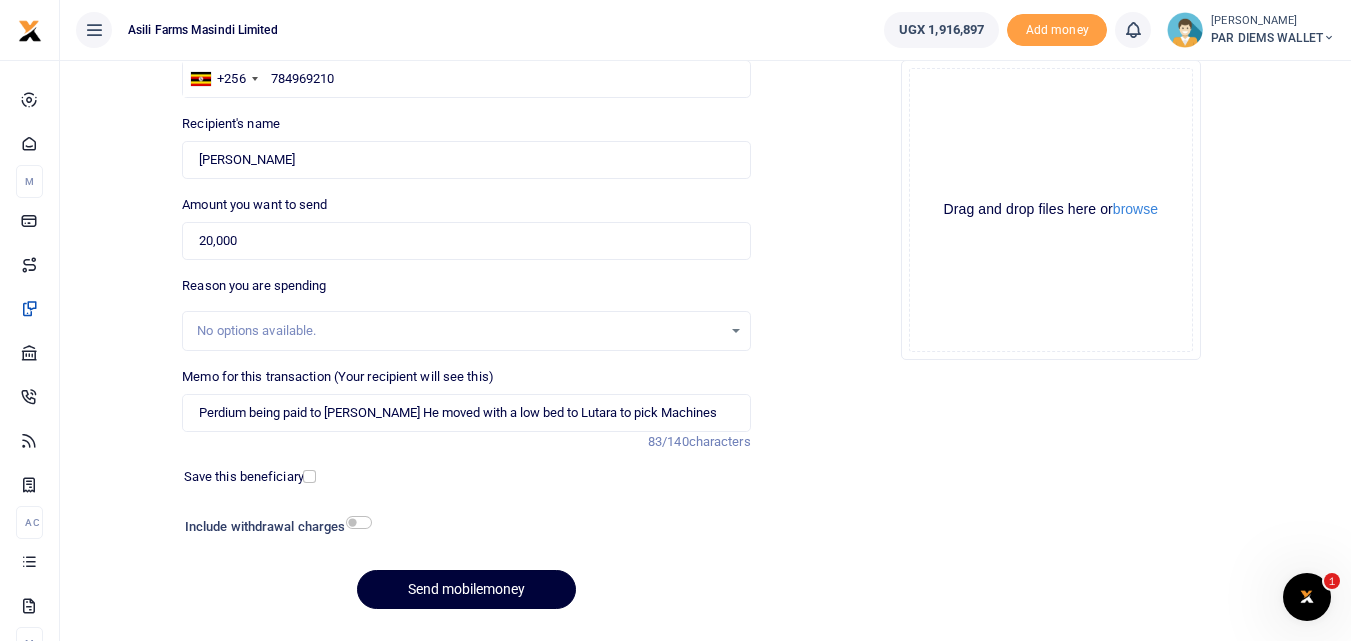 click on "Send mobilemoney" at bounding box center [466, 589] 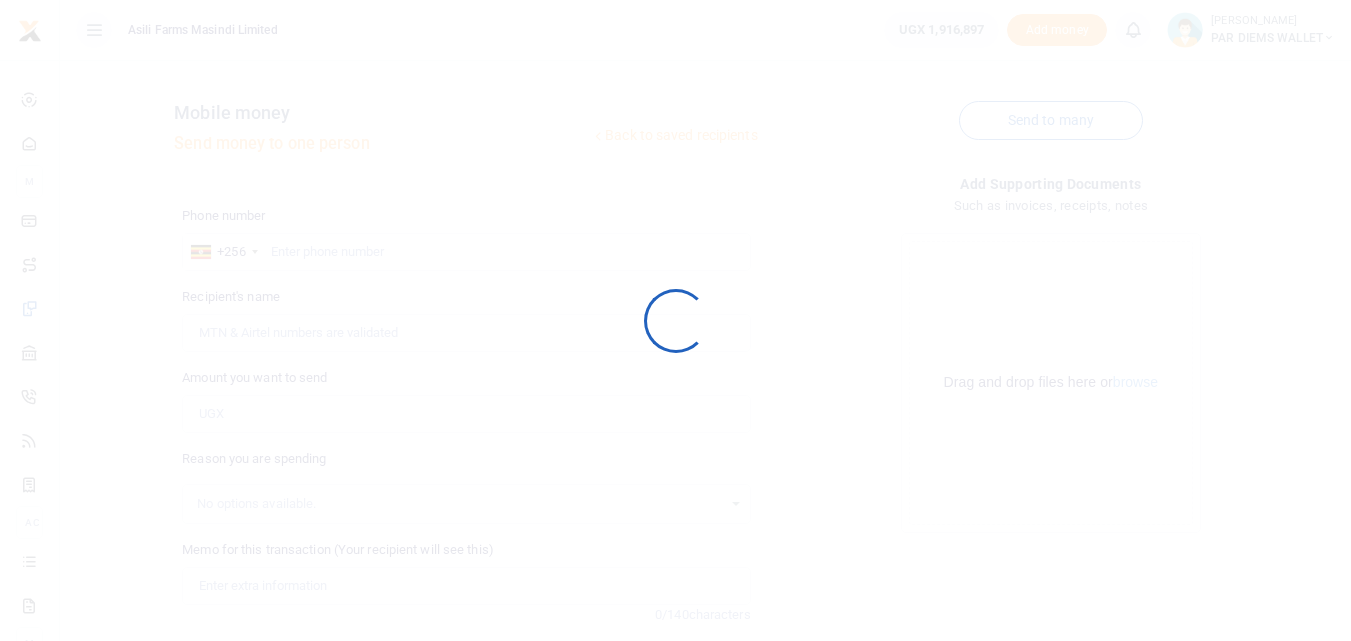 scroll, scrollTop: 173, scrollLeft: 0, axis: vertical 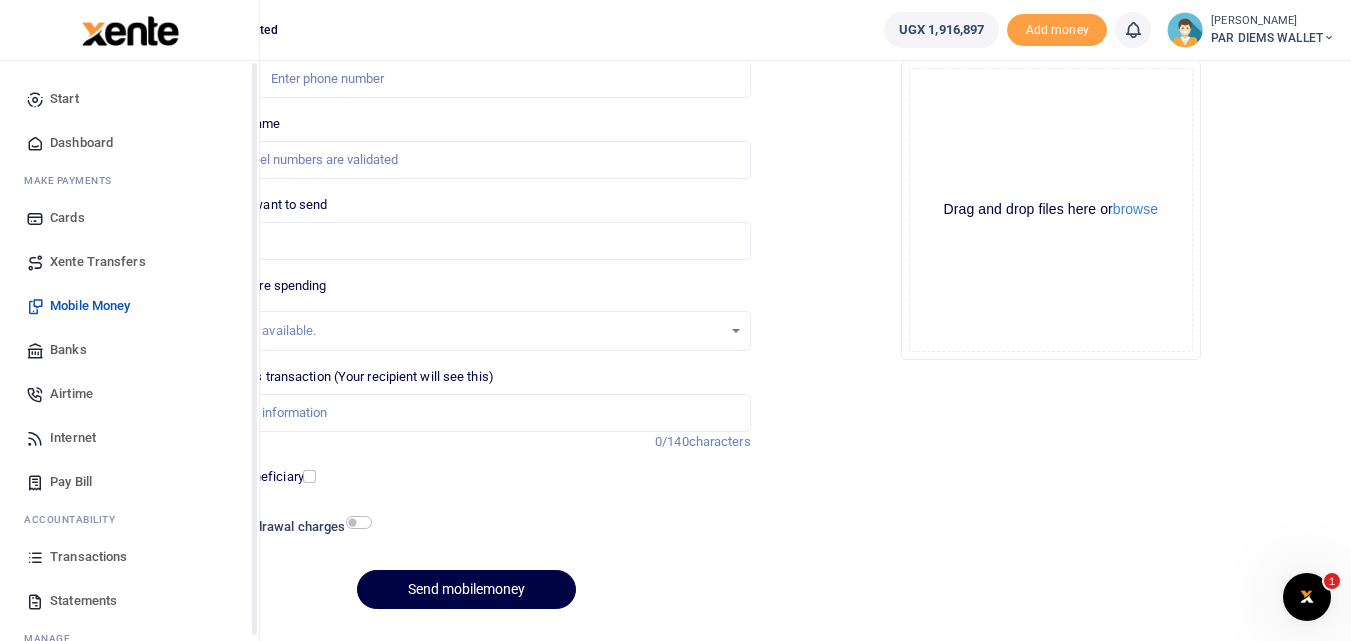 click at bounding box center [35, 557] 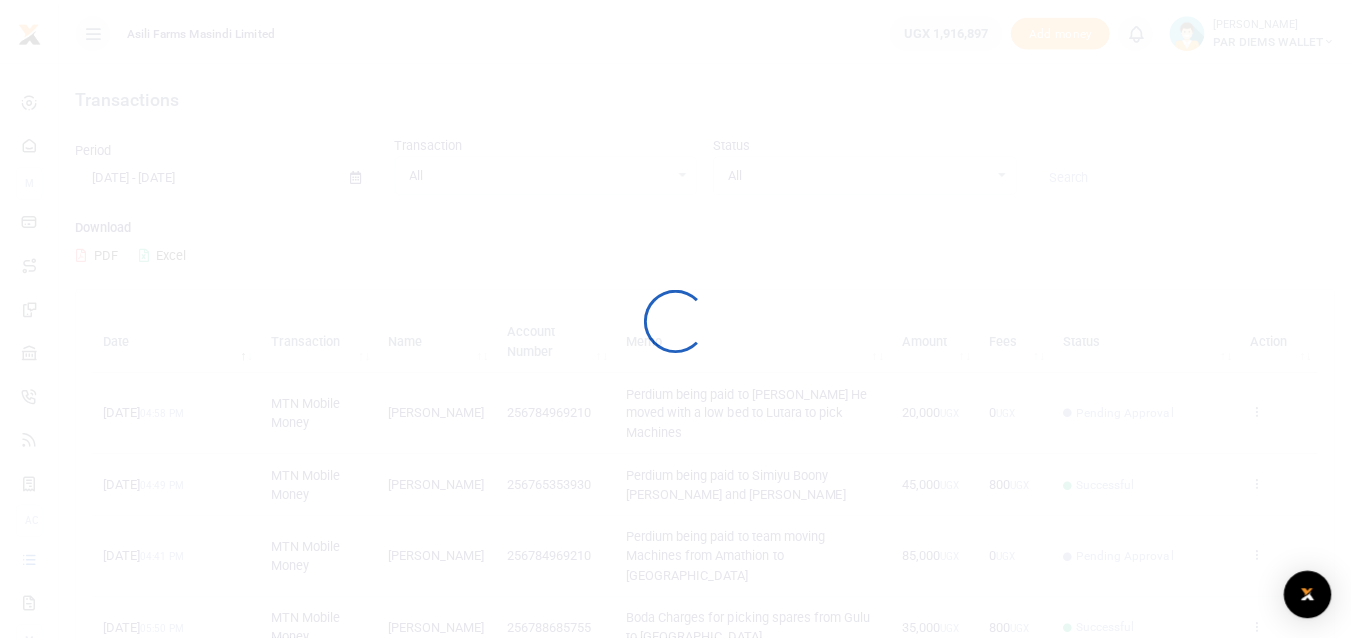 scroll, scrollTop: 0, scrollLeft: 0, axis: both 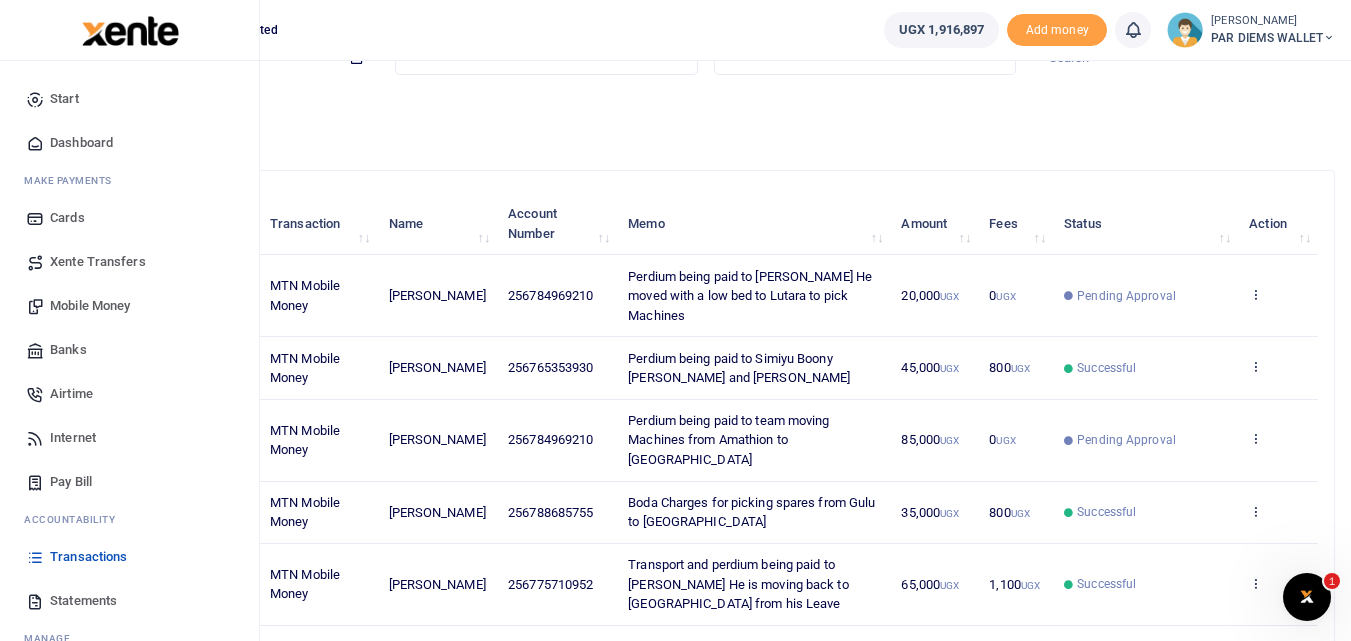 click on "Mobile Money" at bounding box center [90, 306] 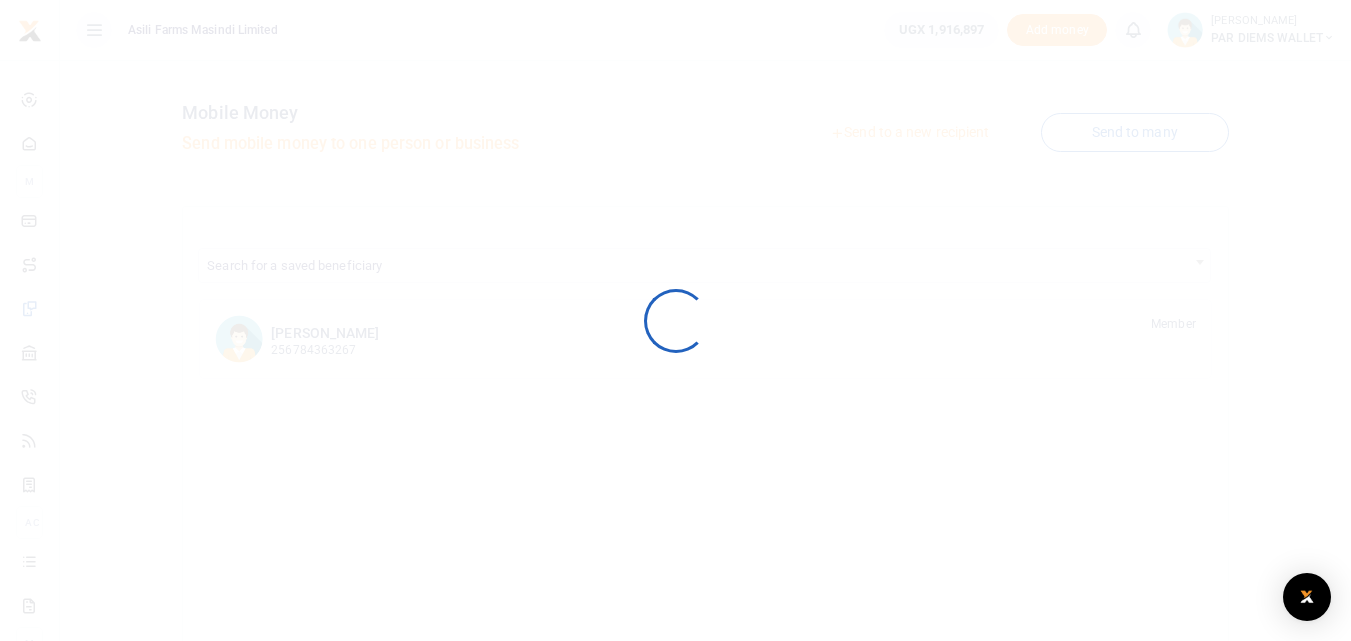scroll, scrollTop: 0, scrollLeft: 0, axis: both 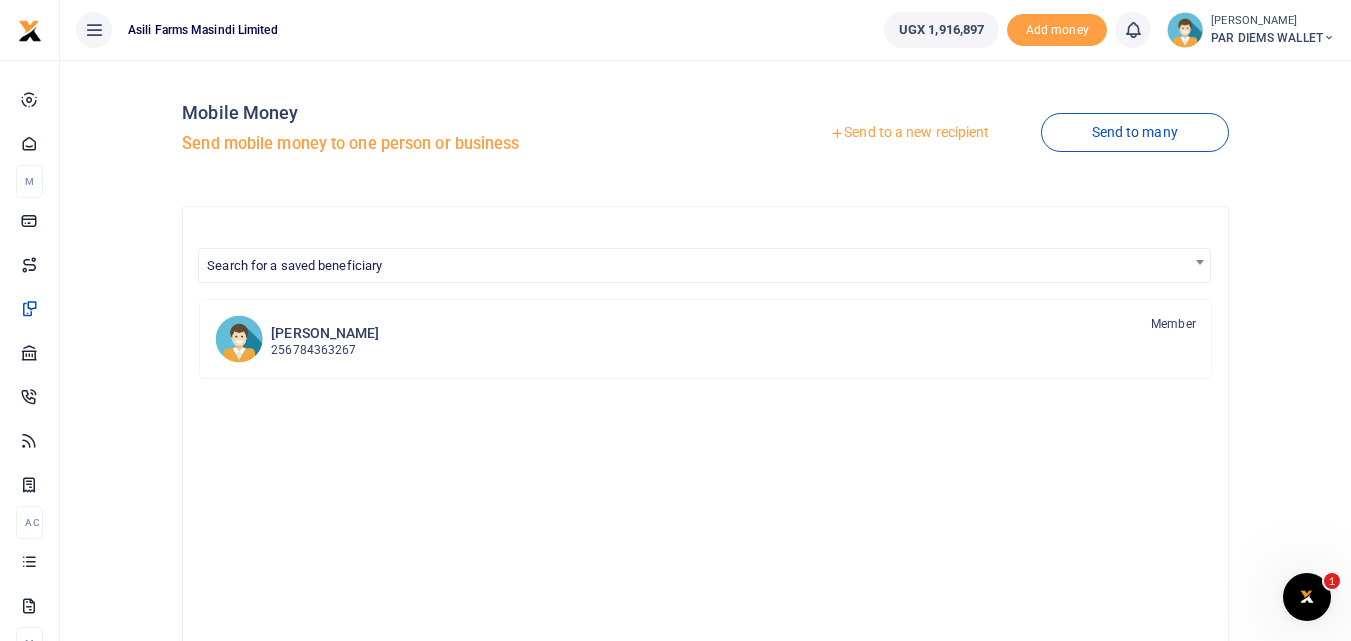 click on "Send to a new recipient" at bounding box center [909, 133] 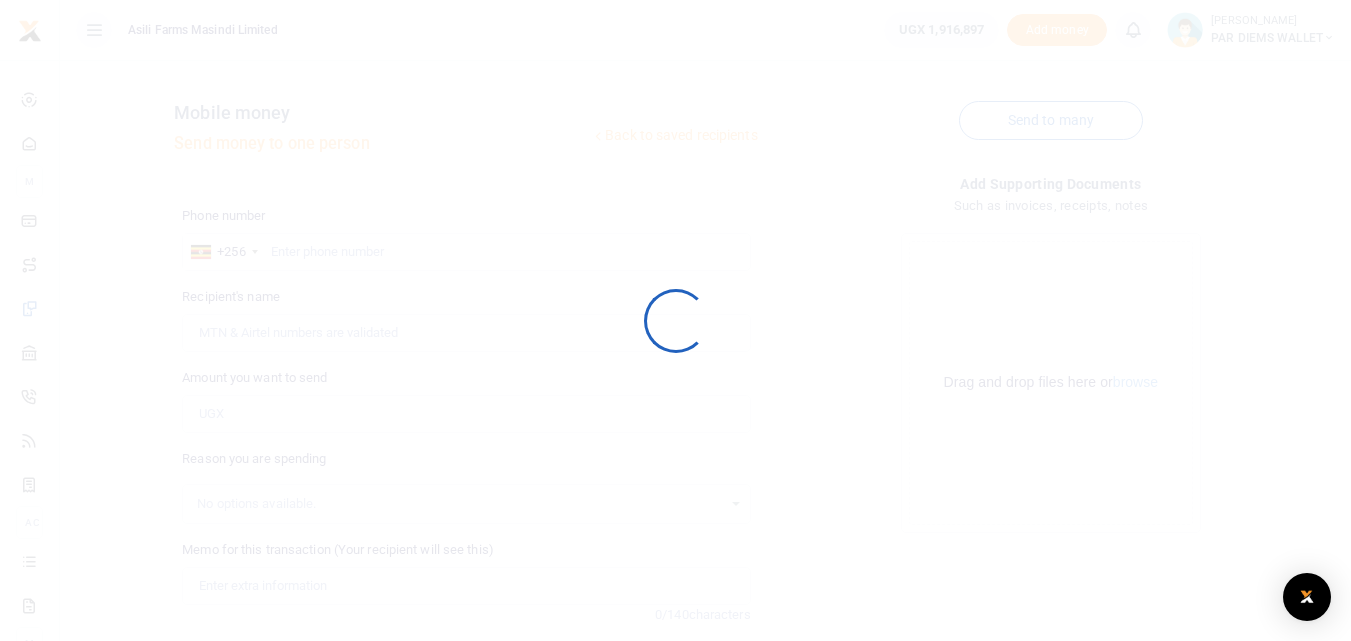 scroll, scrollTop: 0, scrollLeft: 0, axis: both 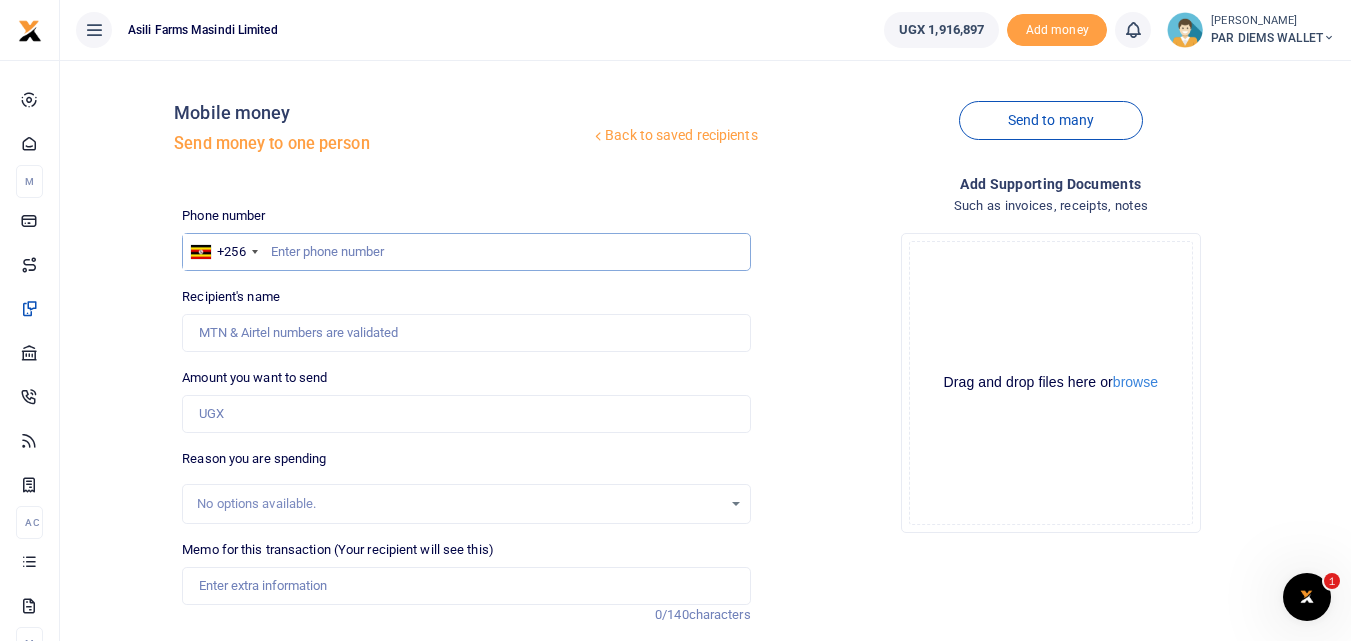 click at bounding box center (466, 252) 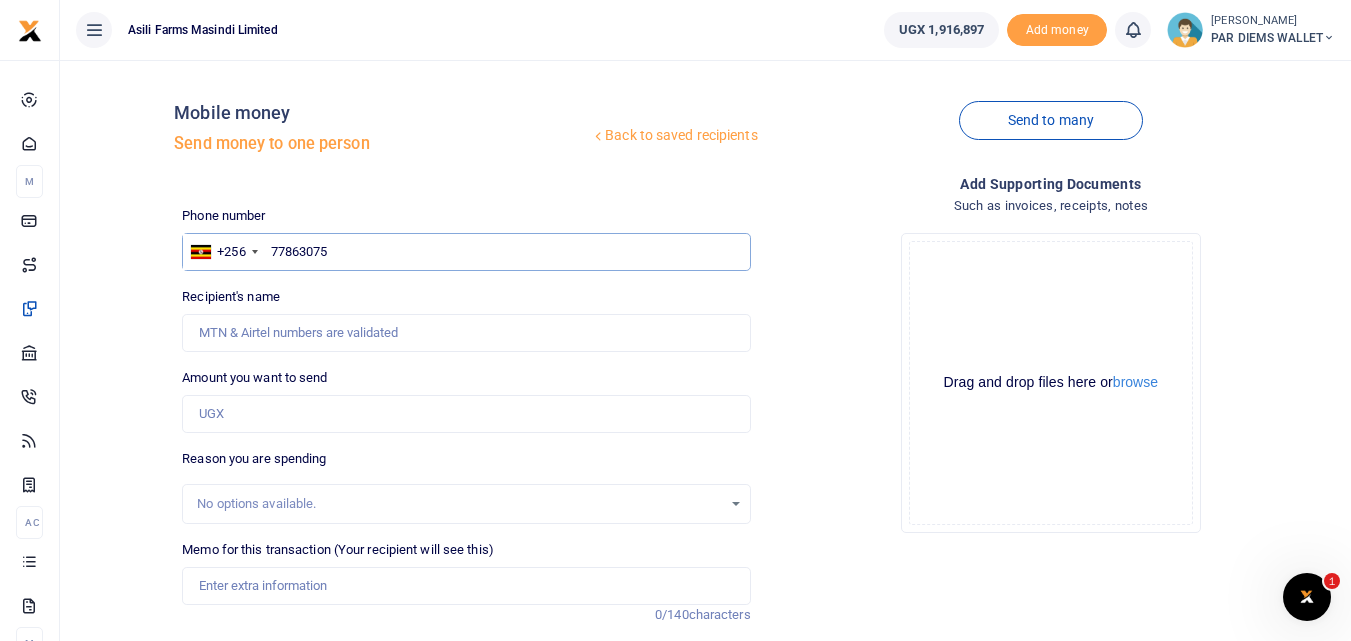type on "778630758" 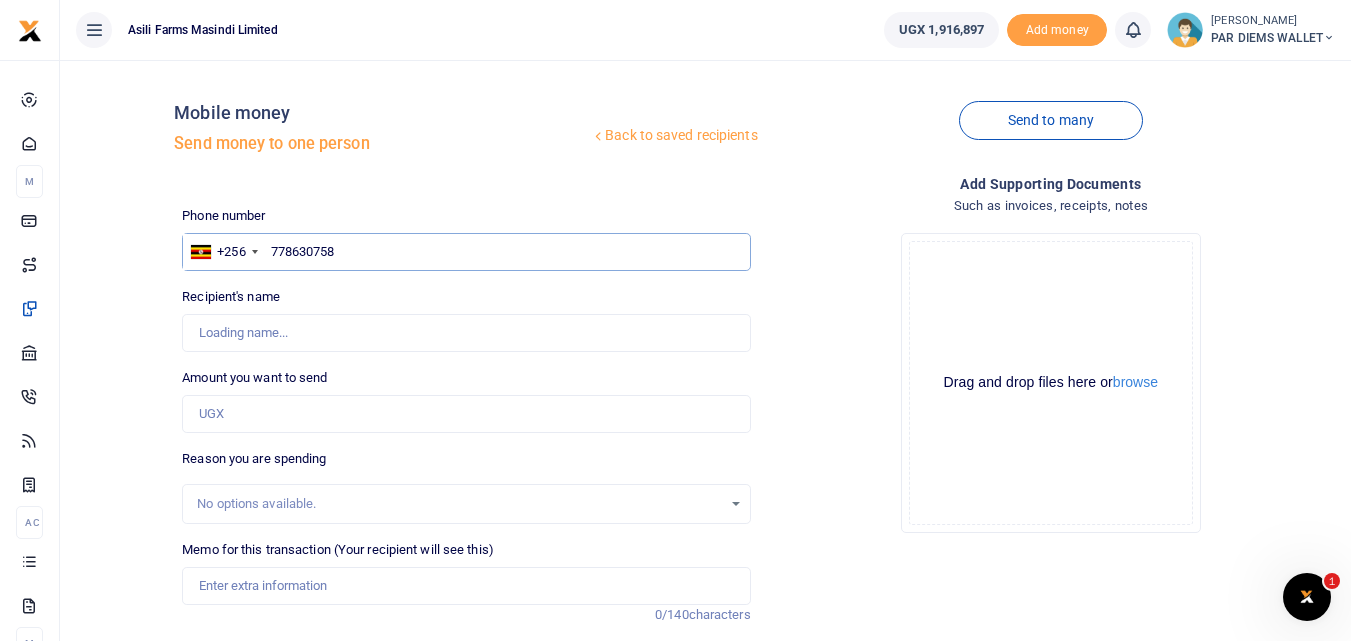 type on "Barnabas Kyohairwe" 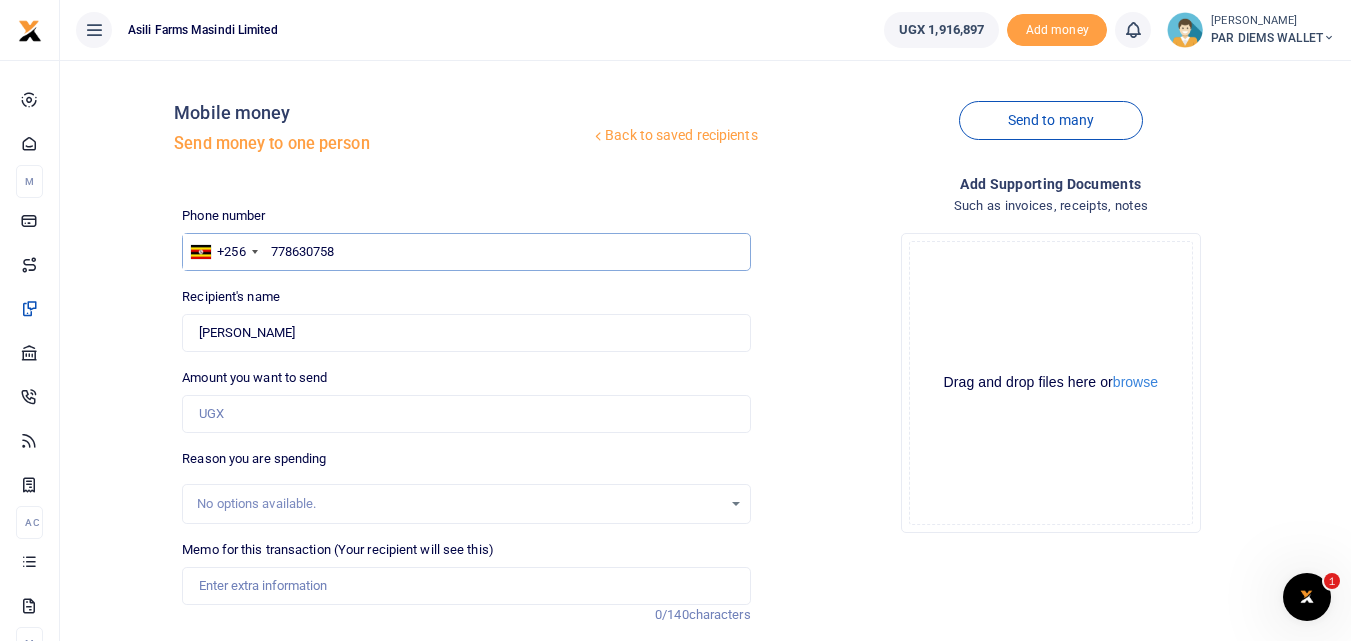 type on "778630758" 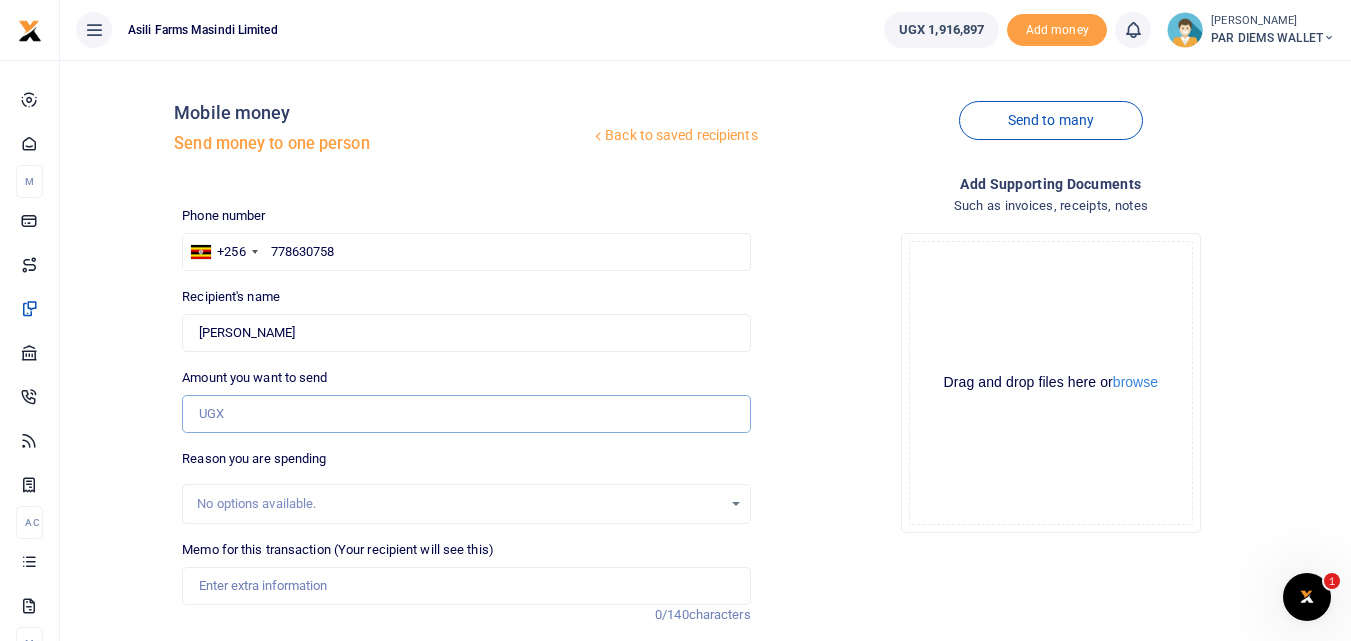 click on "Amount you want to send" at bounding box center (466, 414) 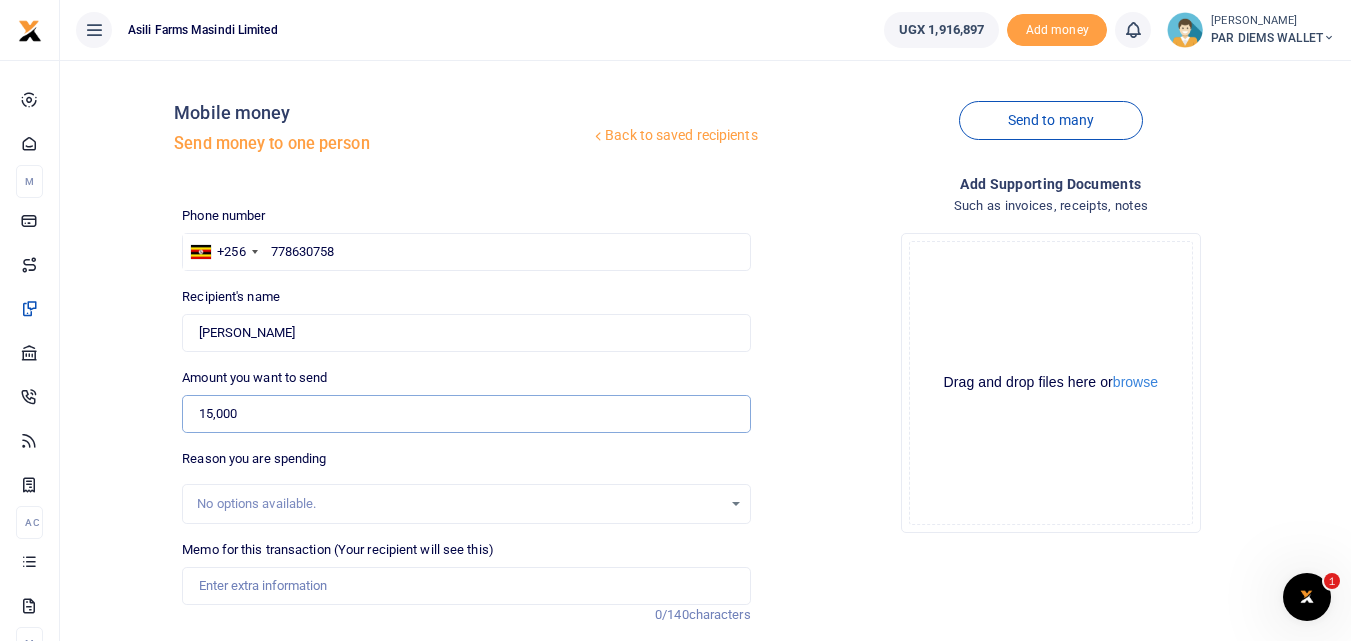 scroll, scrollTop: 120, scrollLeft: 0, axis: vertical 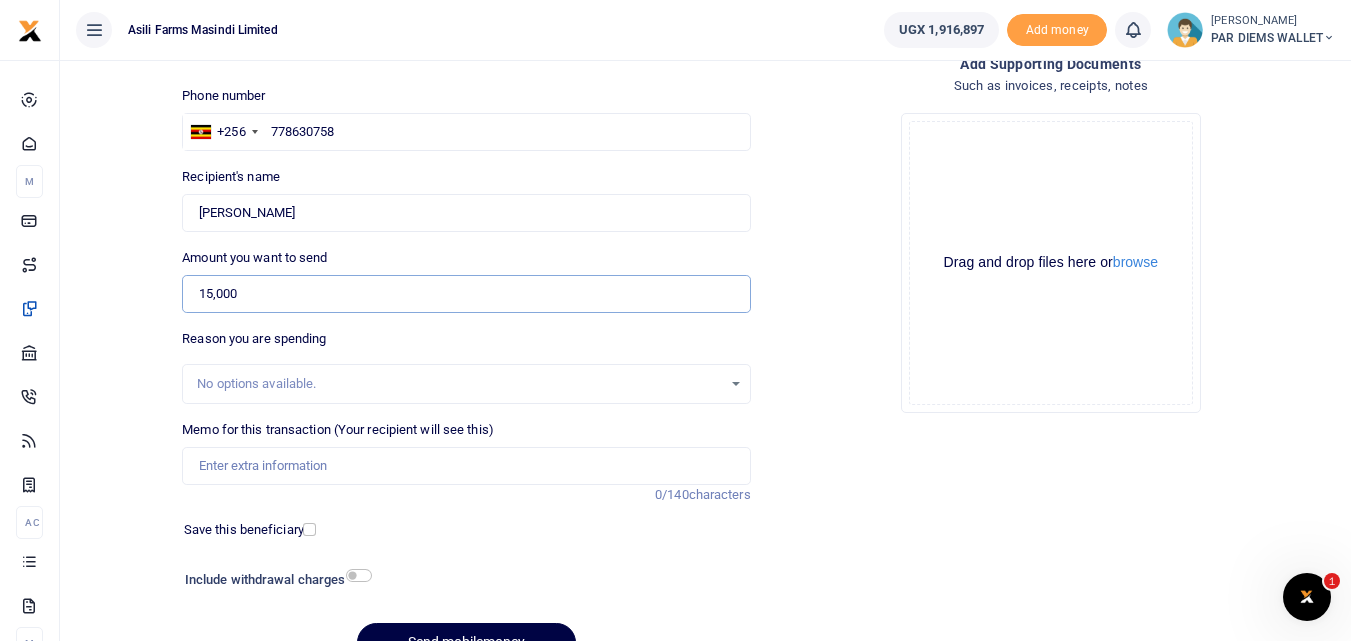 type on "15,000" 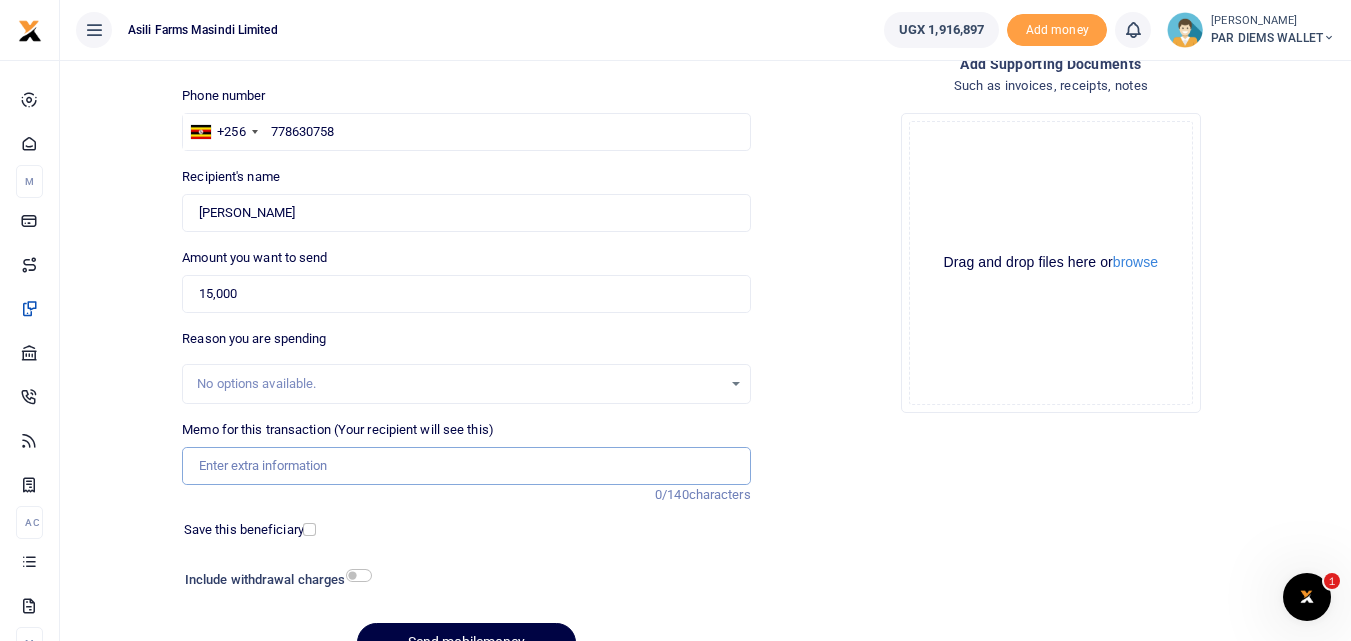 click on "Memo for this transaction (Your recipient will see this)" at bounding box center [466, 466] 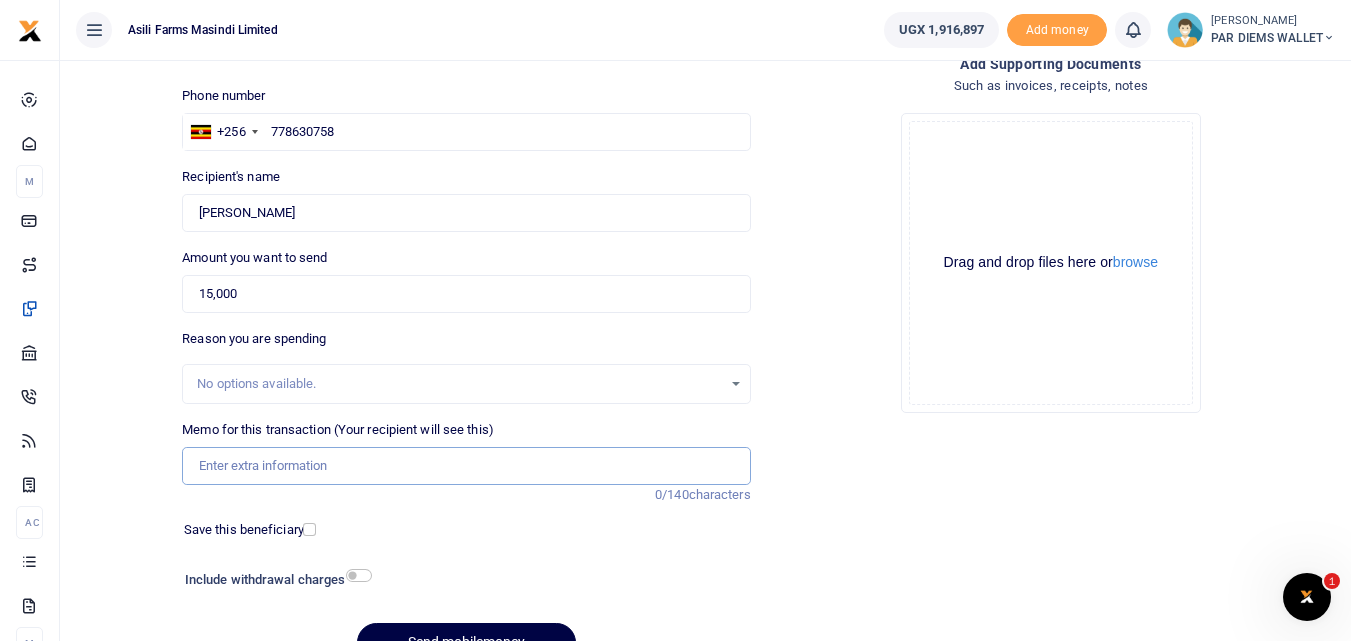 type on "p" 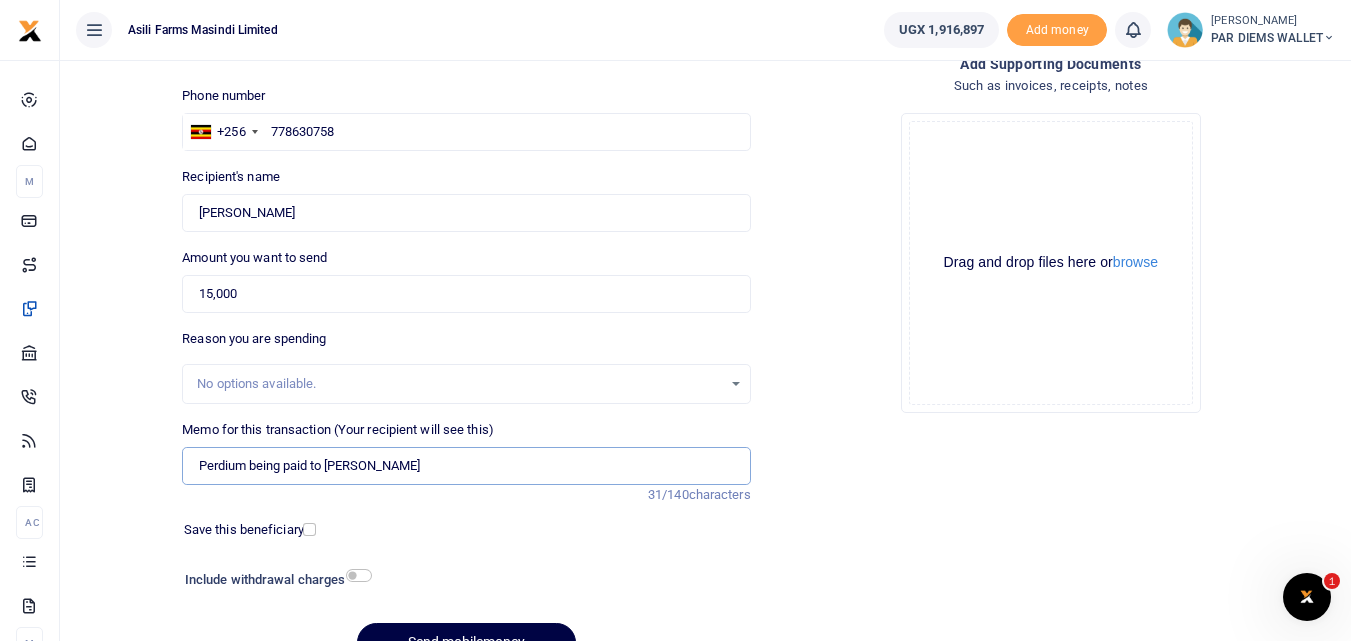 click on "Perdium being paid to Barnabas" at bounding box center (466, 466) 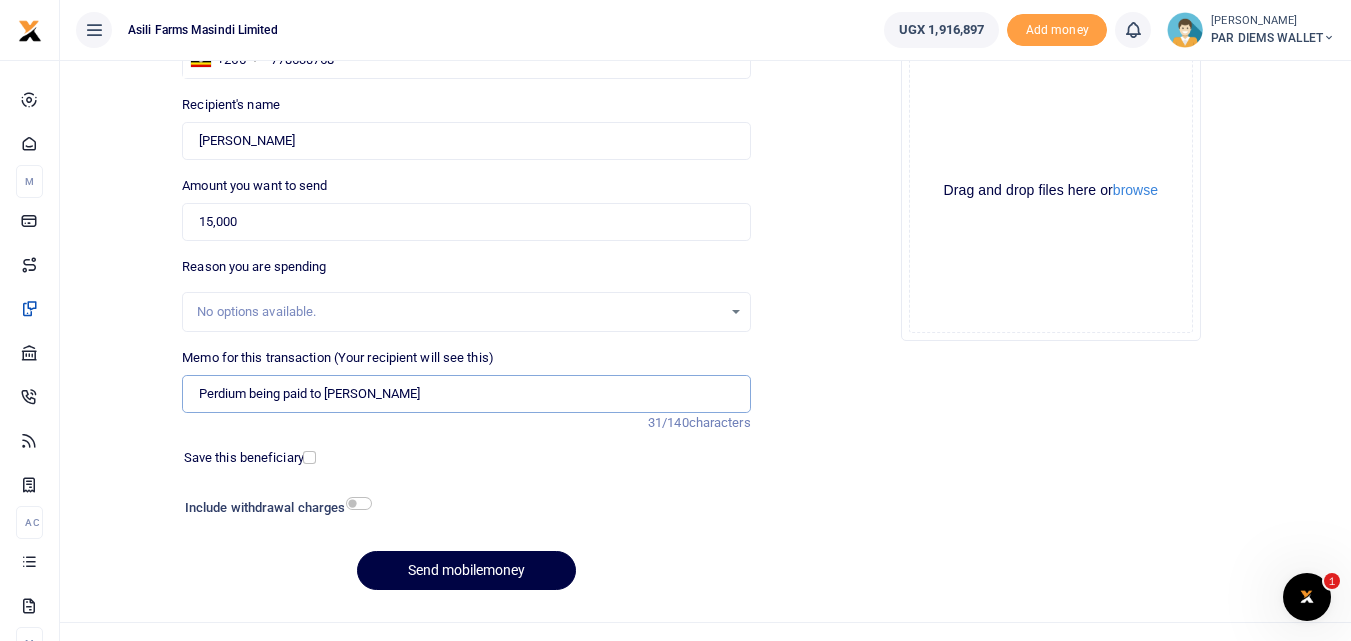 scroll, scrollTop: 208, scrollLeft: 0, axis: vertical 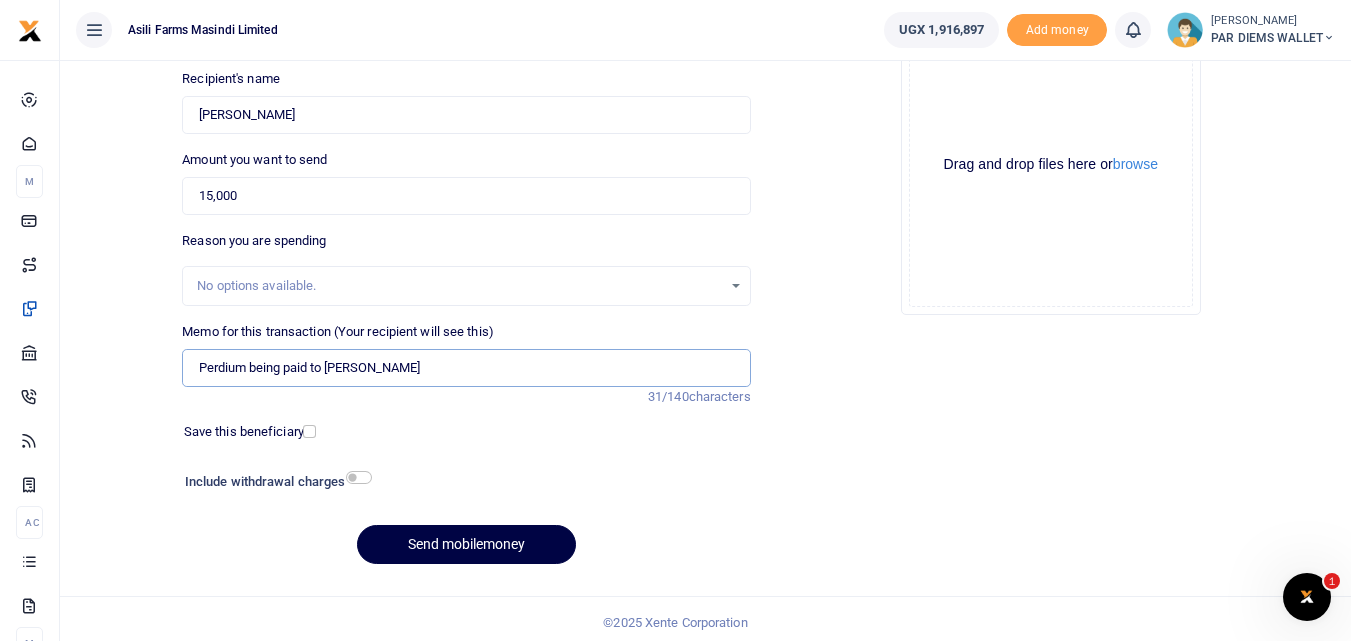 click on "Perdium being paid to Barnabas" at bounding box center (466, 368) 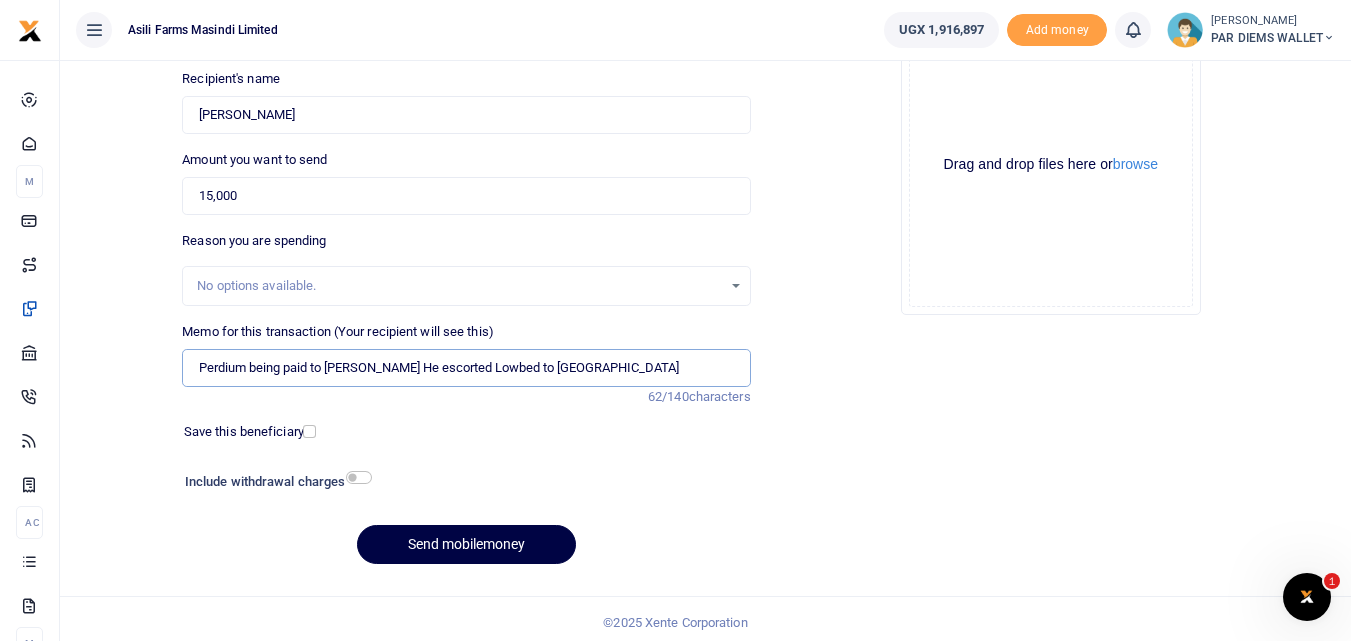 click on "Perdium being paid to Barnabas He escorted Lowbed to Amathion" at bounding box center (466, 368) 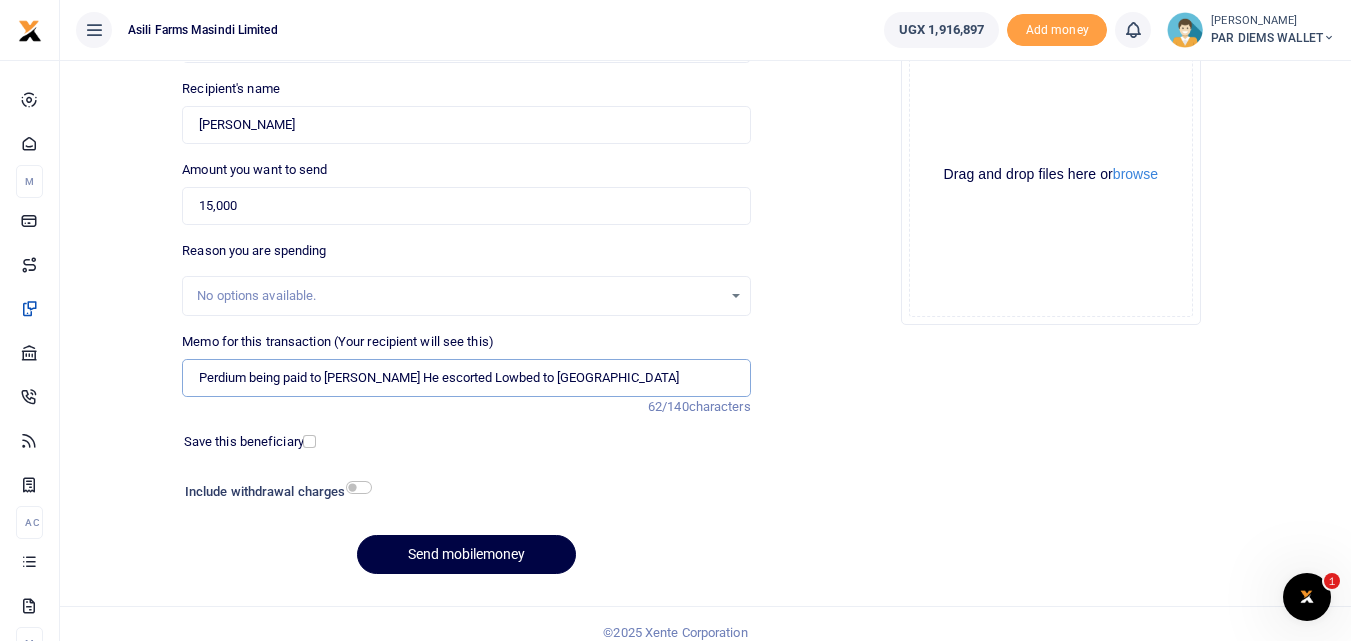 scroll, scrollTop: 221, scrollLeft: 0, axis: vertical 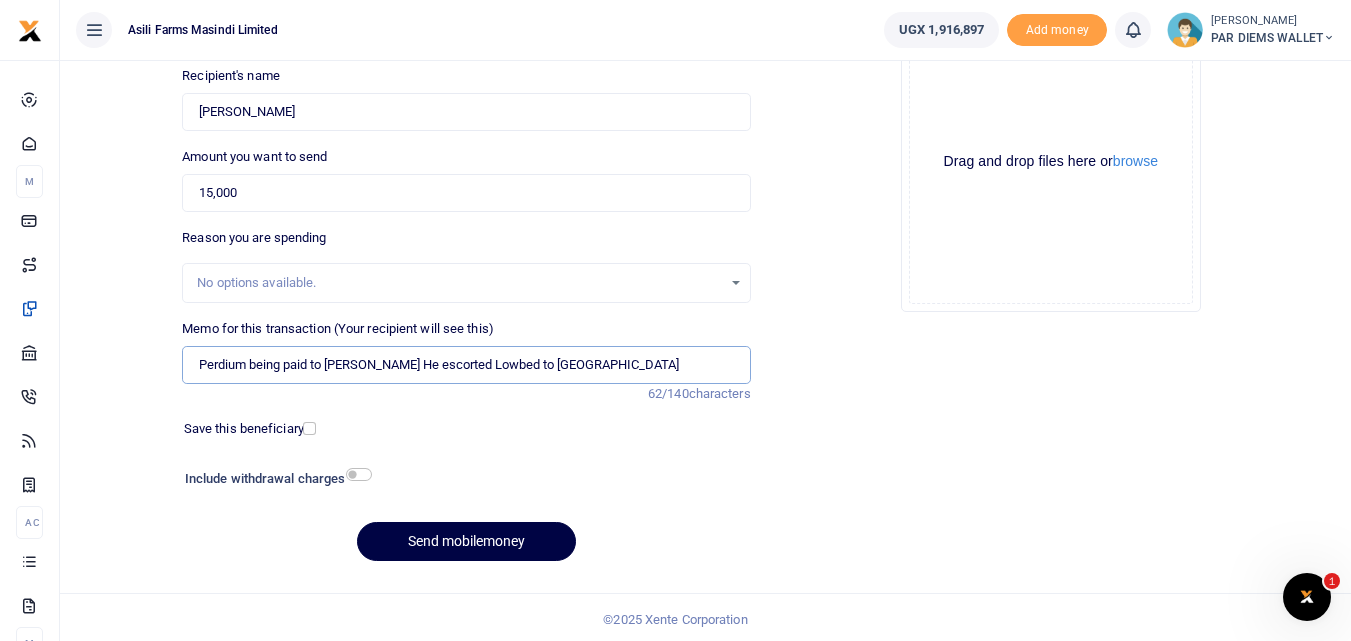 click on "Perdium being paid to Barnabas He escorted Lowbed to Amathion" at bounding box center [466, 365] 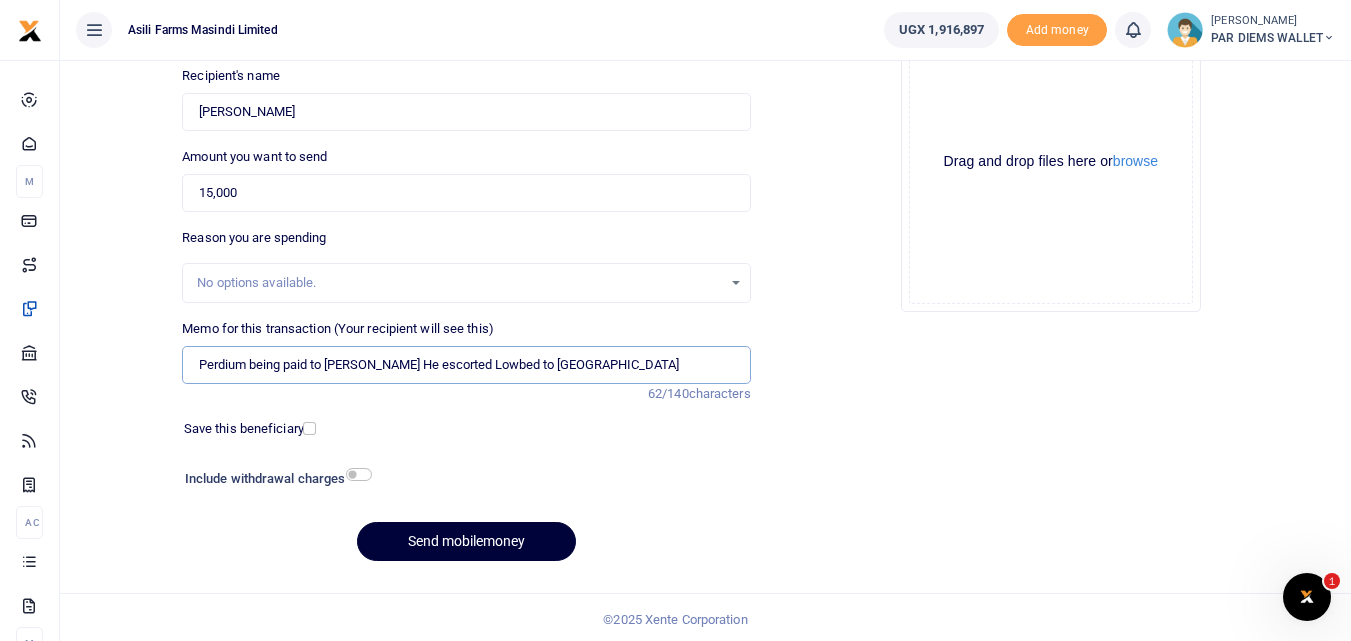 type on "Perdium being paid to Barnabas He escorted Lowbed to Amathion" 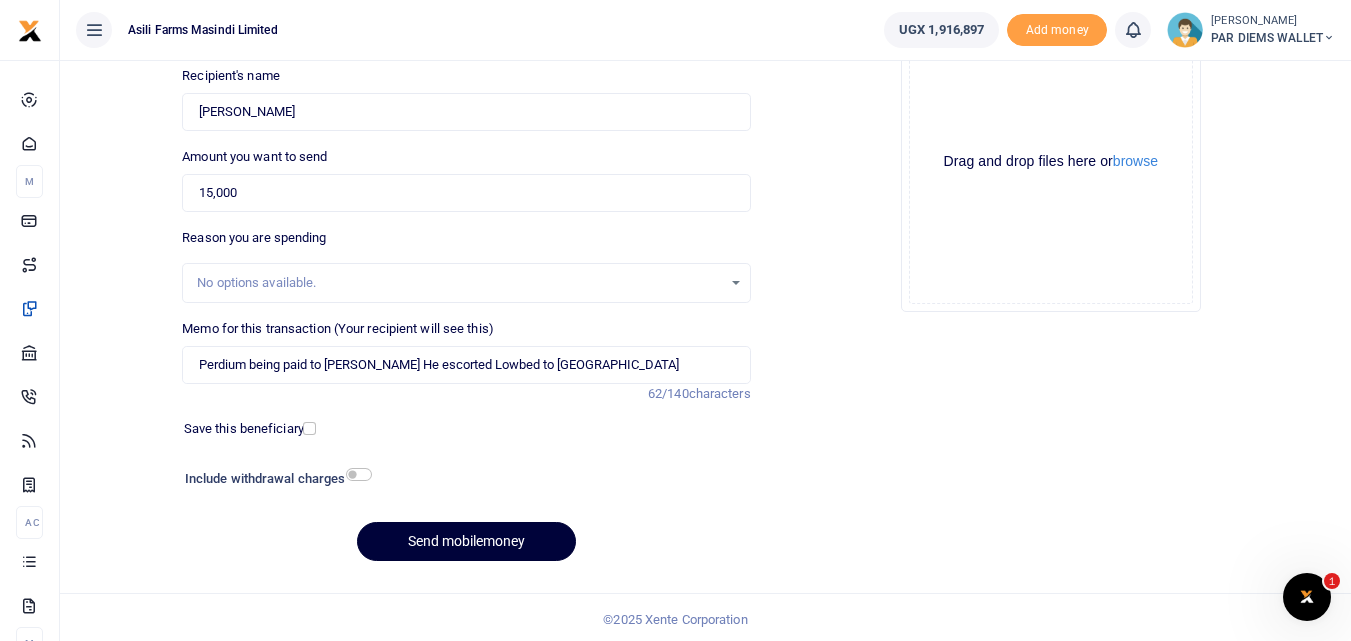 click on "Send mobilemoney" at bounding box center (466, 541) 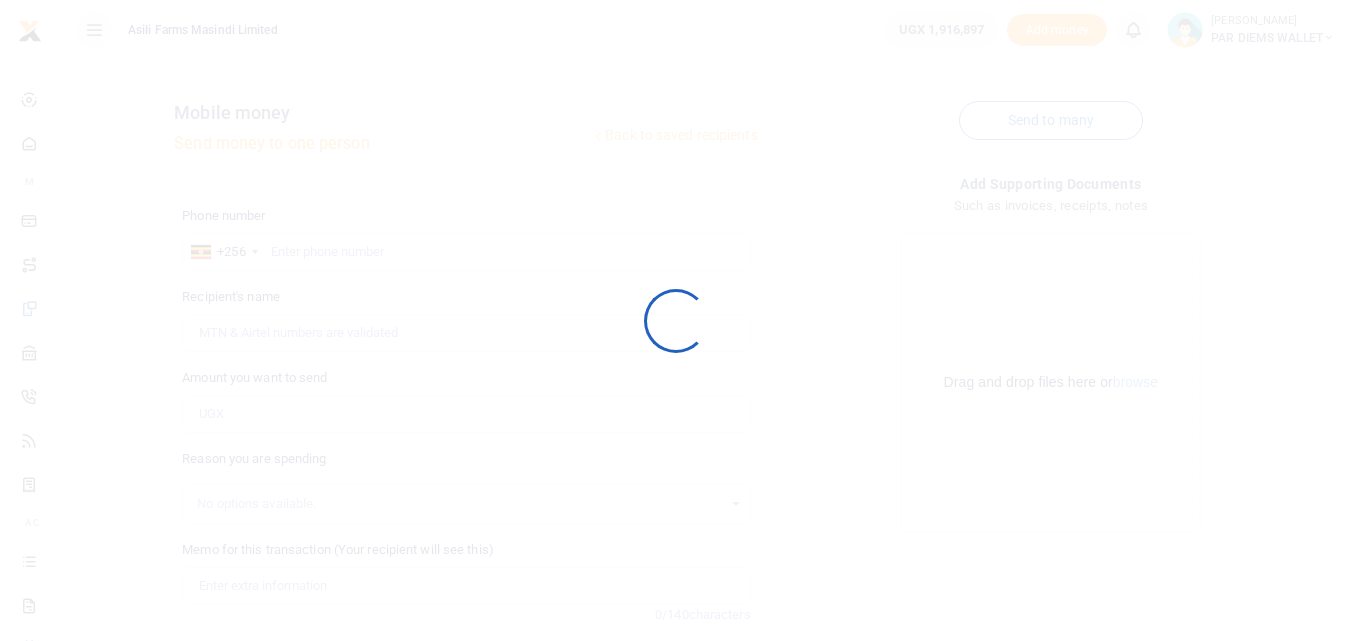 scroll, scrollTop: 219, scrollLeft: 0, axis: vertical 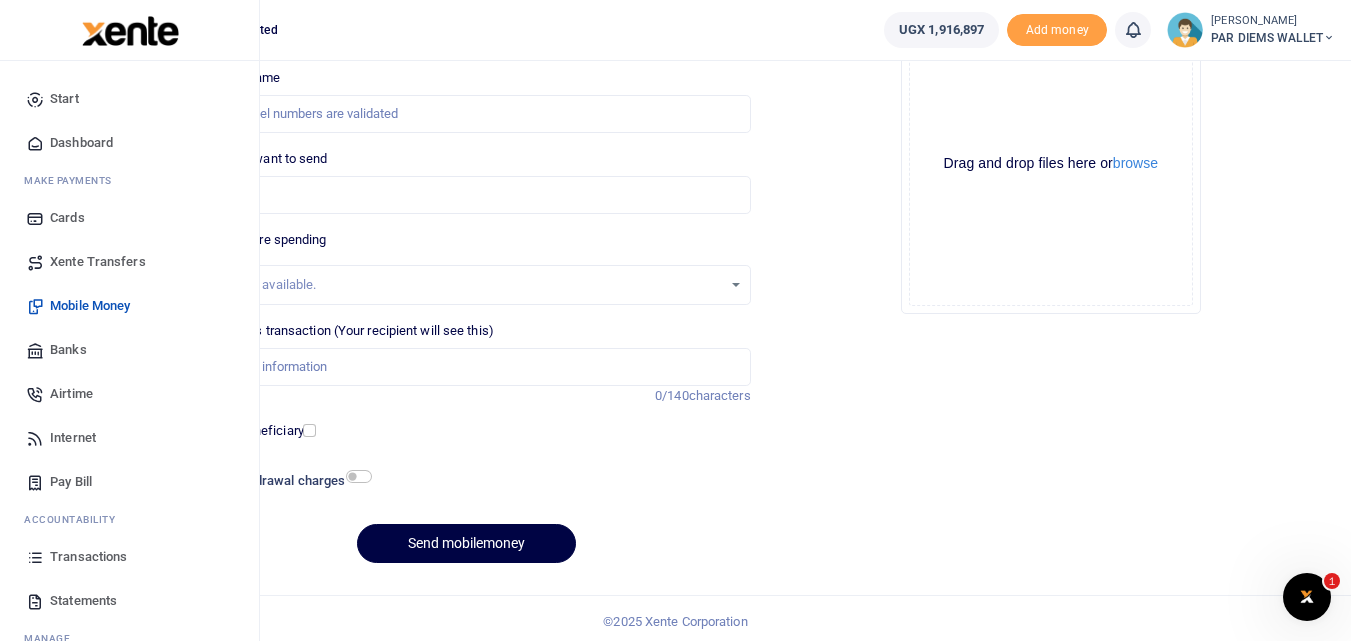 click at bounding box center [35, 557] 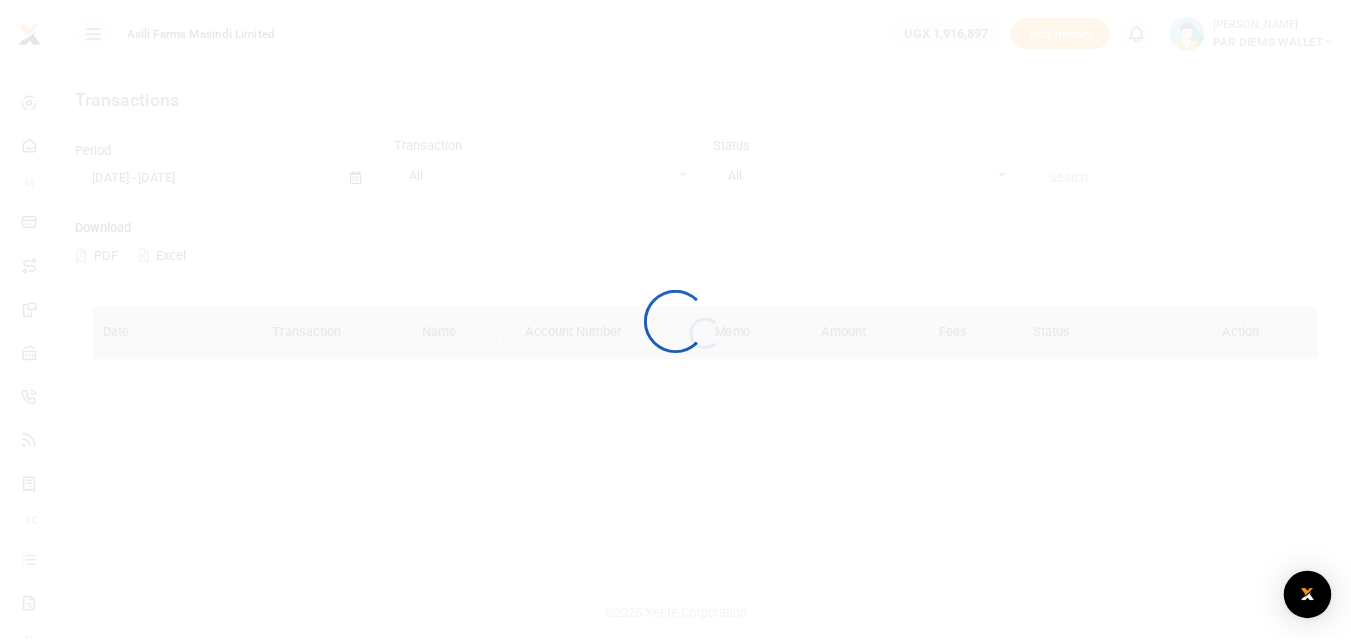 scroll, scrollTop: 0, scrollLeft: 0, axis: both 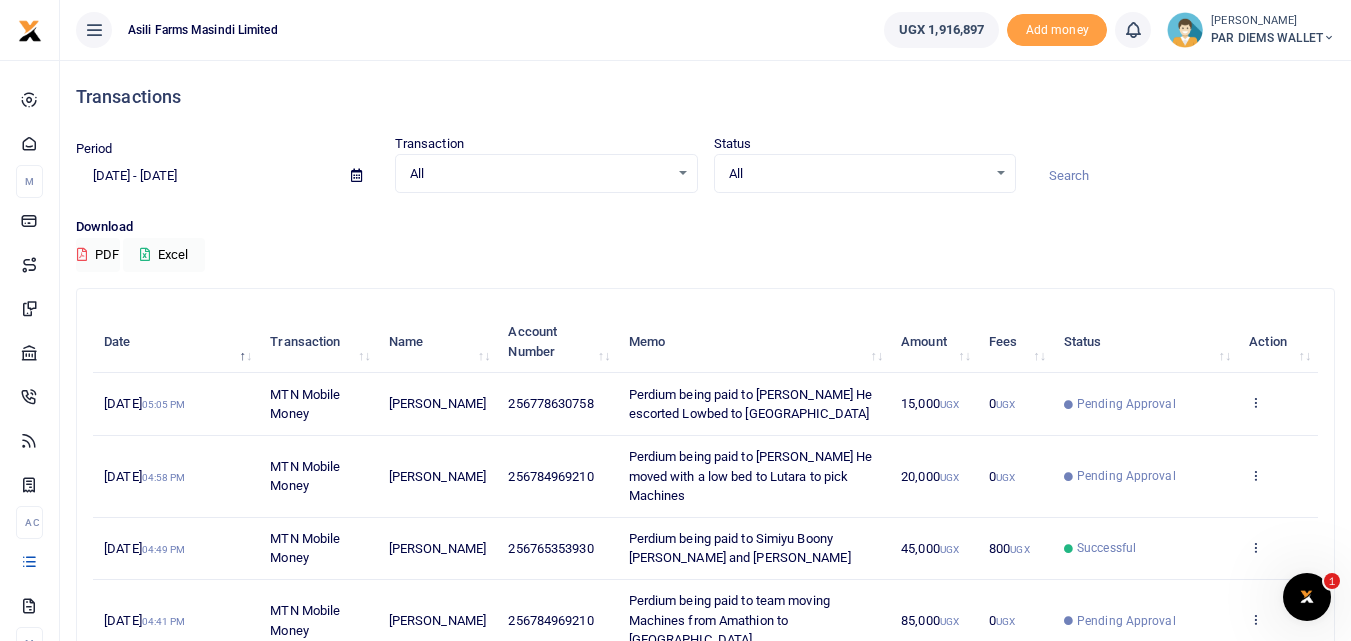 click on "View details
Send again" at bounding box center (1278, 404) 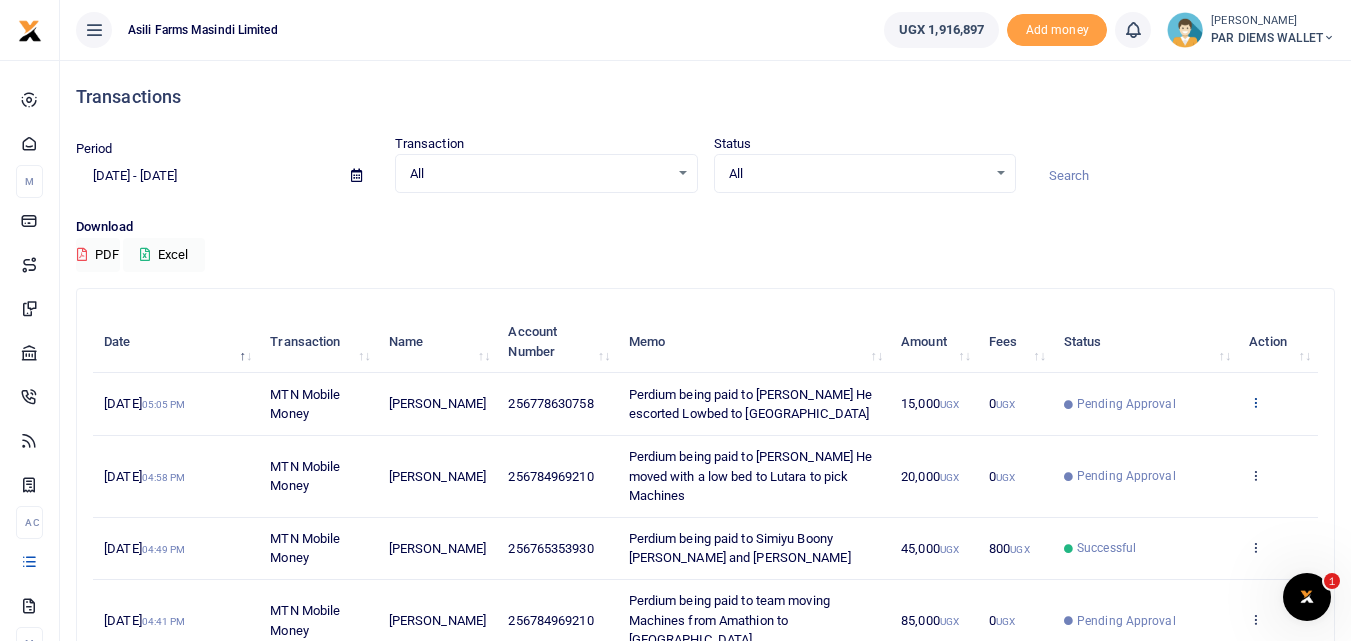 click at bounding box center (1255, 402) 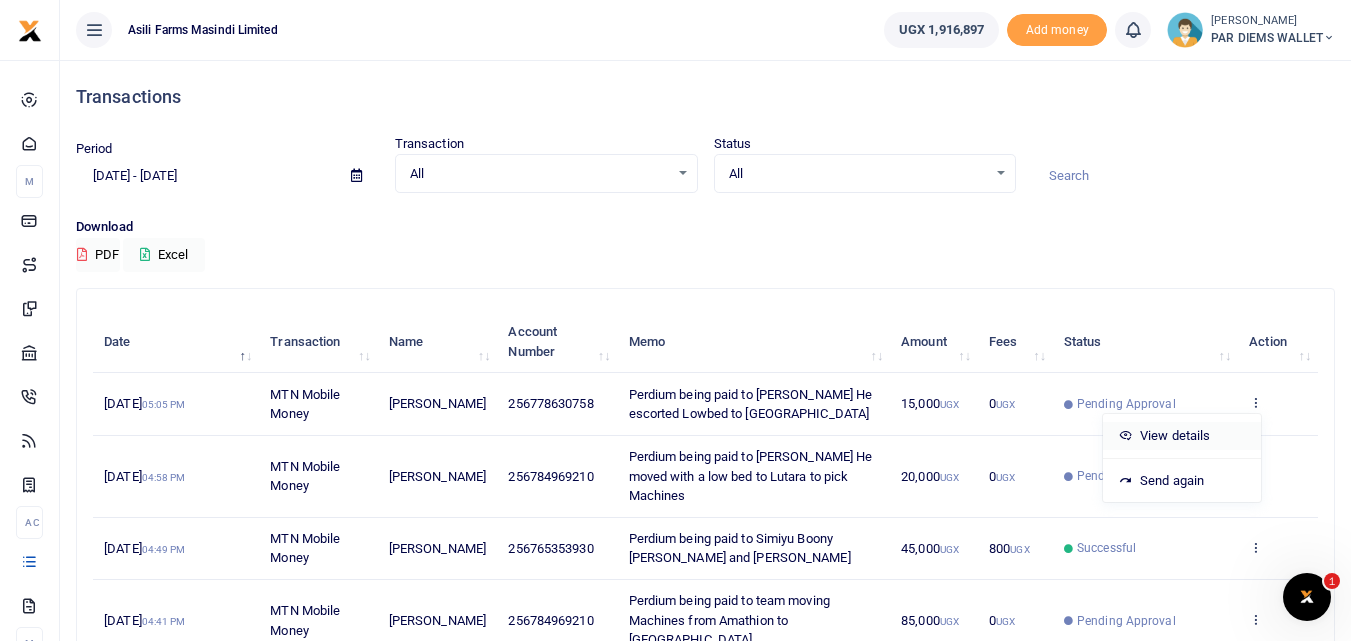 click on "View details" at bounding box center (1182, 436) 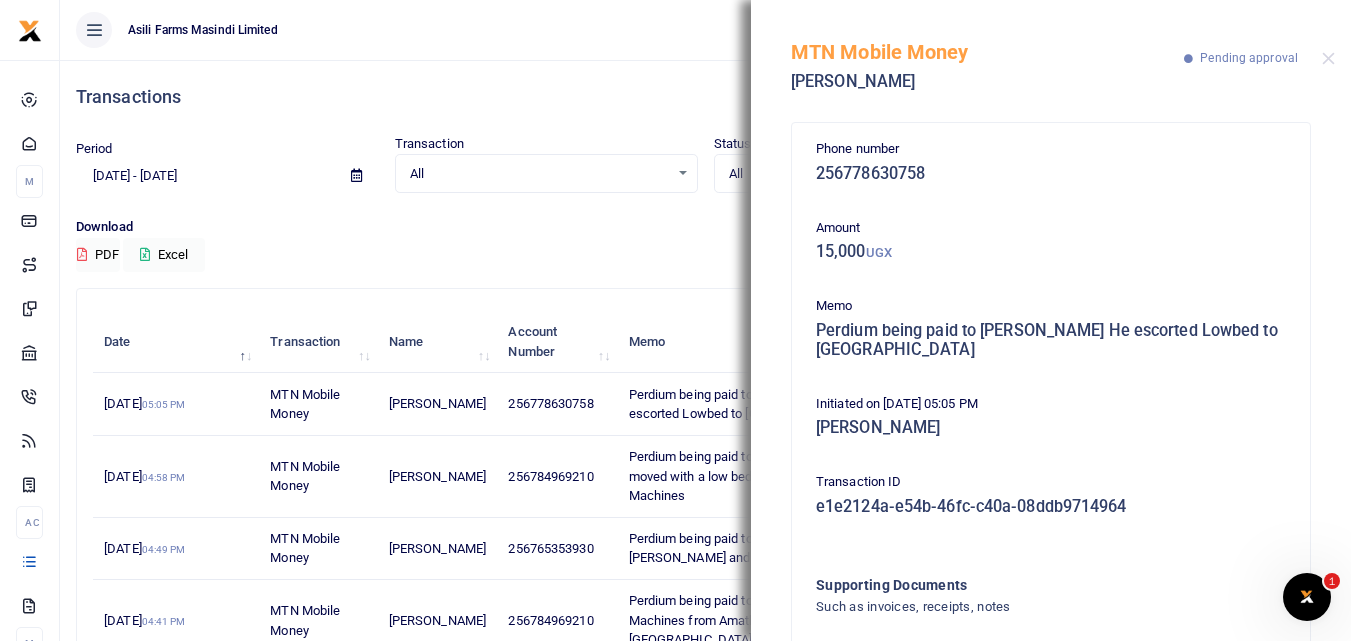 scroll, scrollTop: 139, scrollLeft: 0, axis: vertical 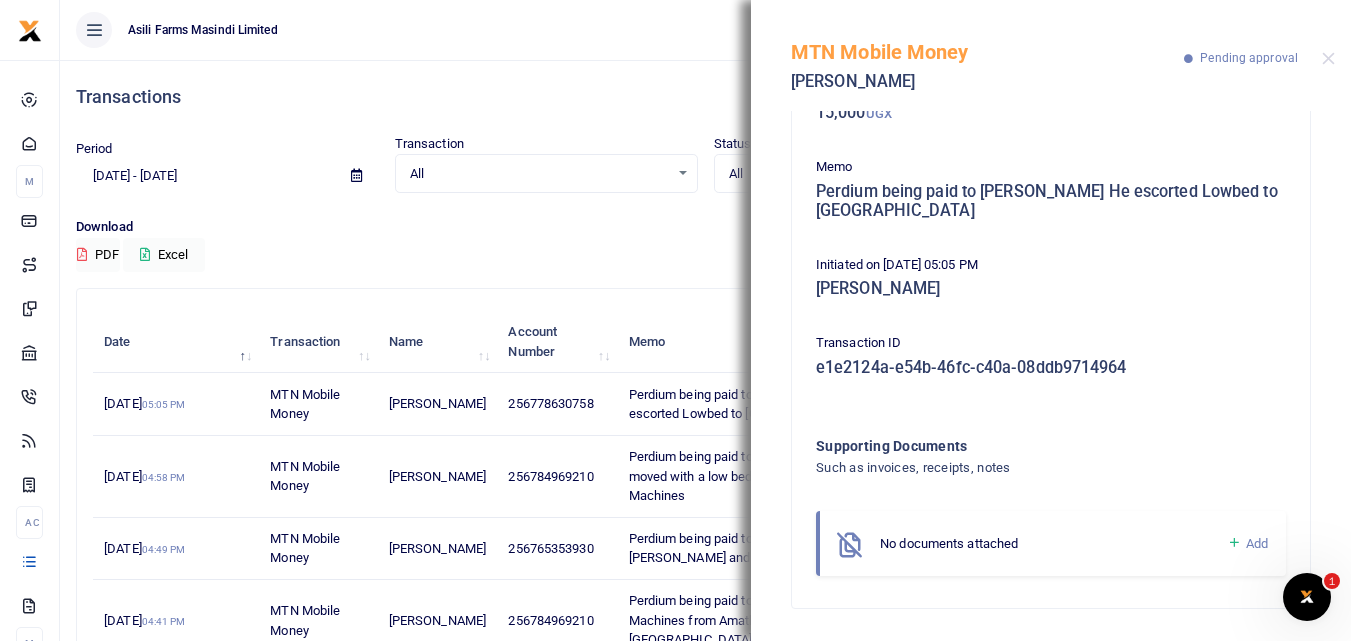 click at bounding box center [1234, 543] 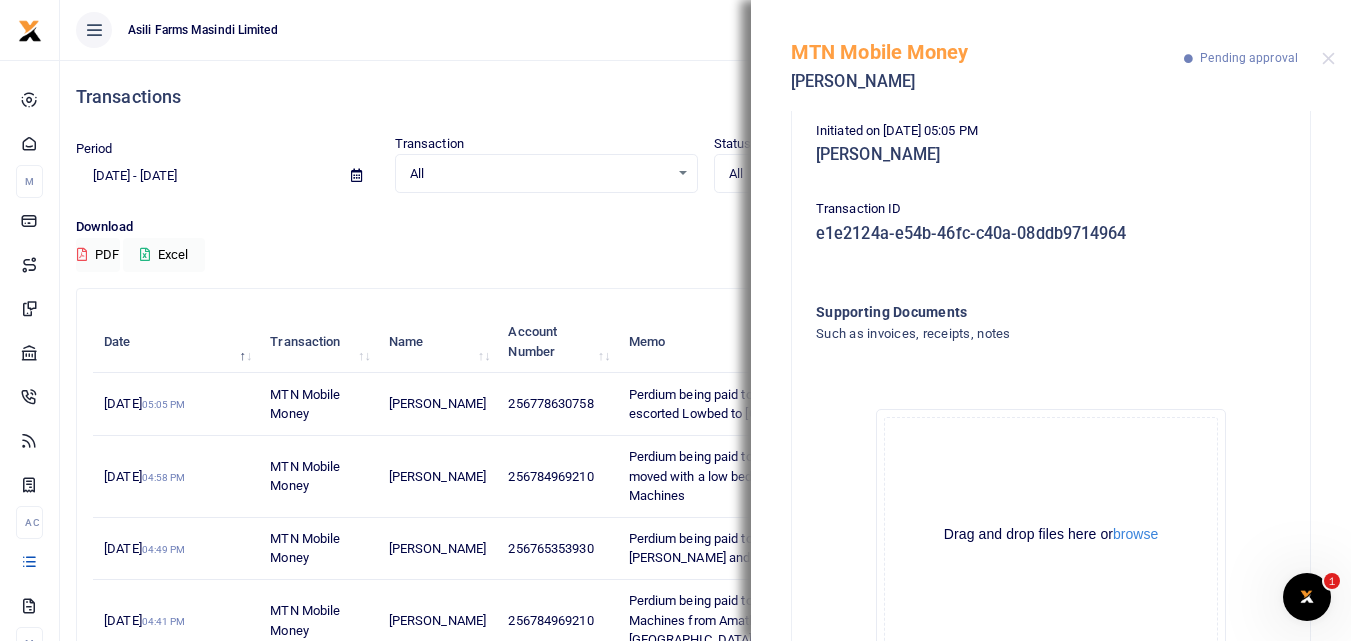 scroll, scrollTop: 275, scrollLeft: 0, axis: vertical 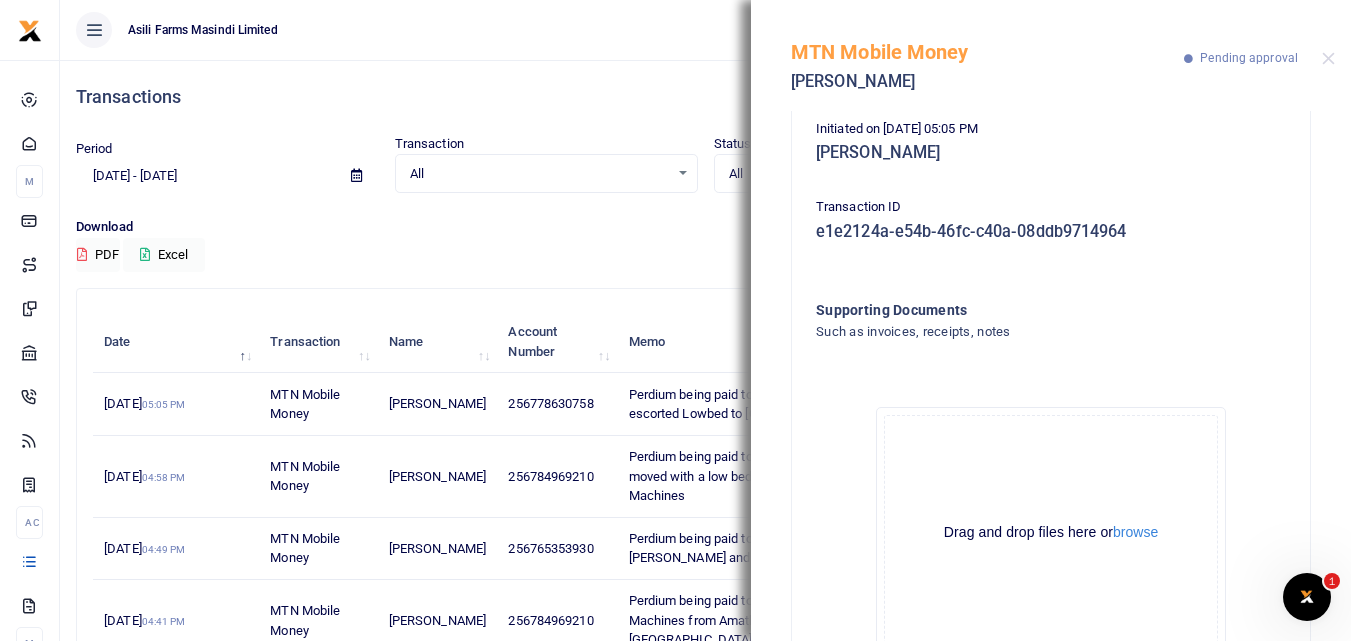 click on "Drag and drop files here or  browse Powered by  Uppy" 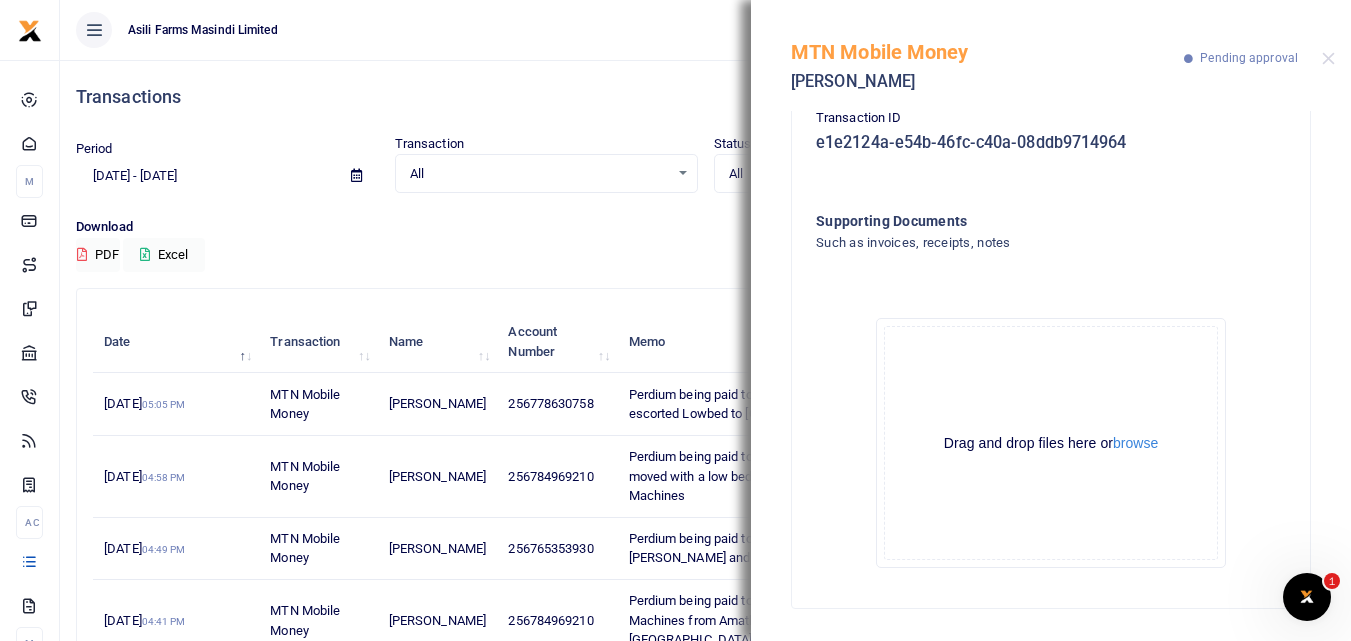 click on "Drag and drop files here or  browse Powered by  Uppy" 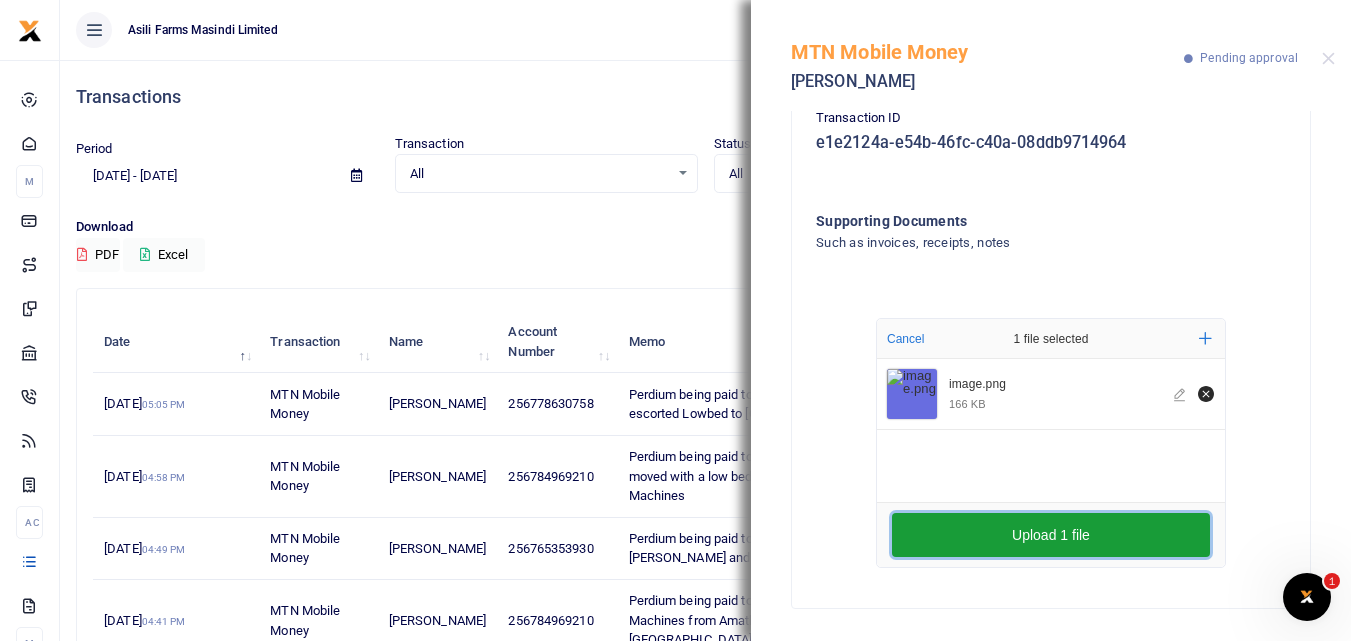 click on "Upload 1 file" at bounding box center [1051, 535] 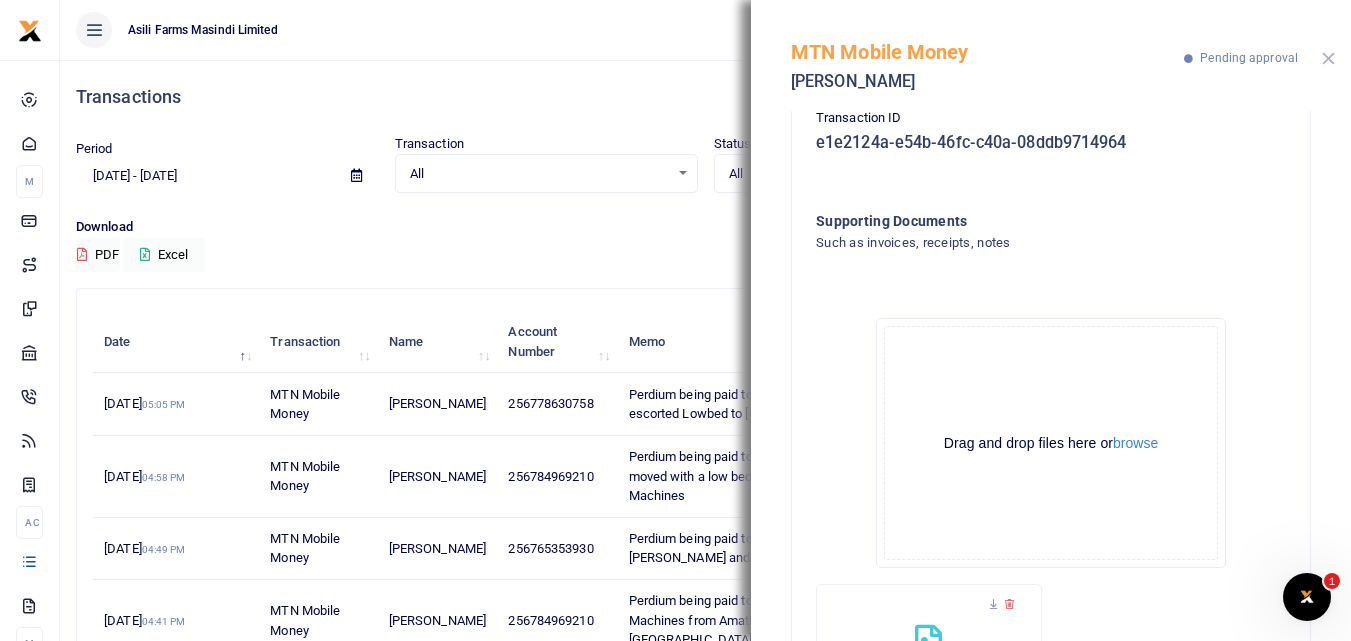 click at bounding box center (1328, 58) 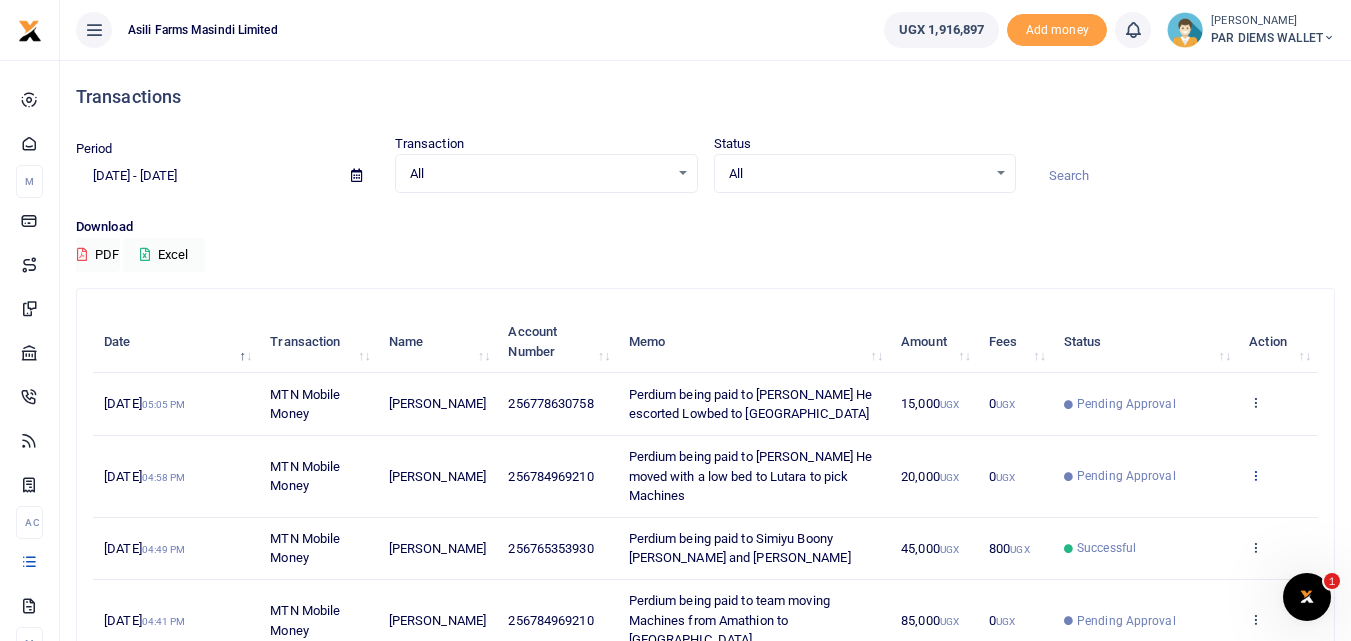 click at bounding box center (1255, 475) 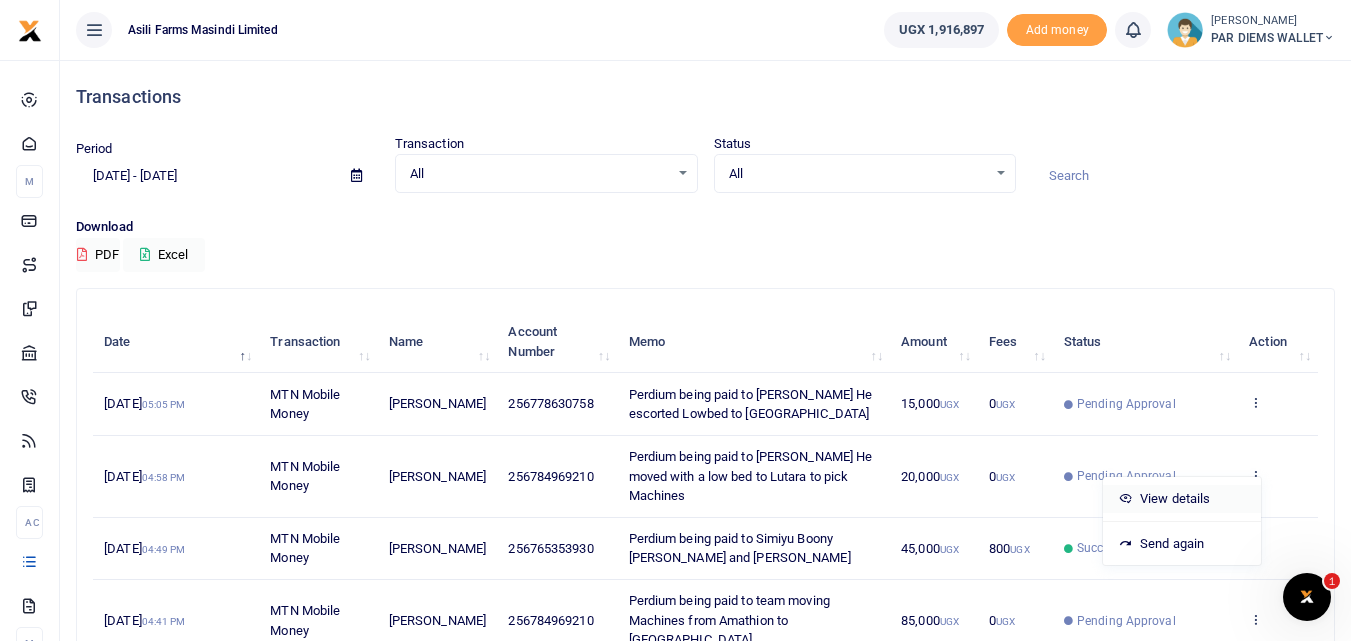 click on "View details" at bounding box center [1182, 499] 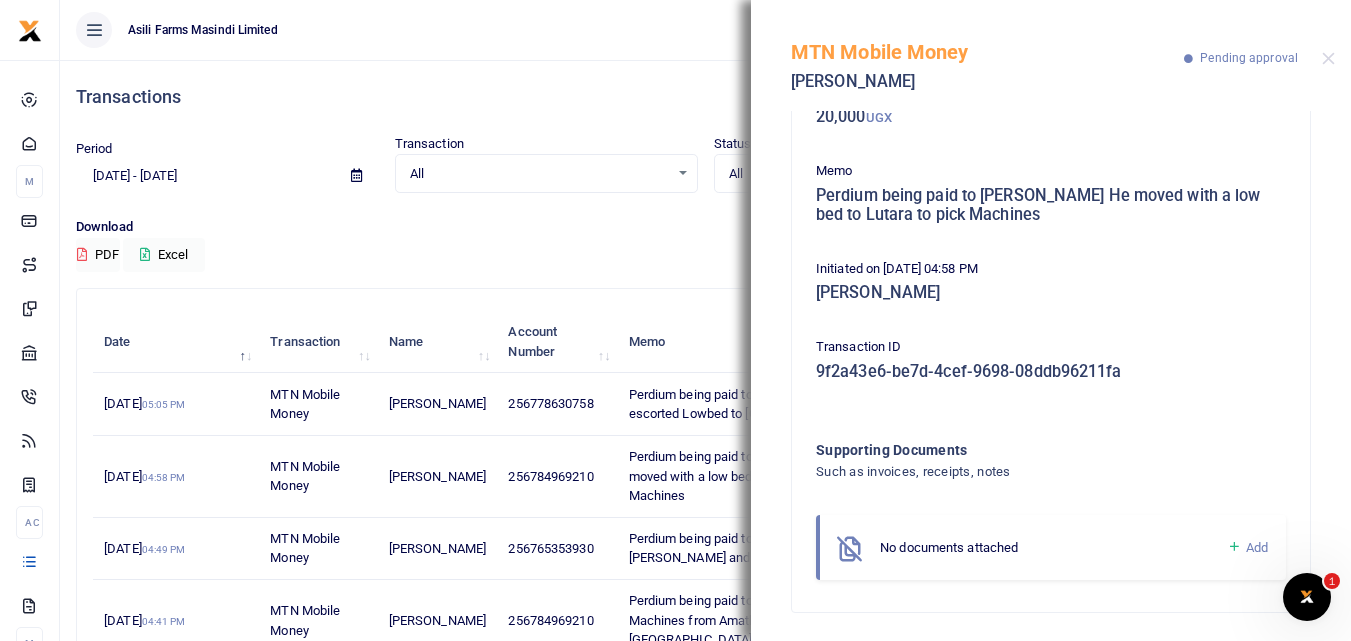scroll, scrollTop: 139, scrollLeft: 0, axis: vertical 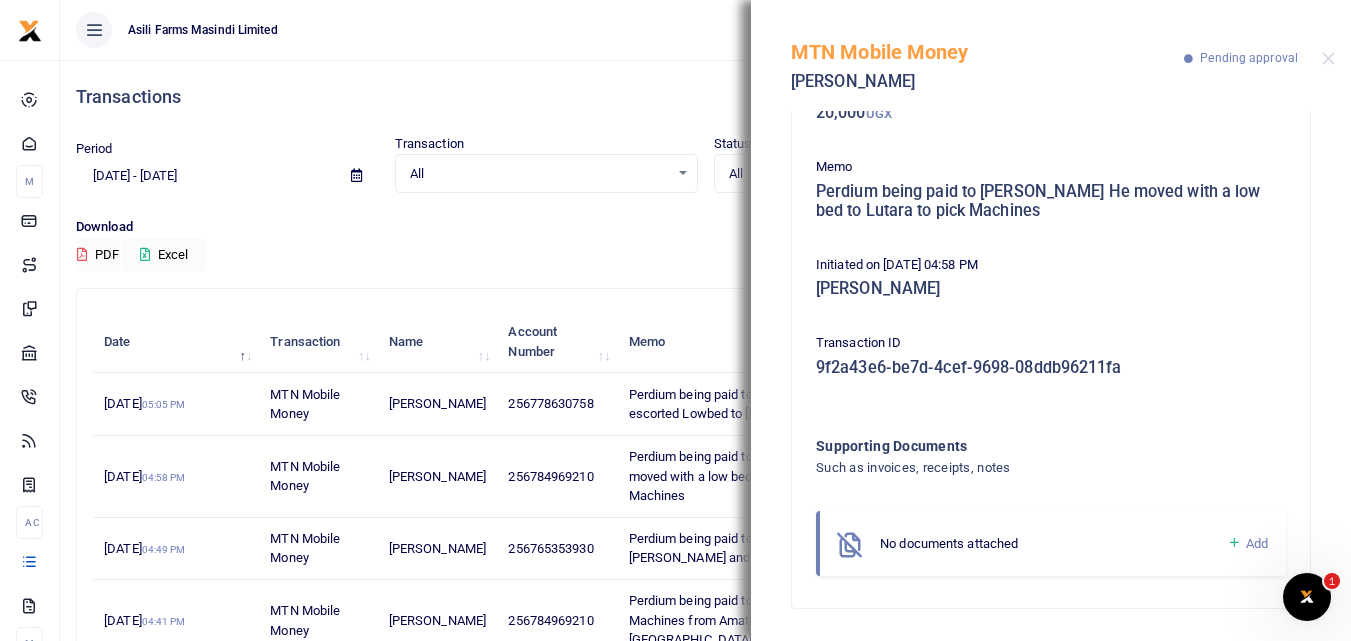 click at bounding box center [1234, 543] 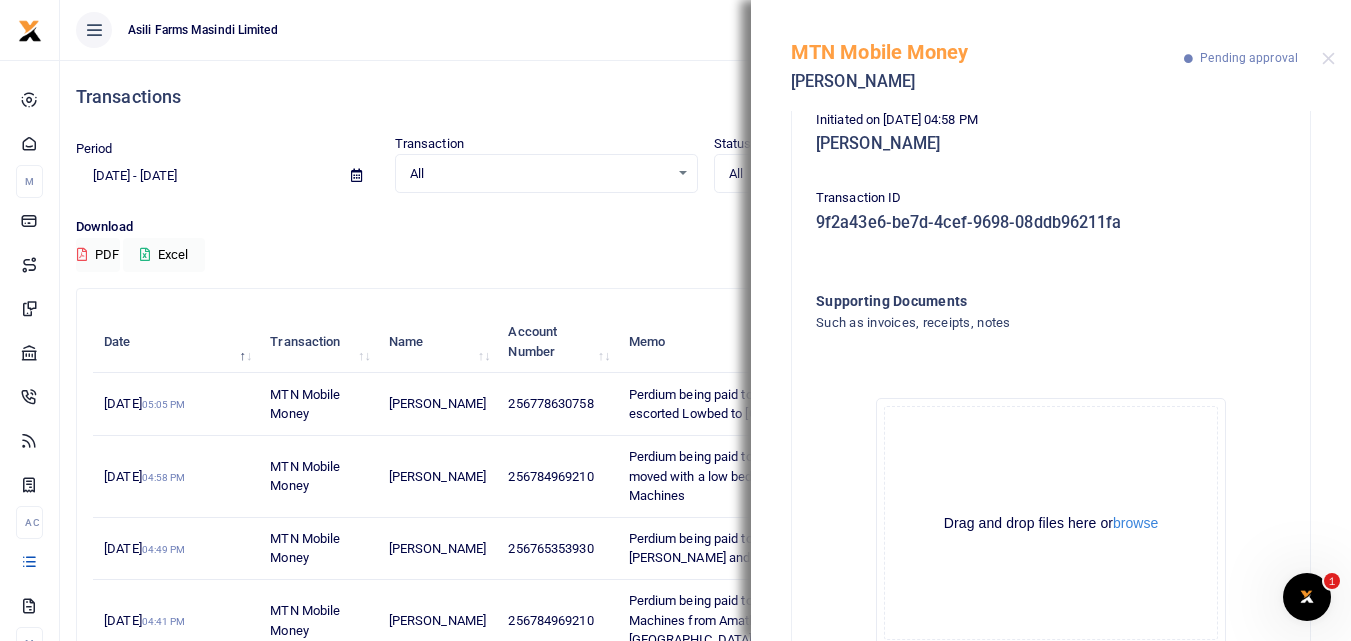 scroll, scrollTop: 364, scrollLeft: 0, axis: vertical 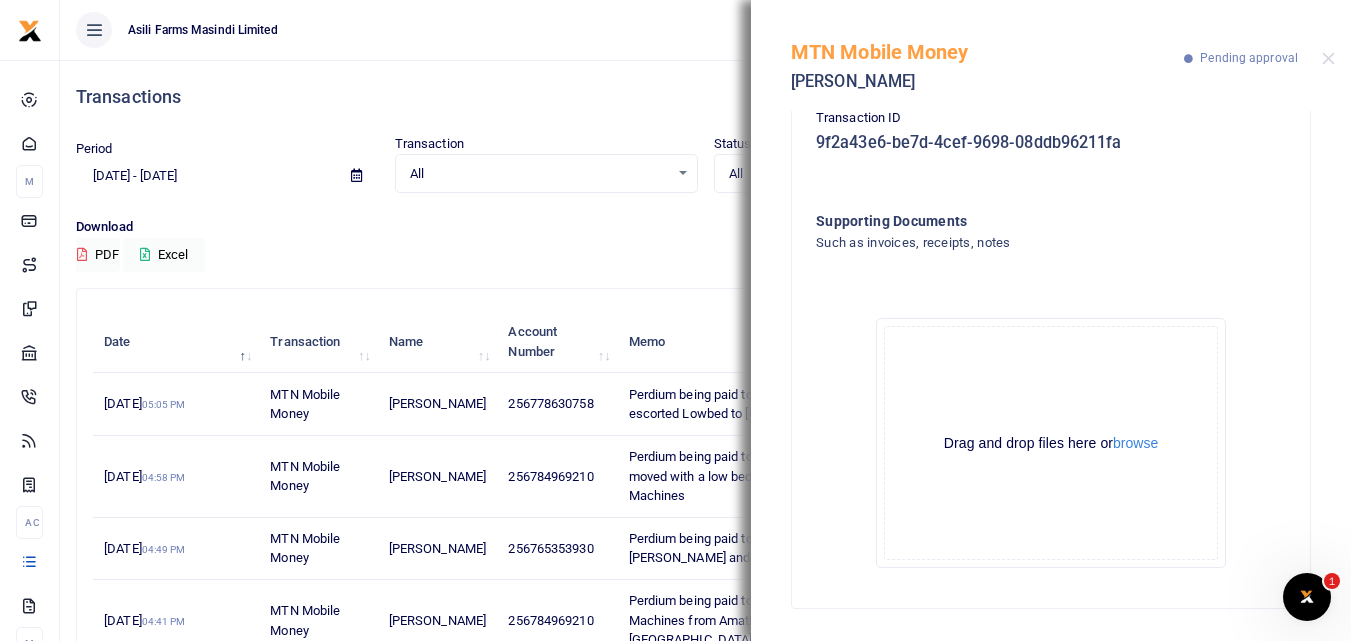 click on "Drag and drop files here or  browse Powered by  Uppy" 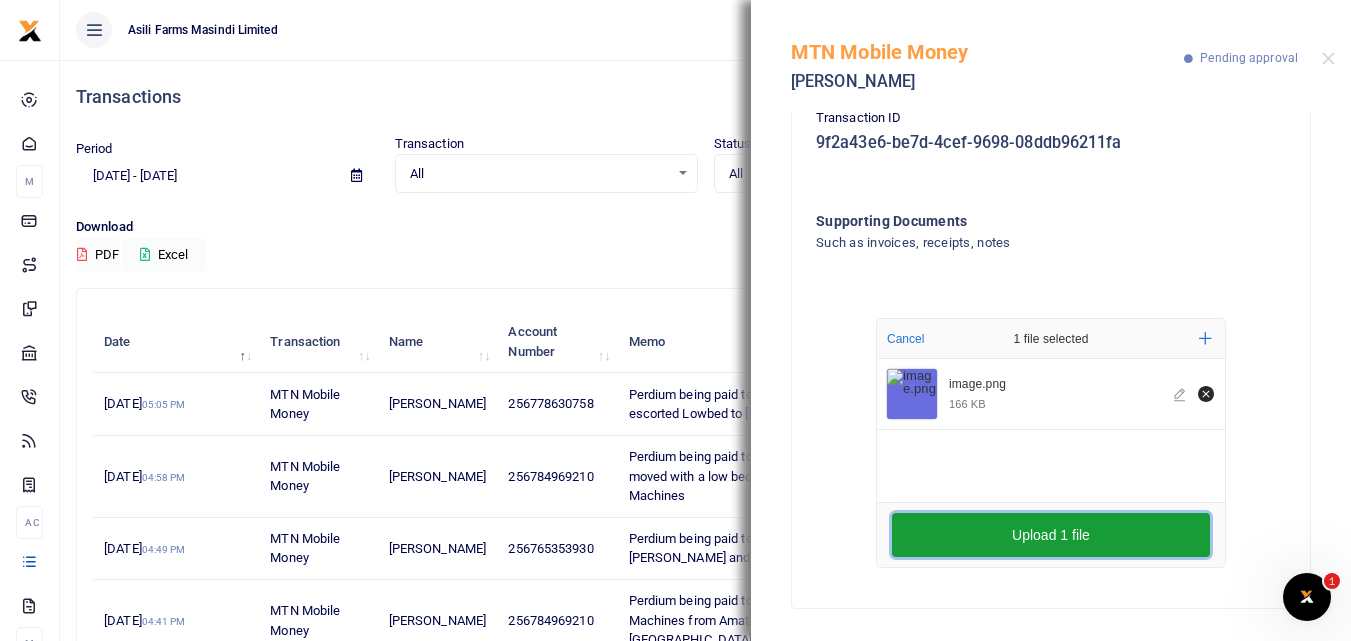 click on "Upload 1 file" at bounding box center [1051, 535] 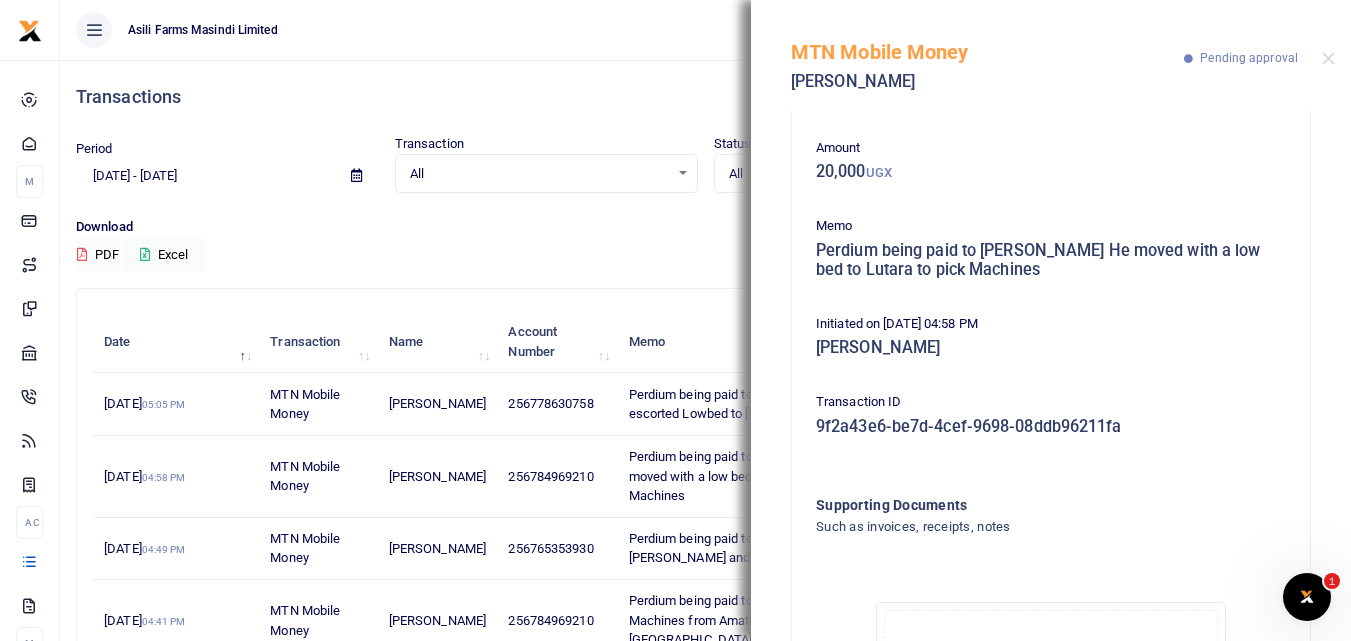 scroll, scrollTop: 67, scrollLeft: 0, axis: vertical 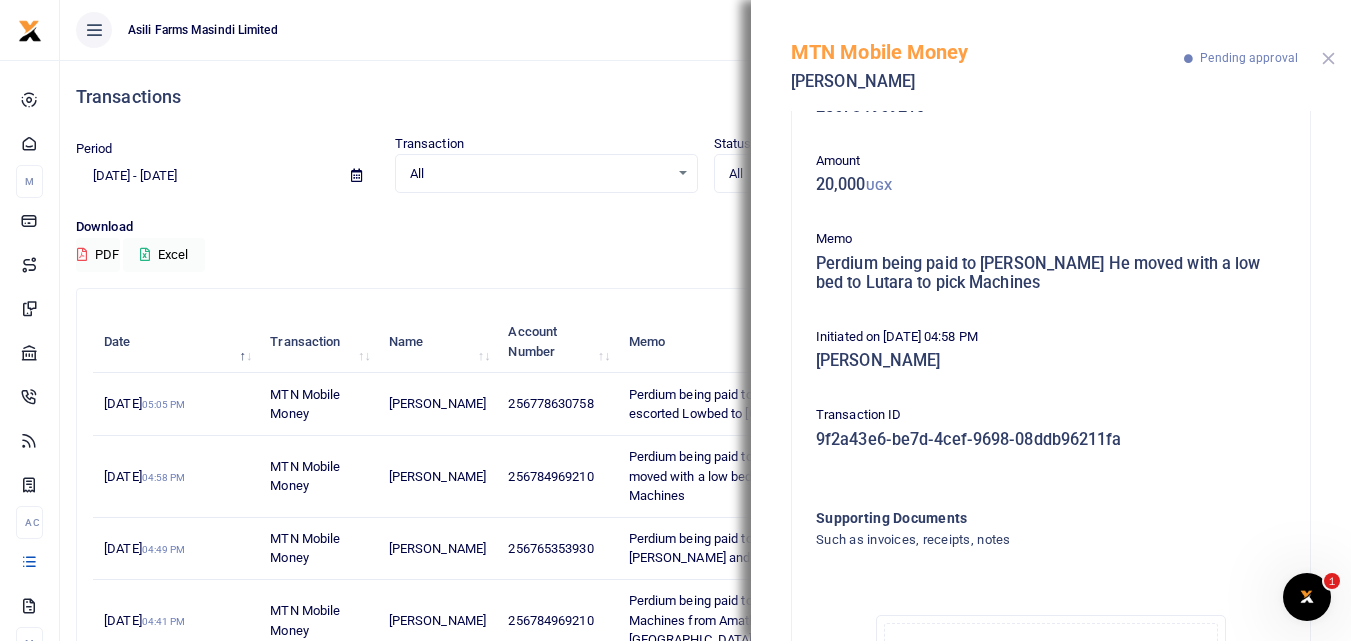 click at bounding box center (1328, 58) 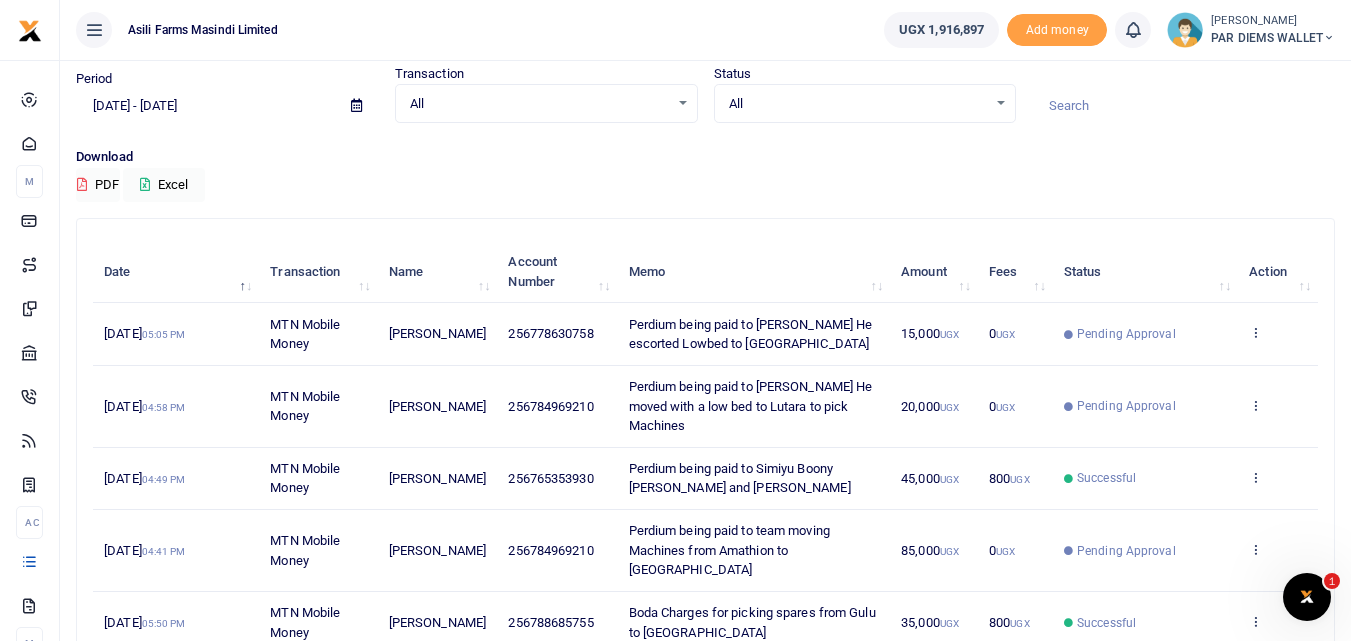 scroll, scrollTop: 0, scrollLeft: 0, axis: both 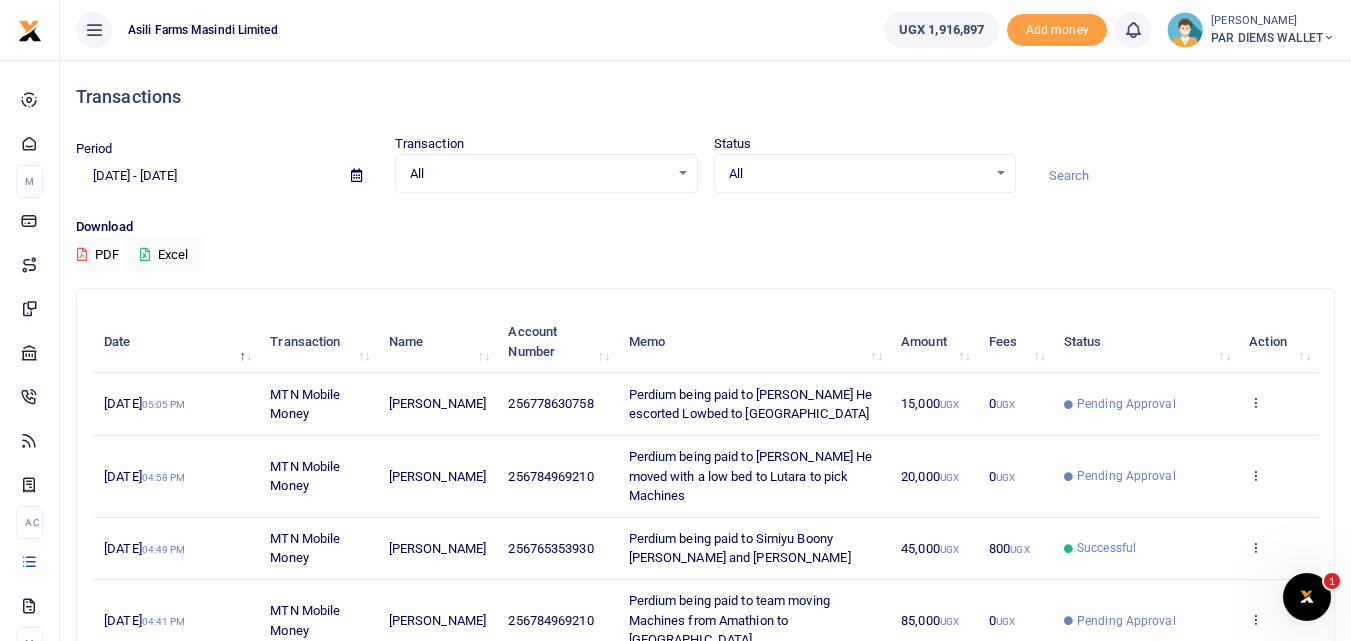 click on "Transactions
Period
06/03/2025 - 07/02/2025
Transaction
All Select an option...
All
Airtime
Internet
Utilities
Invoices
Mobile Money Payout
Deposits/Topup
Card creation
Taxes
Bank to Bank Transfer
Status
All Select an option...
All Processing Failed" at bounding box center (705, 685) 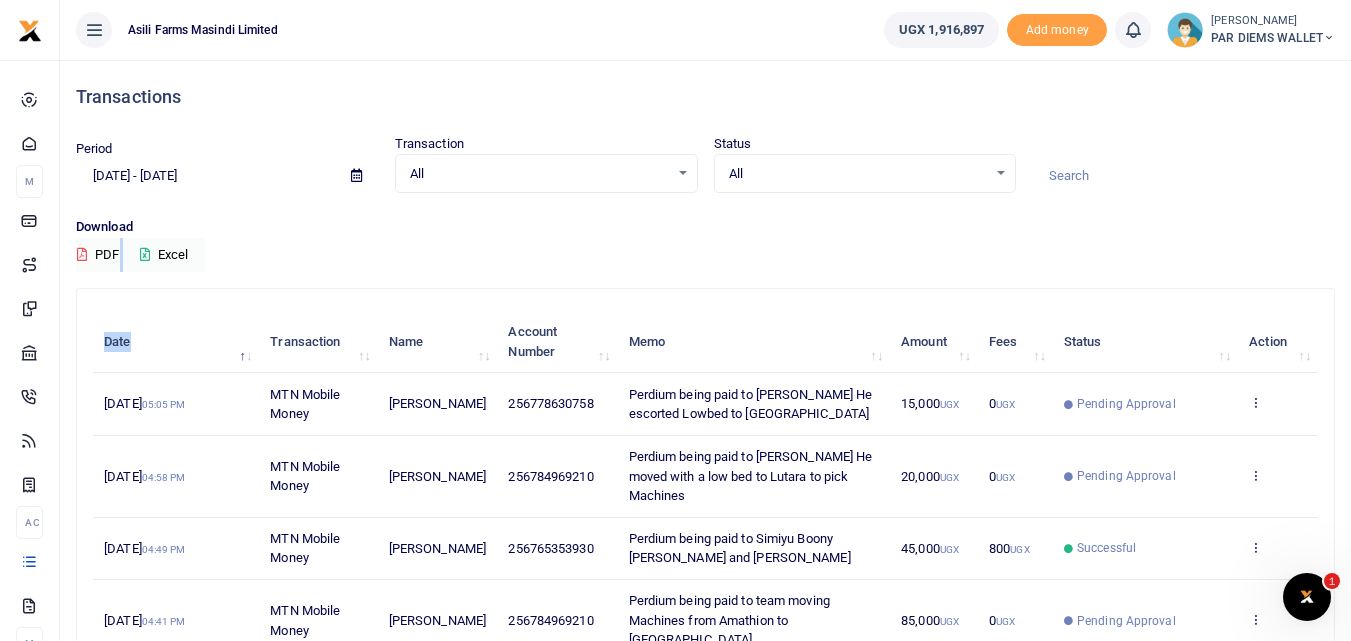 drag, startPoint x: 1346, startPoint y: 218, endPoint x: 1356, endPoint y: 260, distance: 43.174065 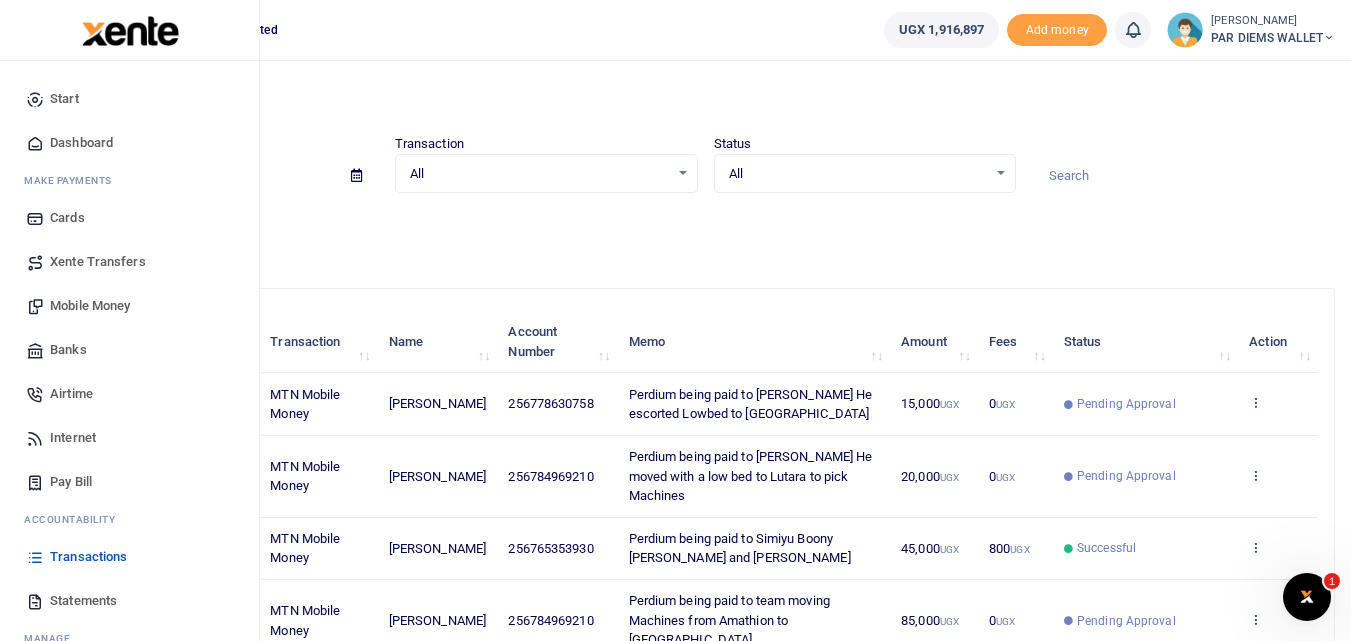 click on "Mobile Money" at bounding box center [90, 306] 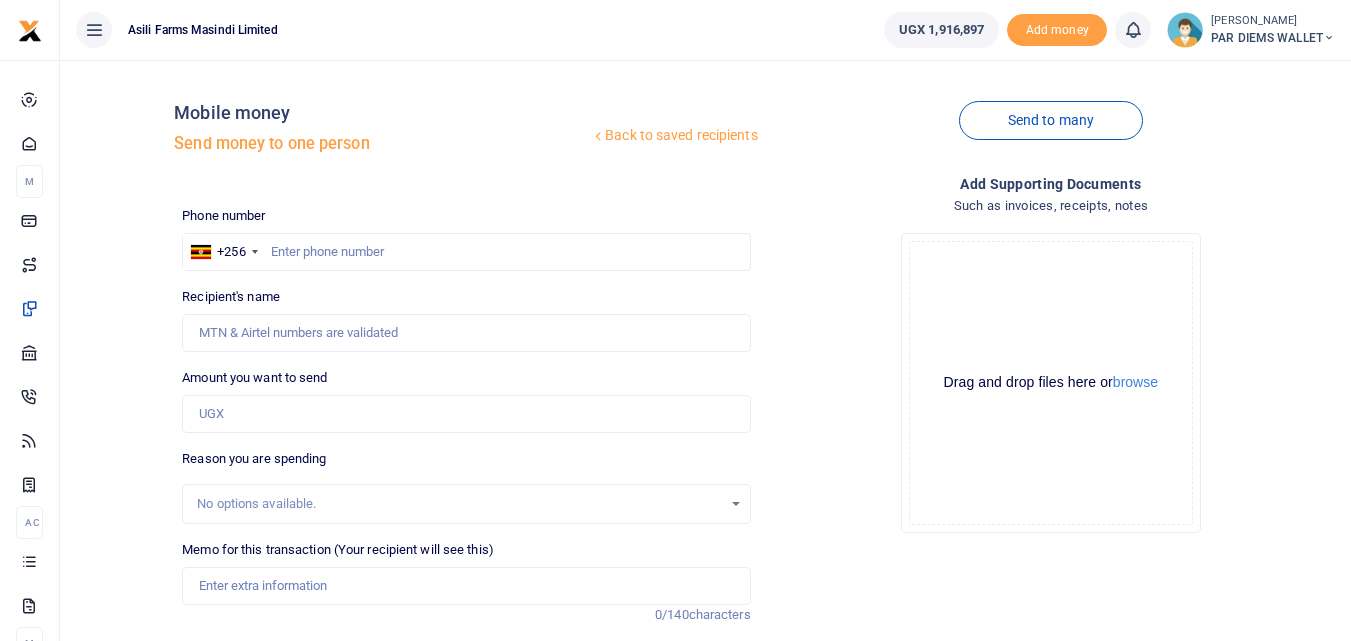 scroll, scrollTop: 0, scrollLeft: 0, axis: both 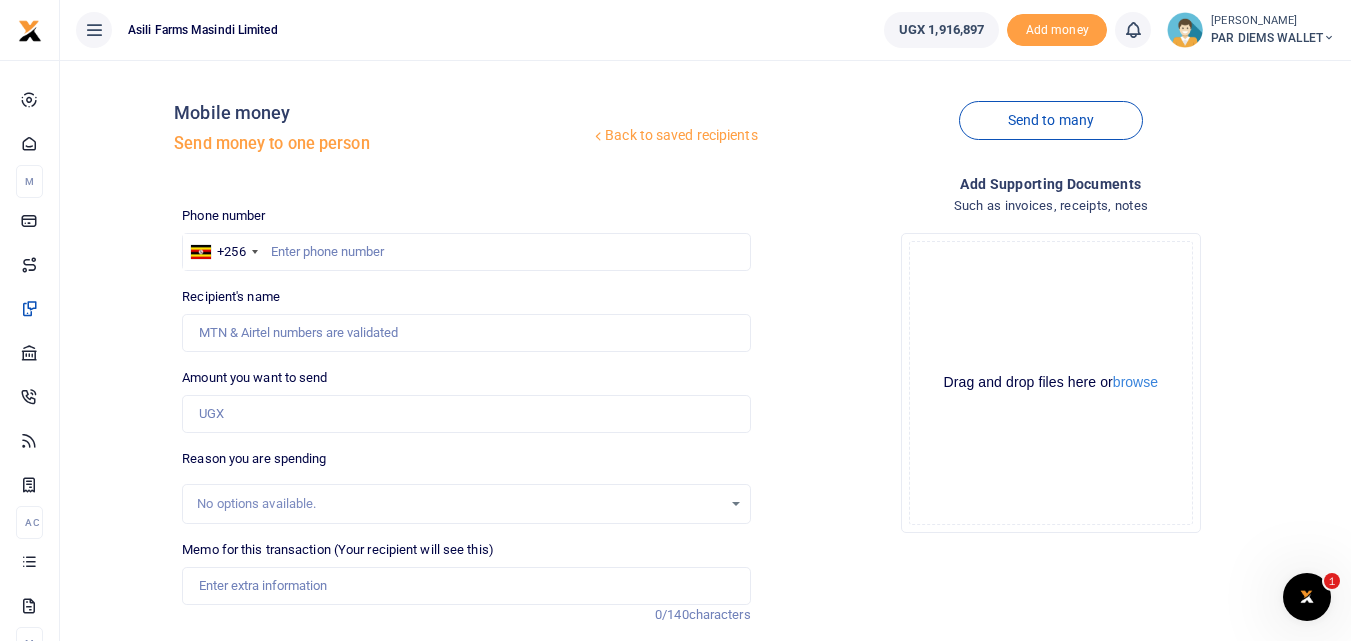 click at bounding box center [466, 252] 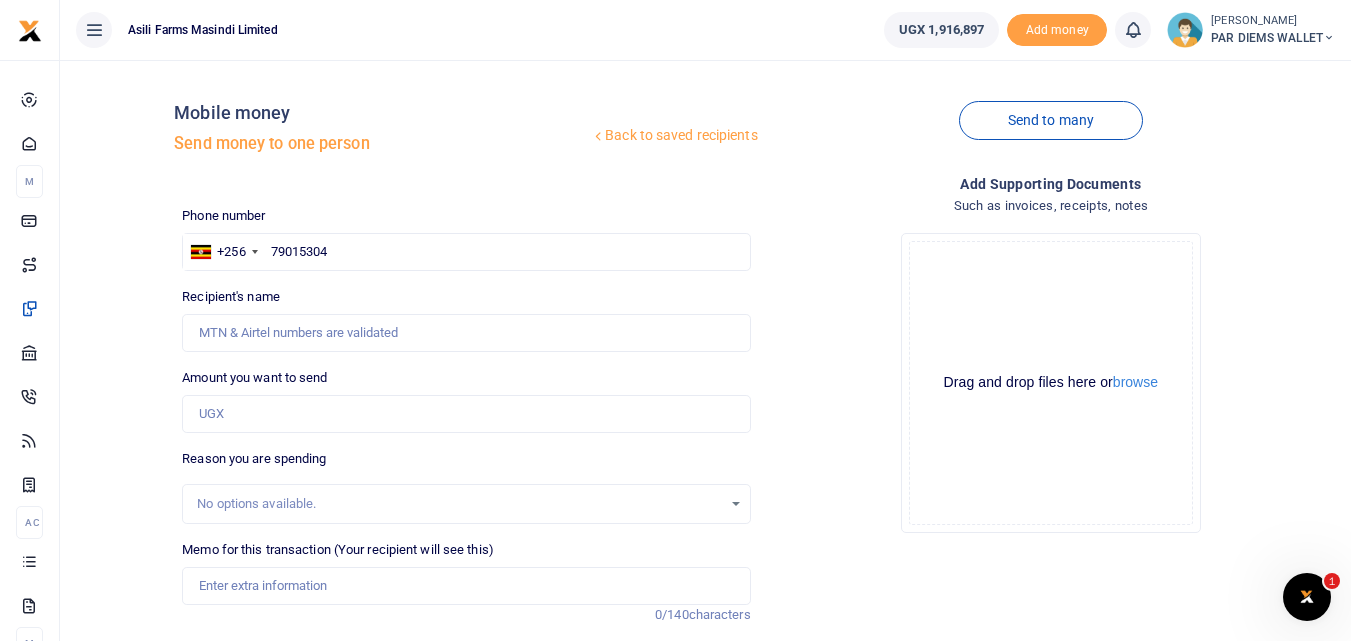 type on "790153049" 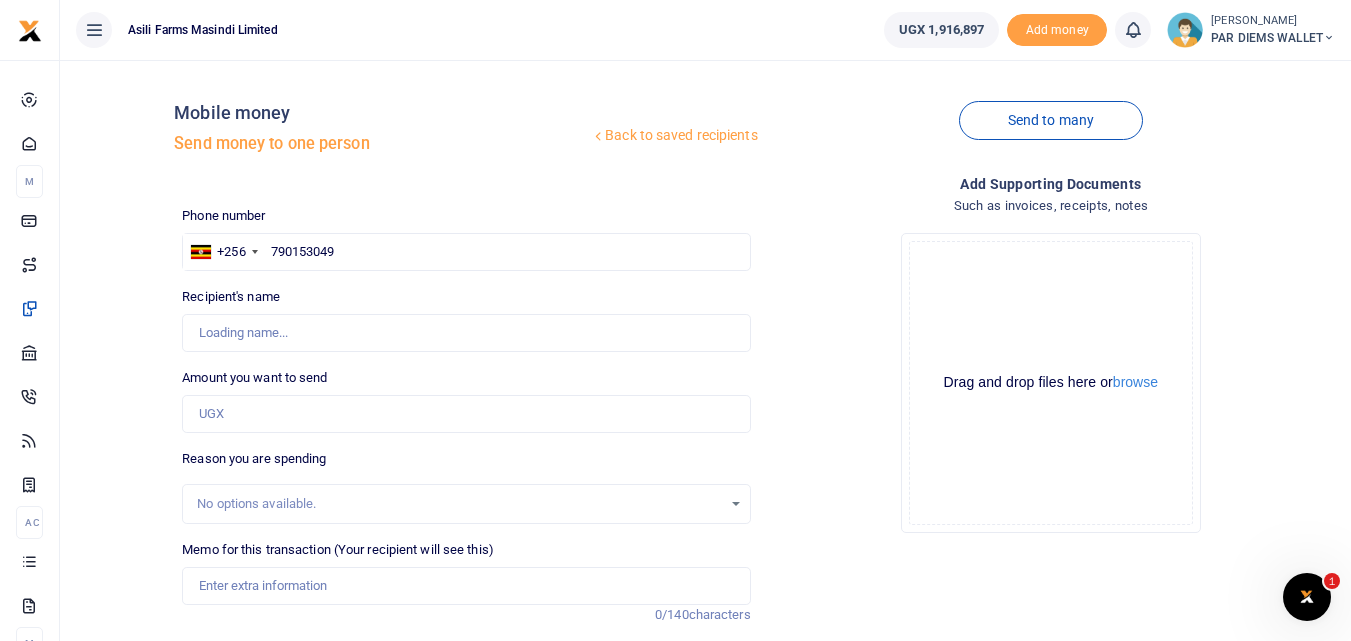 type on "[PERSON_NAME] Rwothomio" 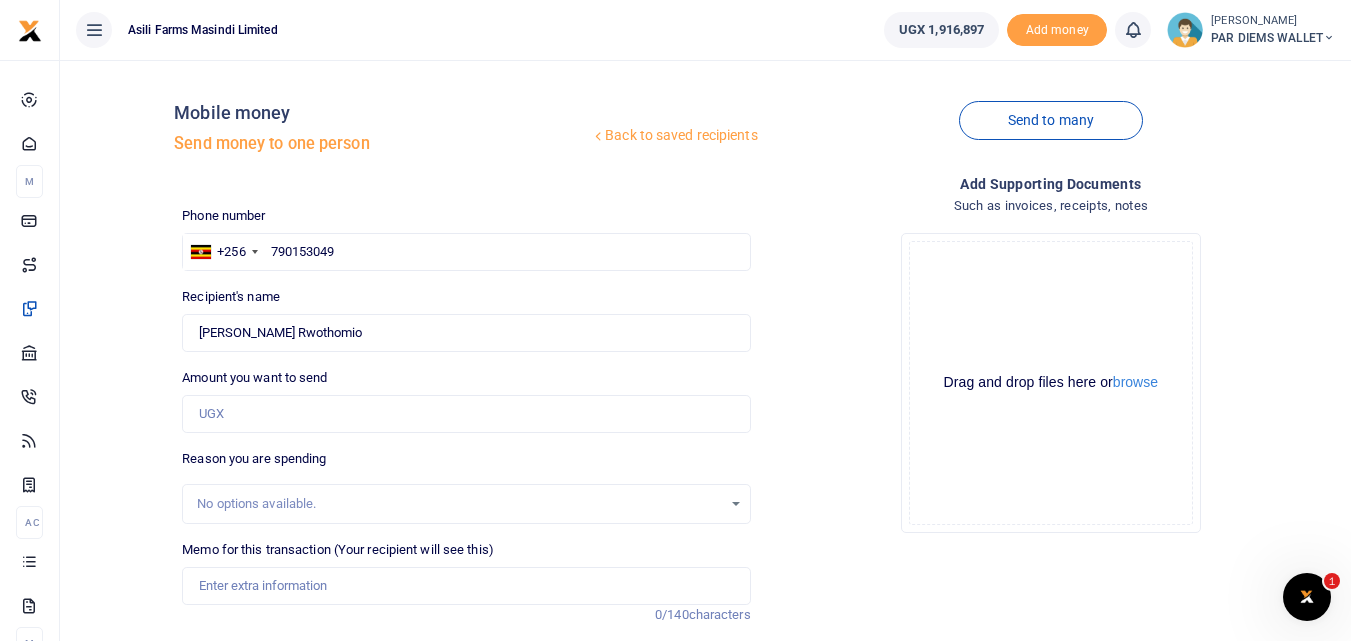 type on "790153049" 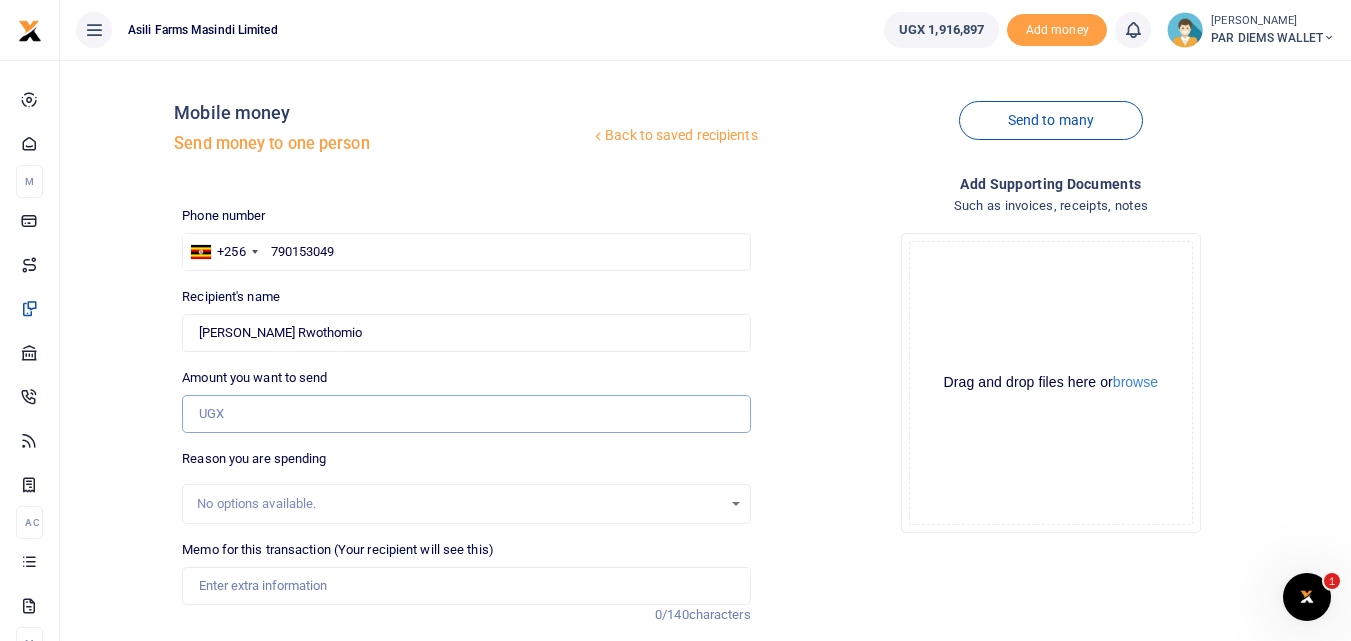 click on "Amount you want to send" at bounding box center [466, 414] 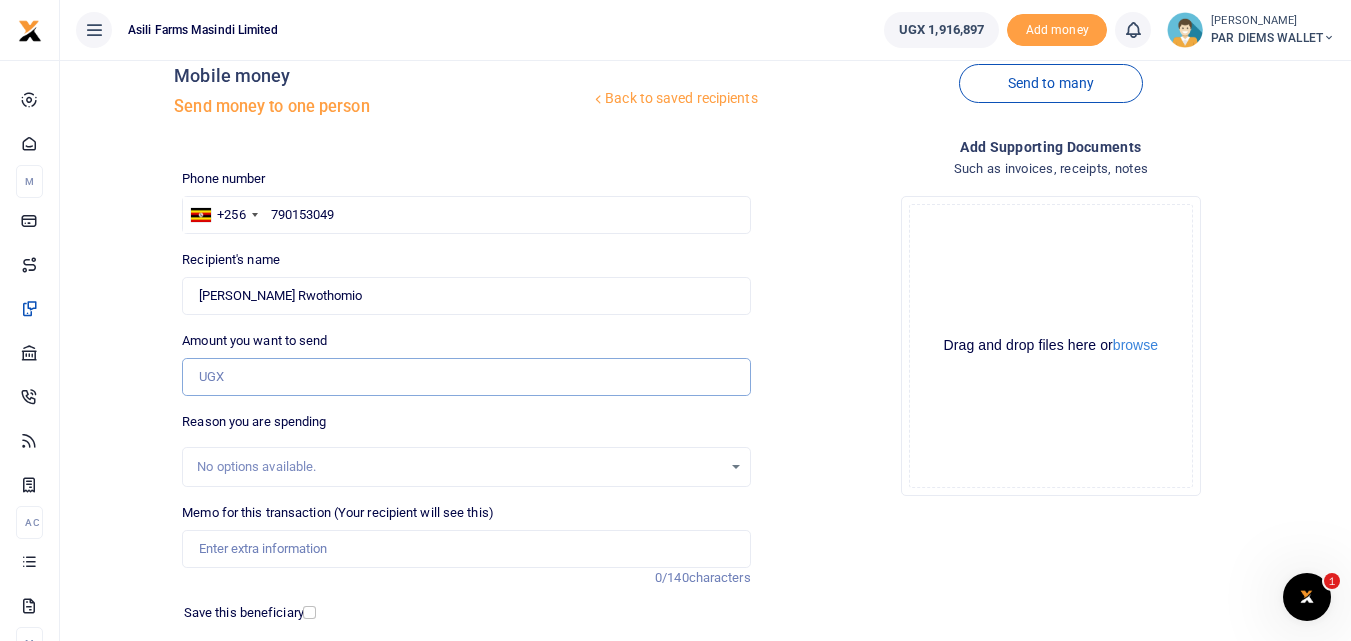 scroll, scrollTop: 32, scrollLeft: 0, axis: vertical 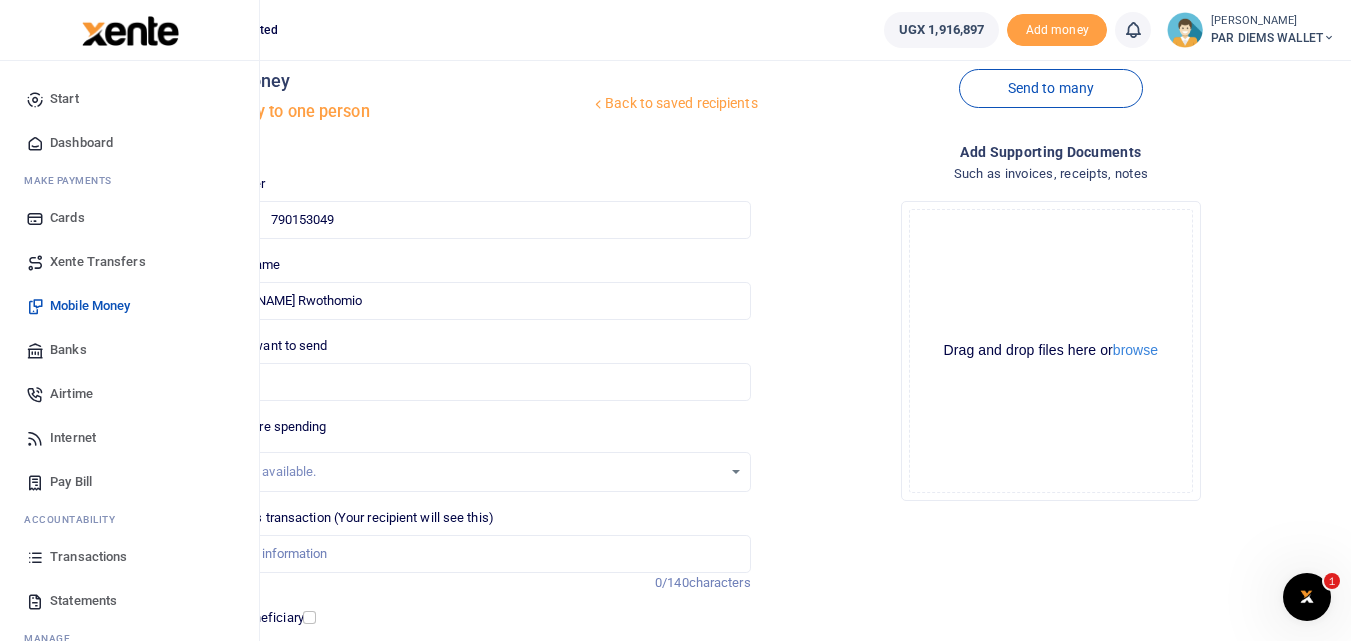 click at bounding box center (35, 557) 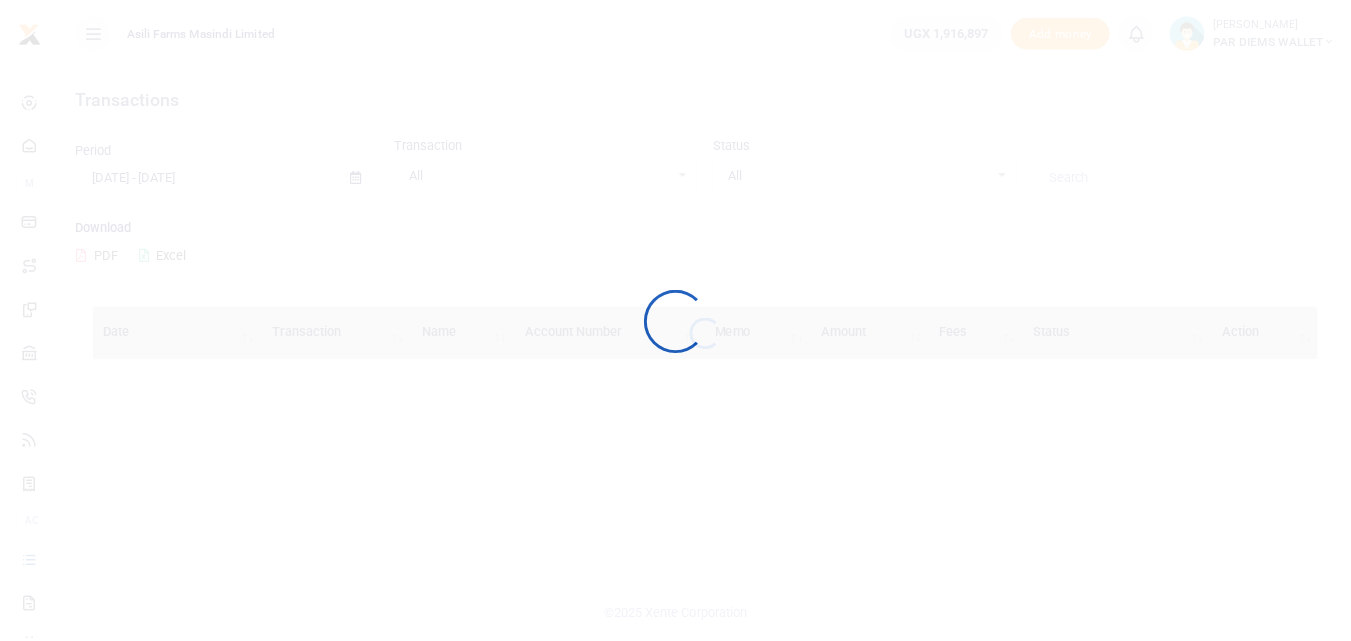scroll, scrollTop: 0, scrollLeft: 0, axis: both 